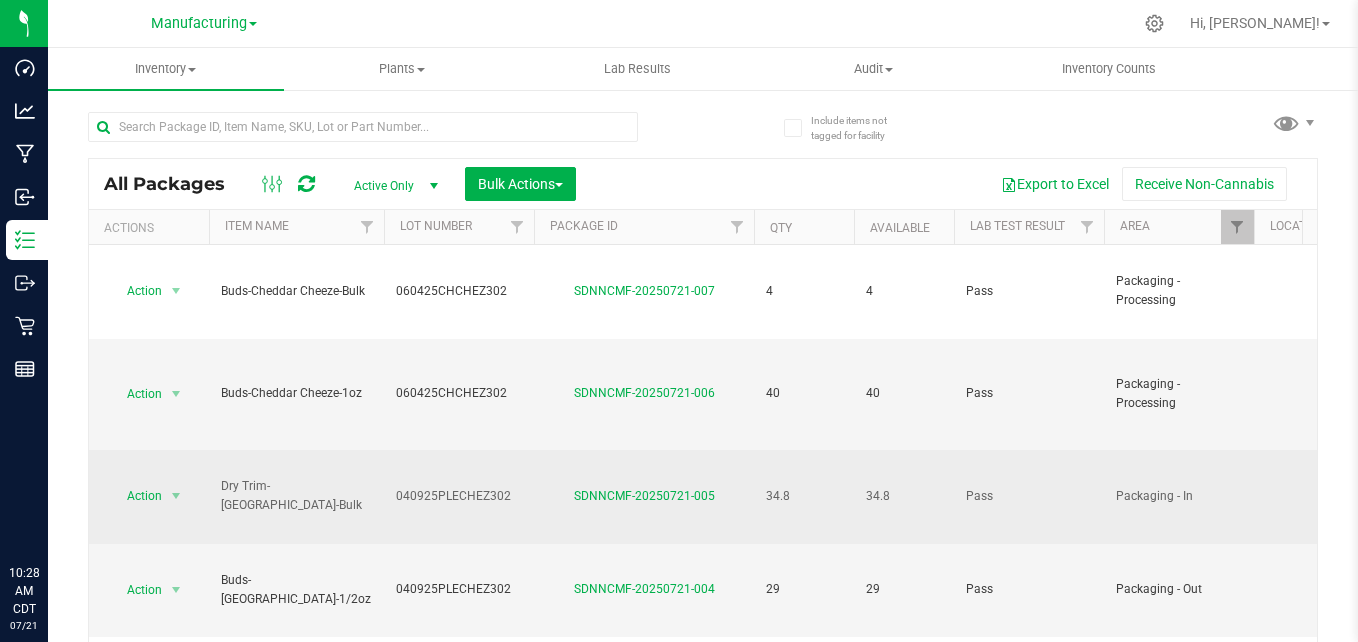 scroll, scrollTop: 0, scrollLeft: 0, axis: both 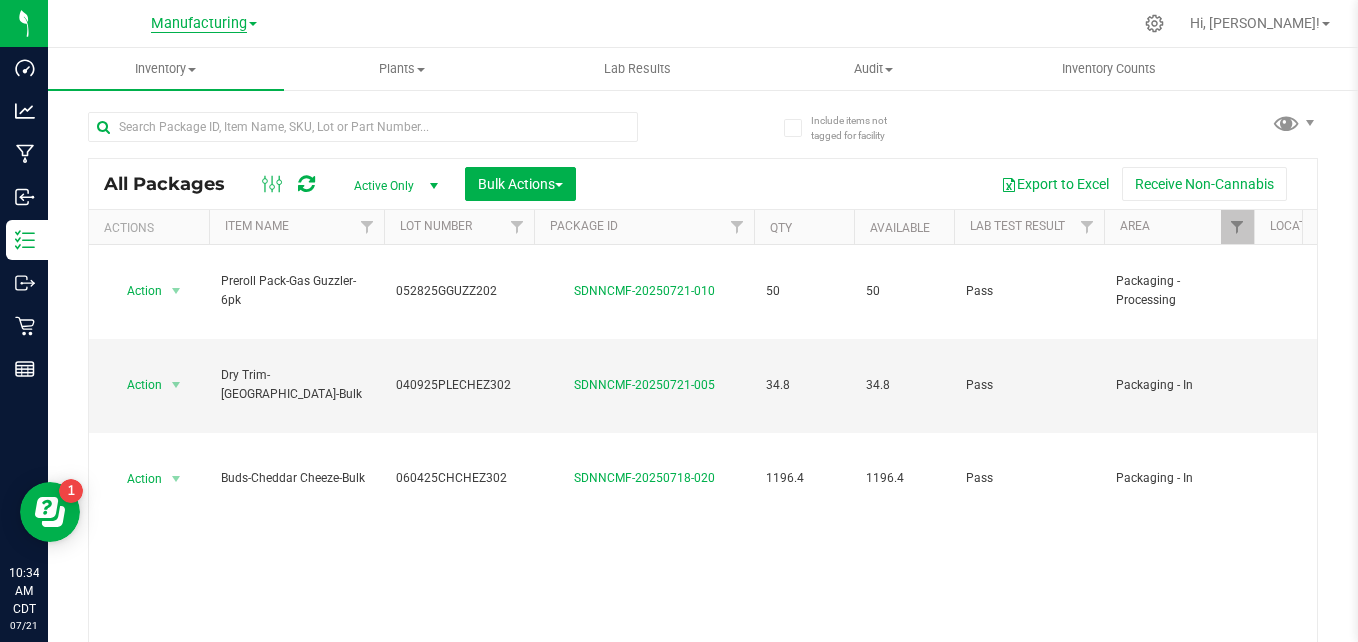 click on "Manufacturing" at bounding box center [199, 24] 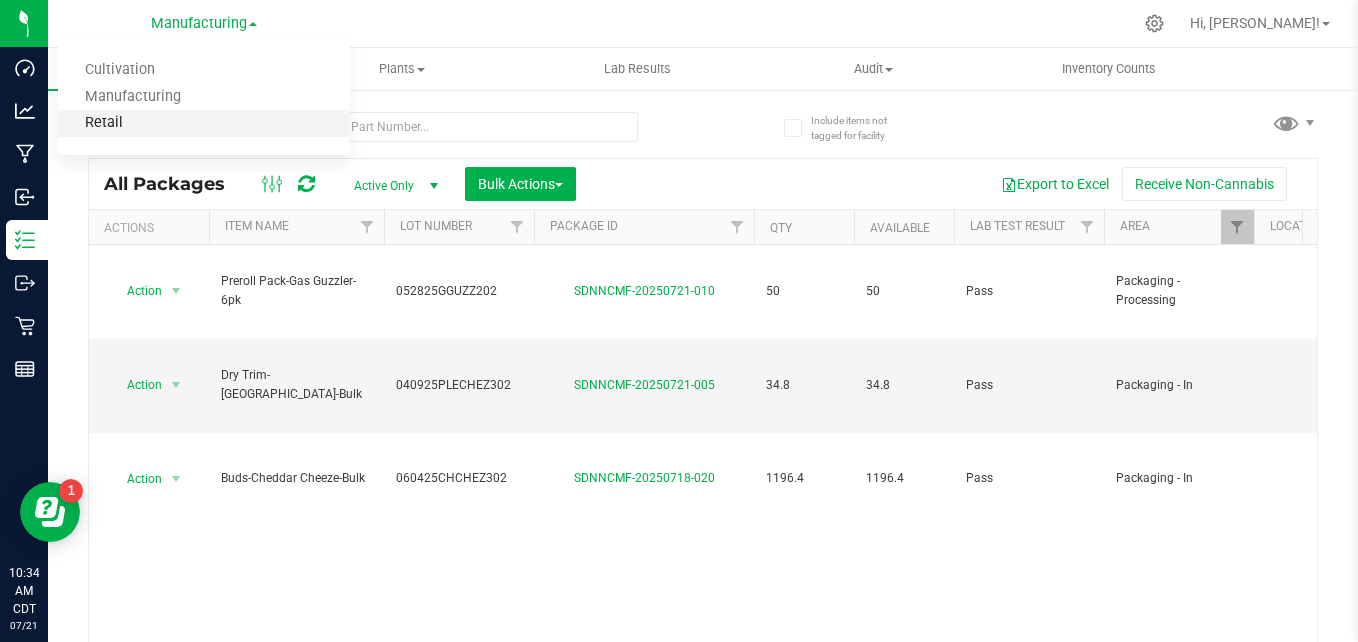 click on "Retail" at bounding box center [204, 123] 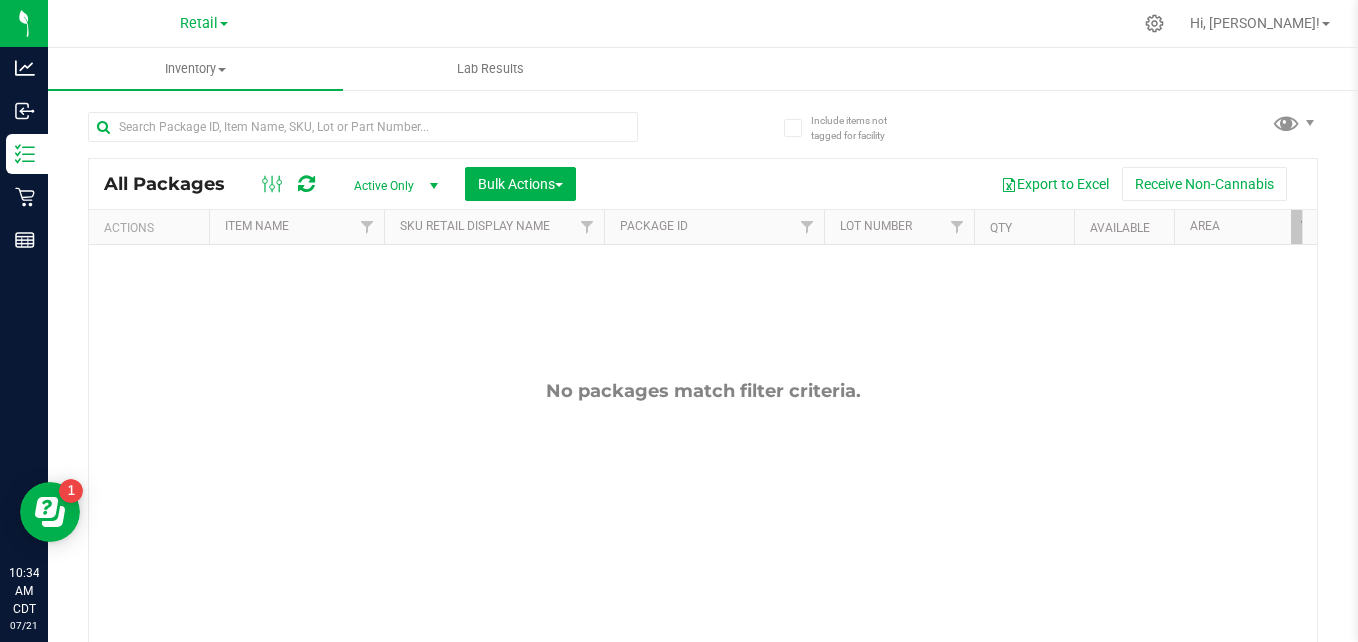 scroll, scrollTop: 0, scrollLeft: 261, axis: horizontal 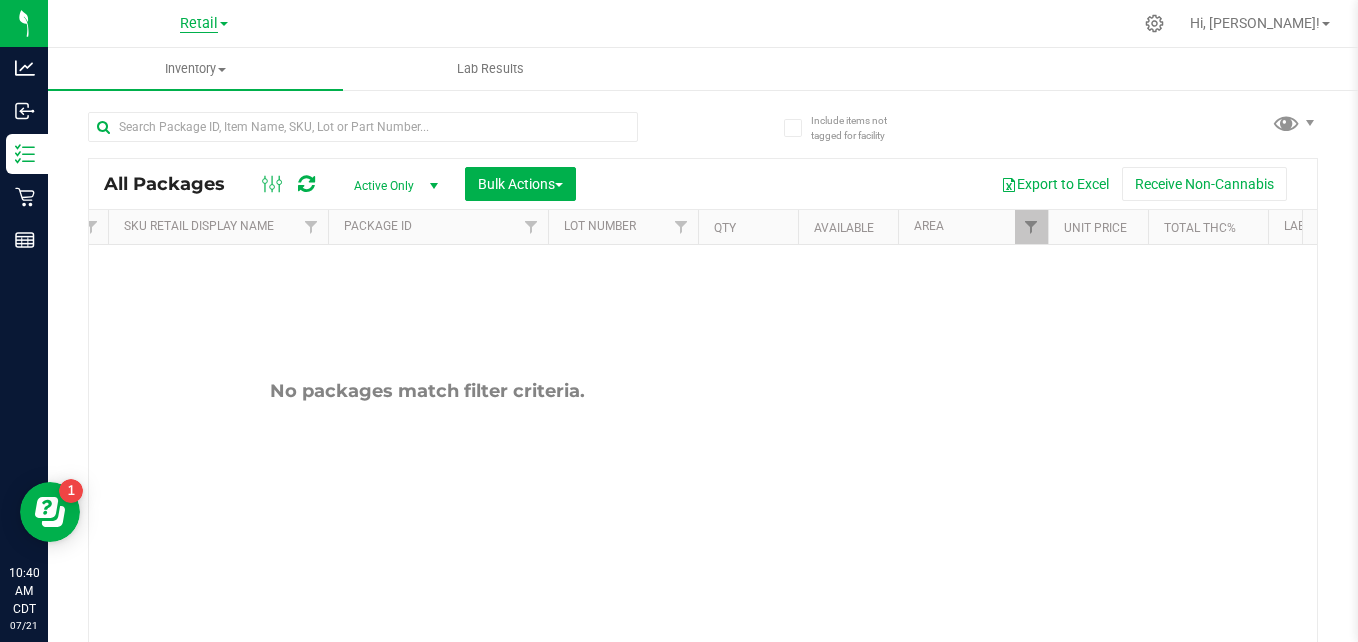 click on "Retail" at bounding box center [199, 24] 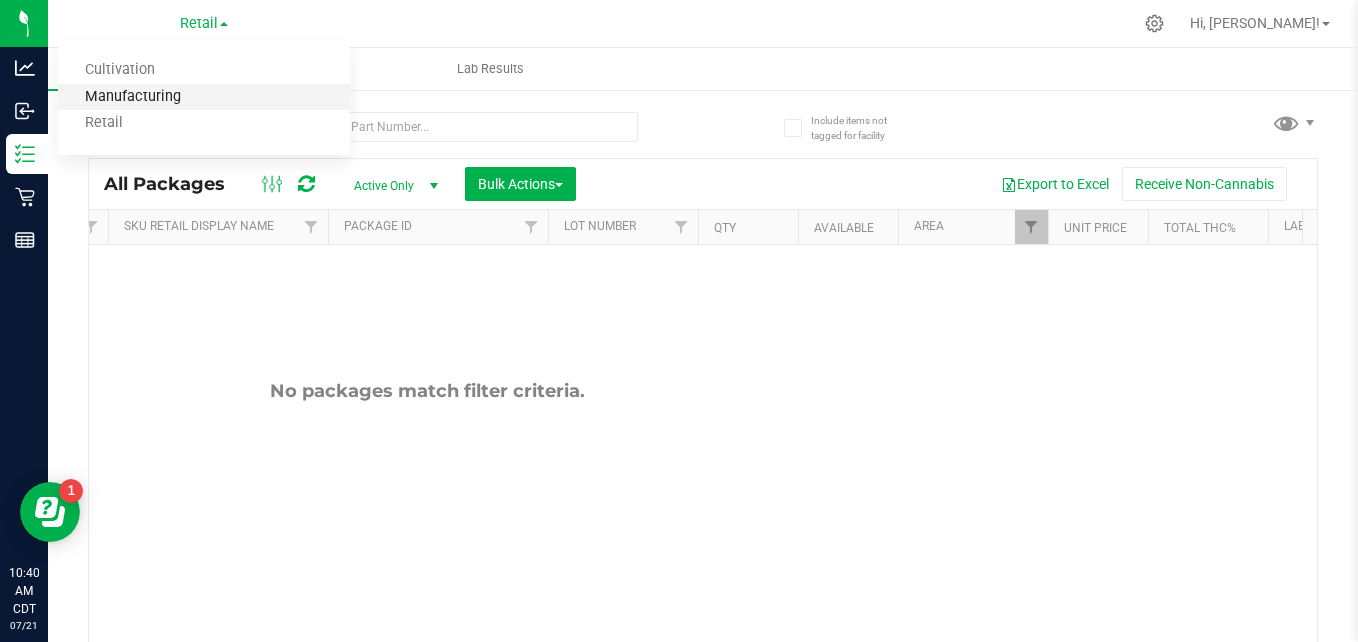 click on "Manufacturing" at bounding box center (204, 97) 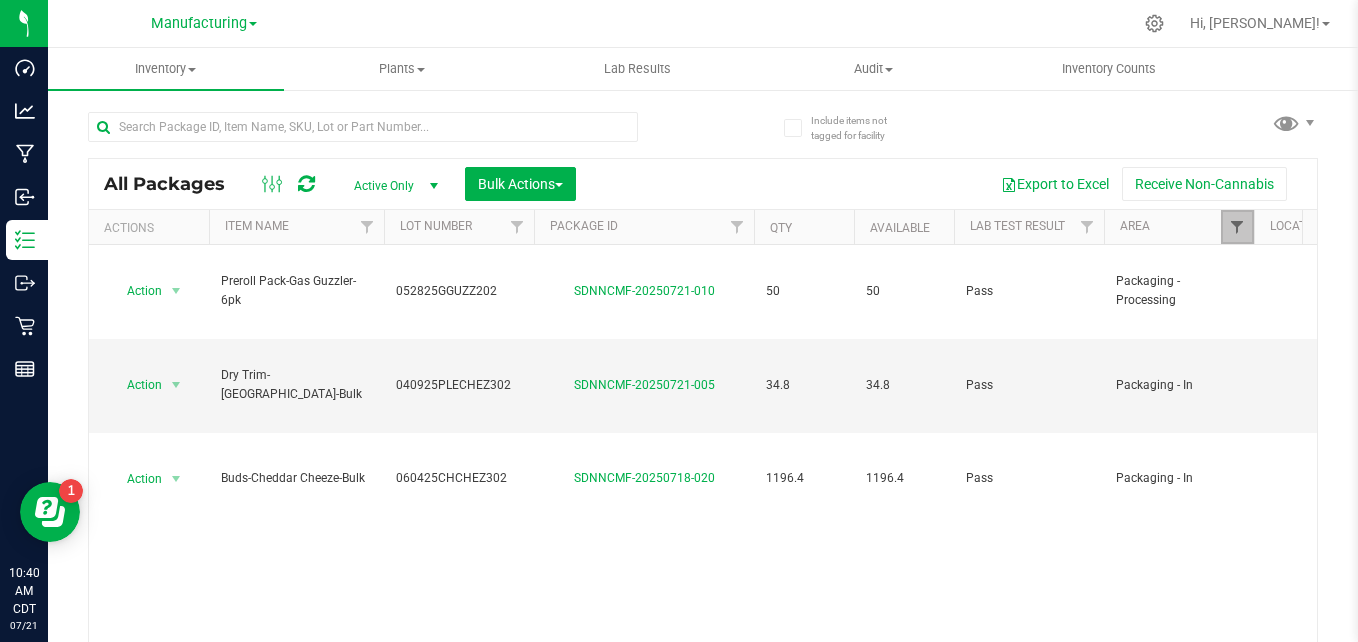 click at bounding box center [1237, 227] 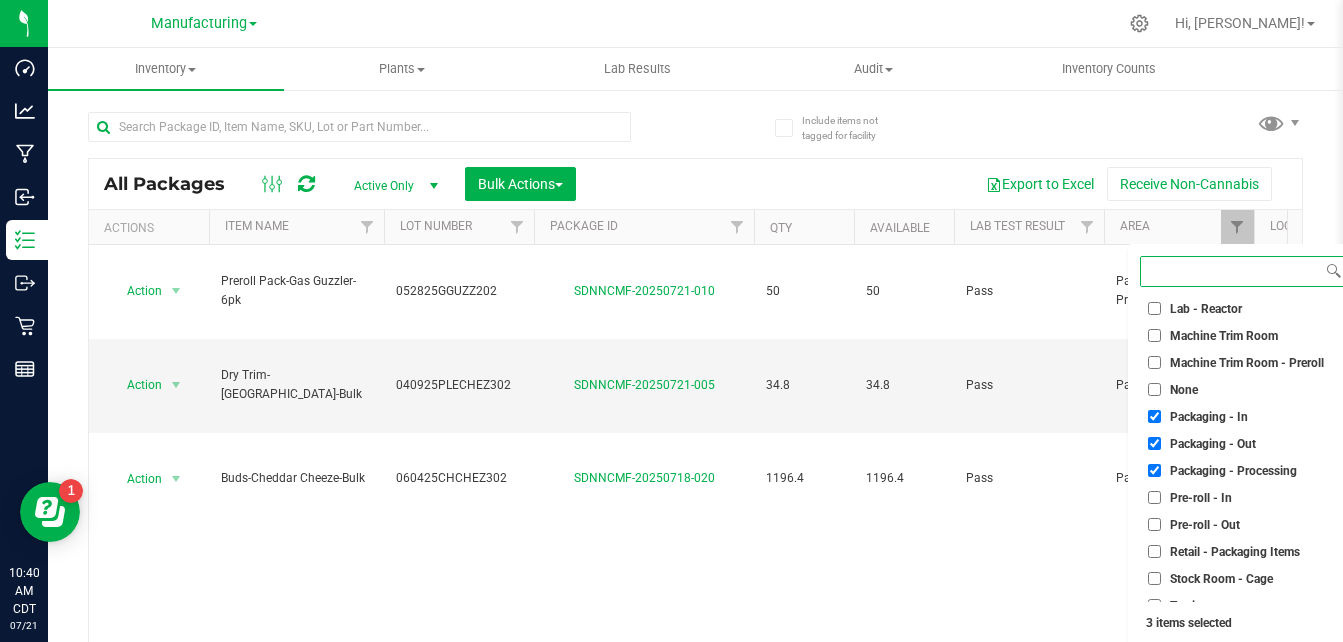 scroll, scrollTop: 504, scrollLeft: 0, axis: vertical 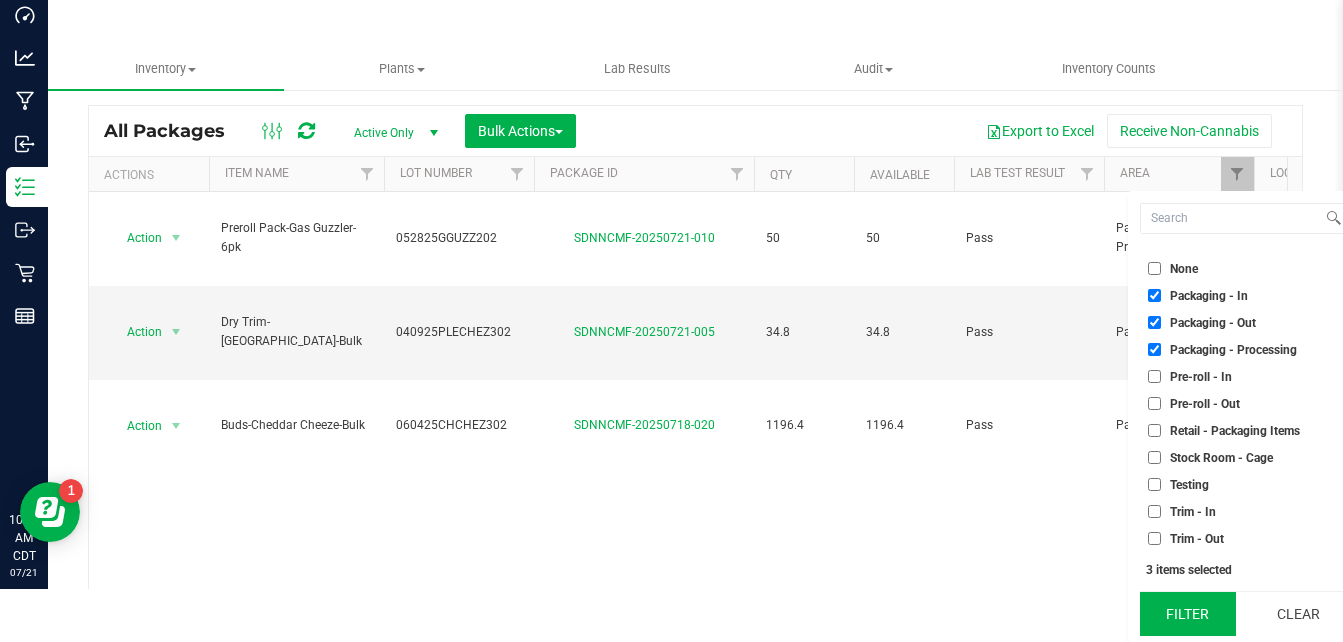 click on "Filter" at bounding box center [1188, 614] 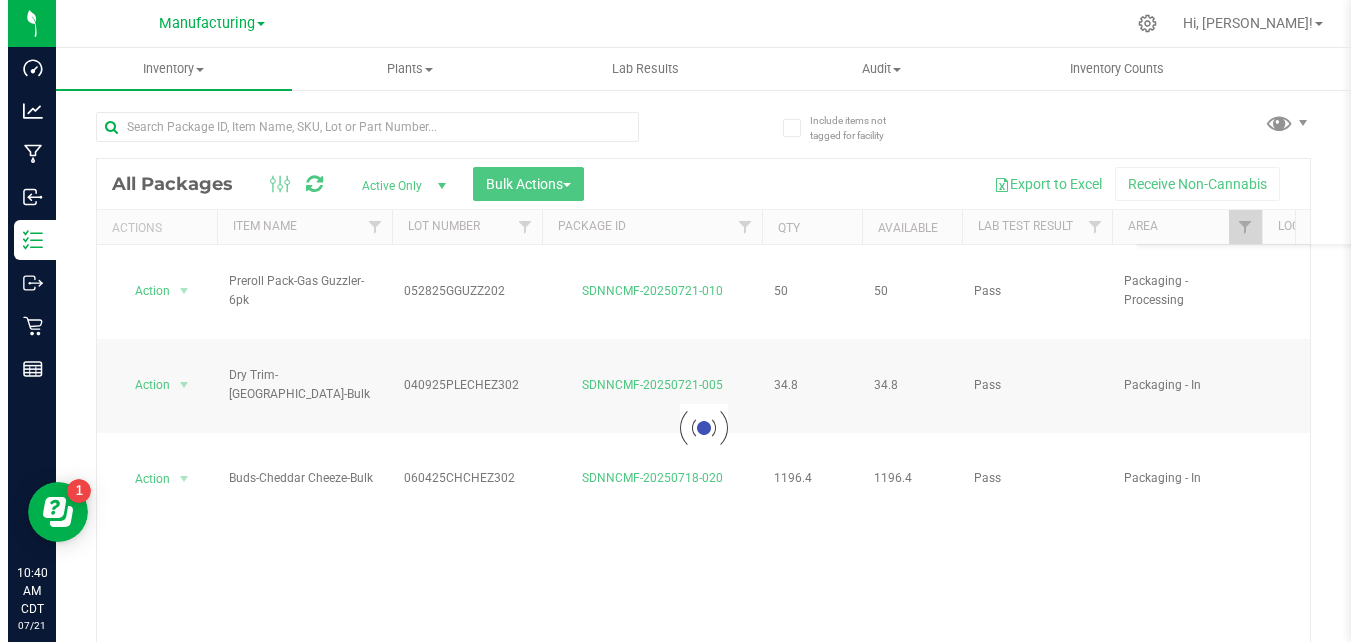 scroll, scrollTop: 0, scrollLeft: 0, axis: both 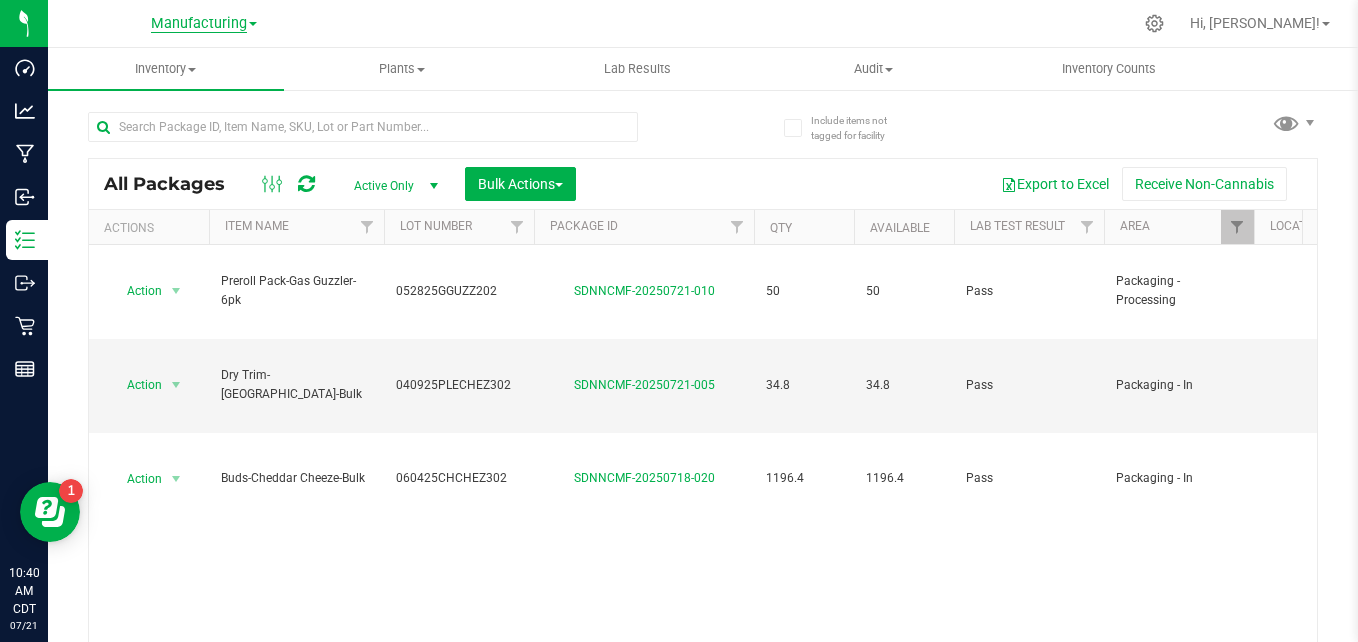 click on "Manufacturing" at bounding box center (199, 24) 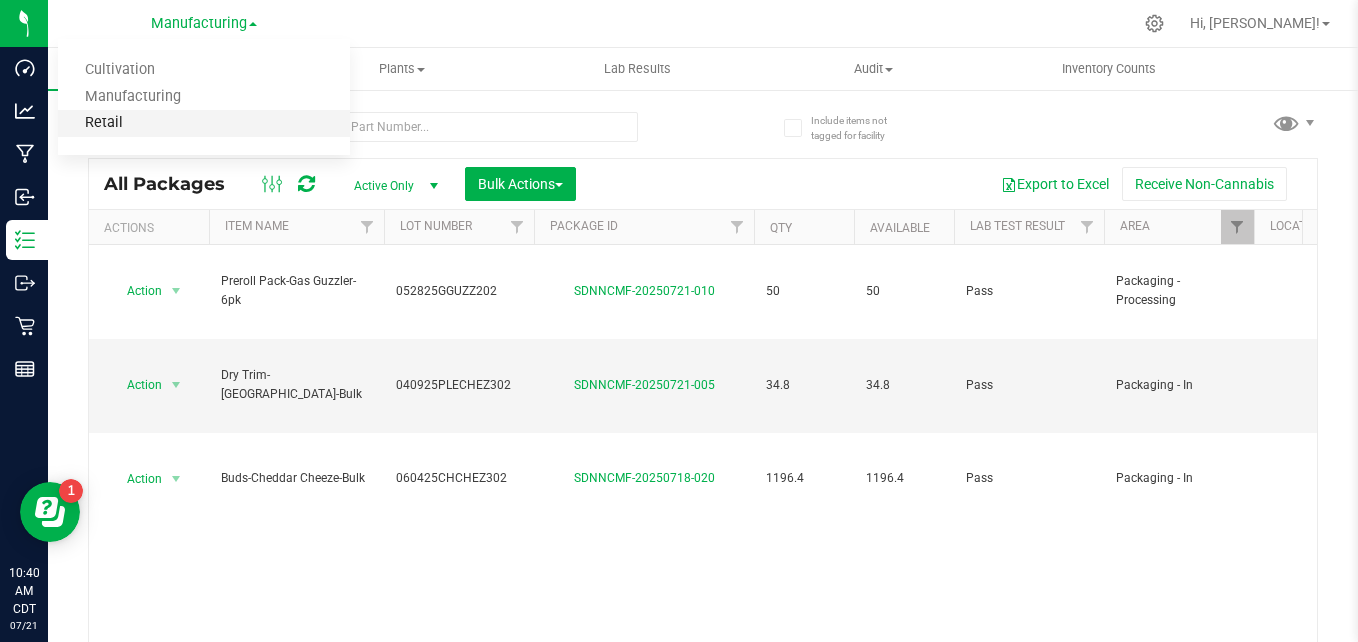 click on "Retail" at bounding box center (204, 123) 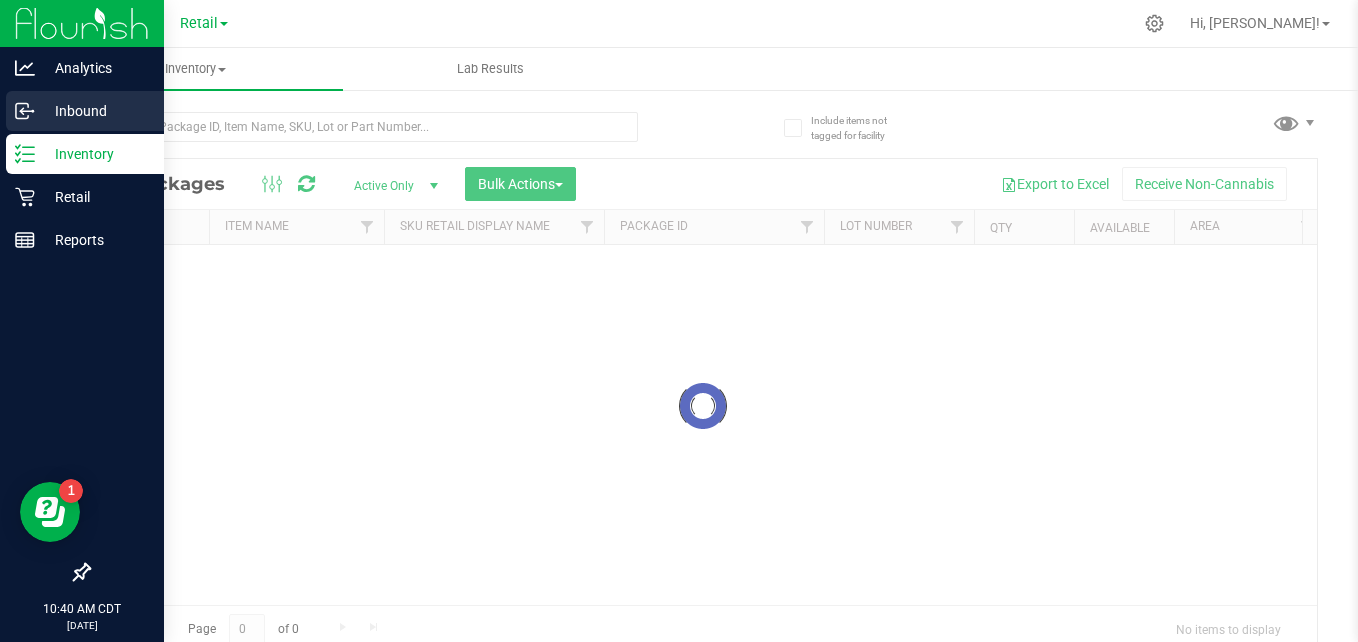 click on "Inbound" at bounding box center (85, 111) 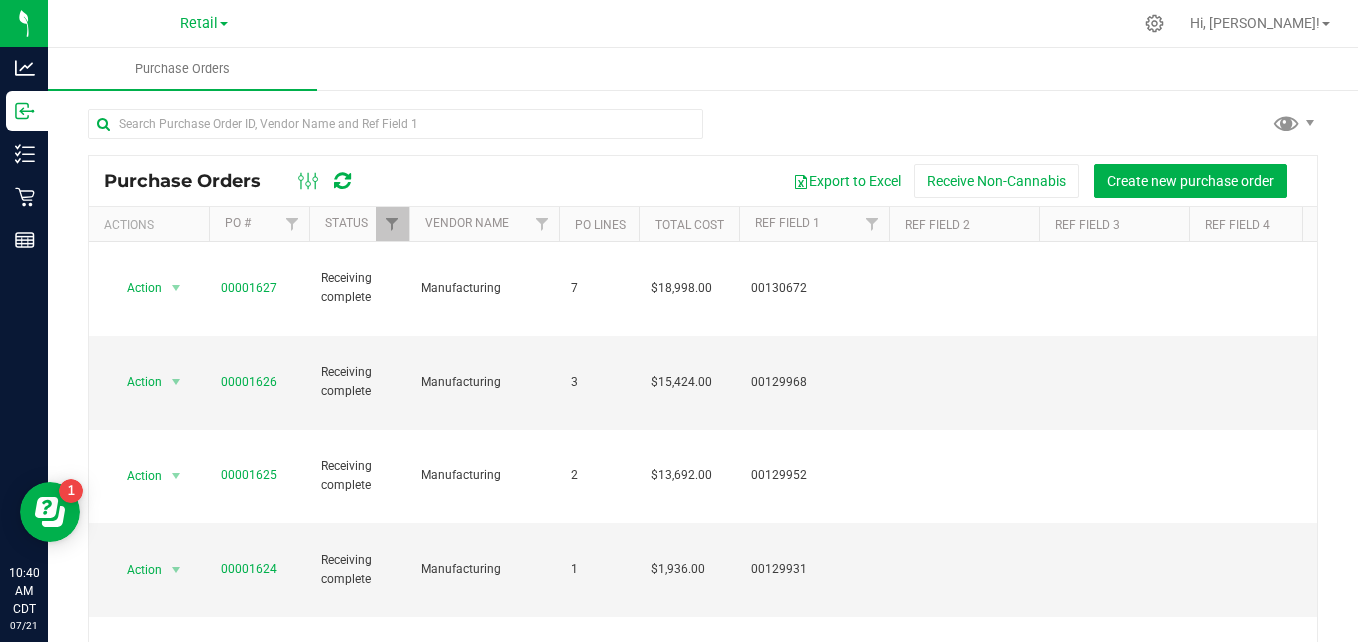 click on "Export to Excel
Receive Non-Cannabis
Create new purchase order" at bounding box center (837, 181) 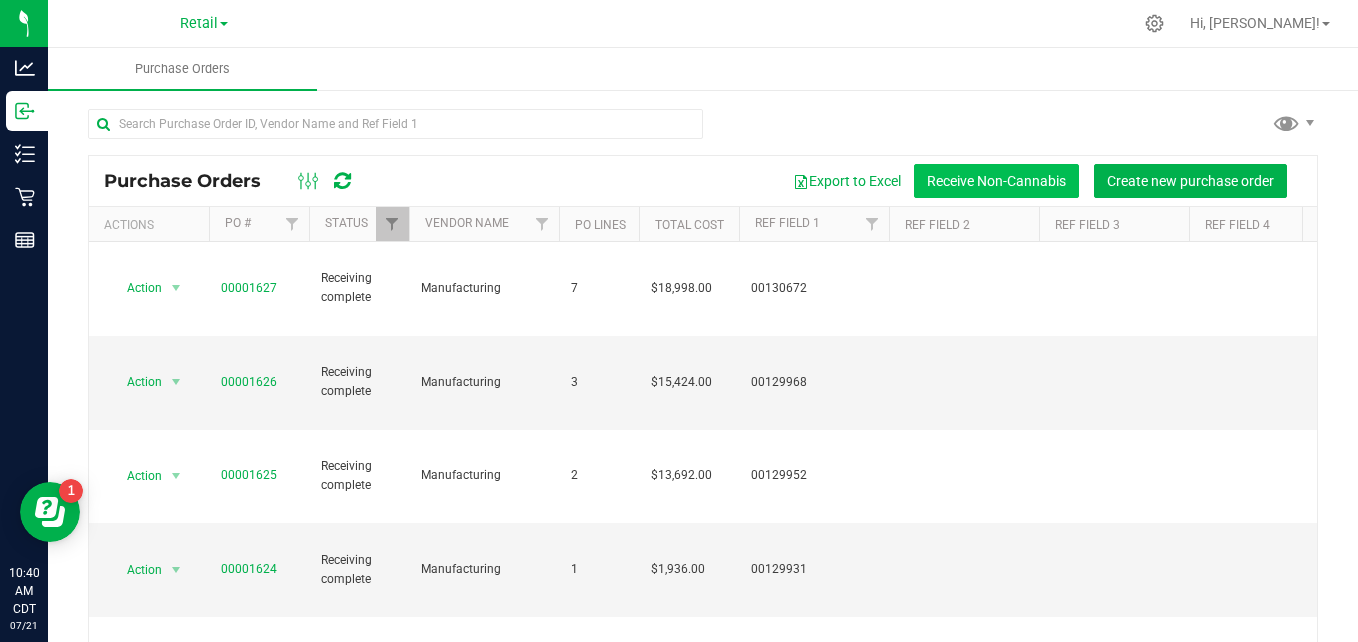 click on "Receive Non-Cannabis" at bounding box center [996, 181] 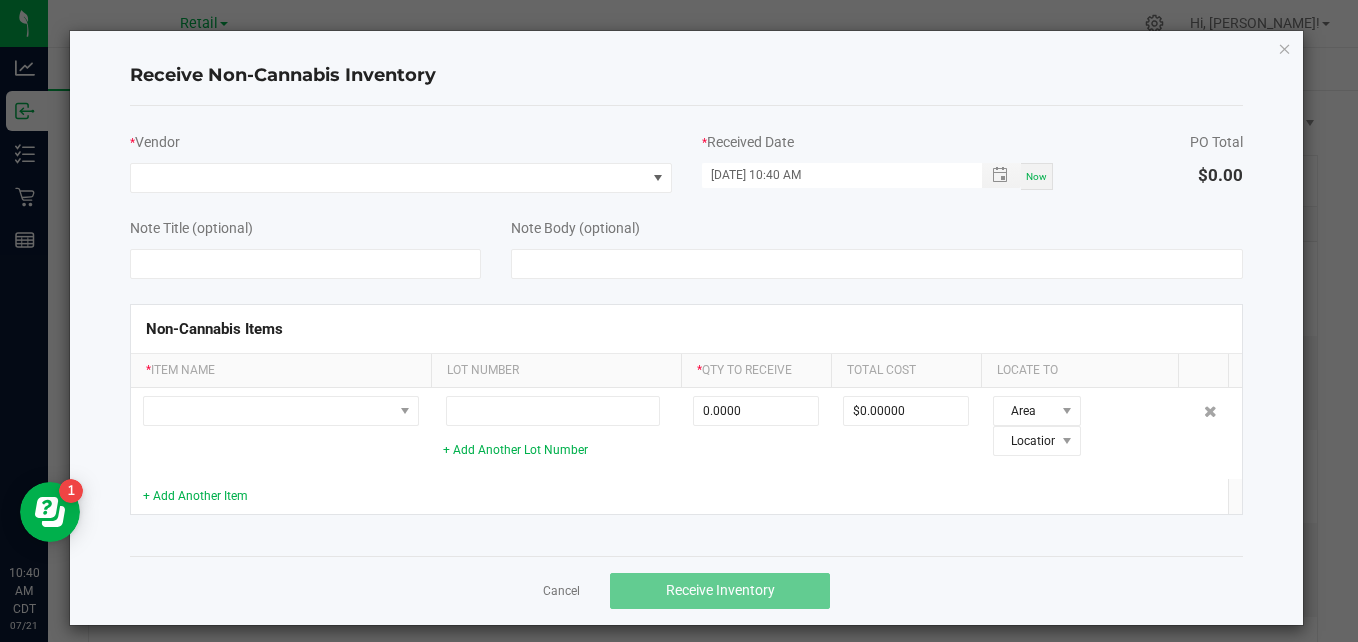 click on "*  Vendor  *  Received Date  07/21/2025 10:40 AM Now  PO Total   $0.00   Note Title (optional)   Note Body (optional)   Non-Cannabis Items  *  Item Name  Lot Number *  Qty to Receive  Total Cost Locate To     + Add Another Lot Number  0.0000 $0.00000 Area Location  + Add Another Item" 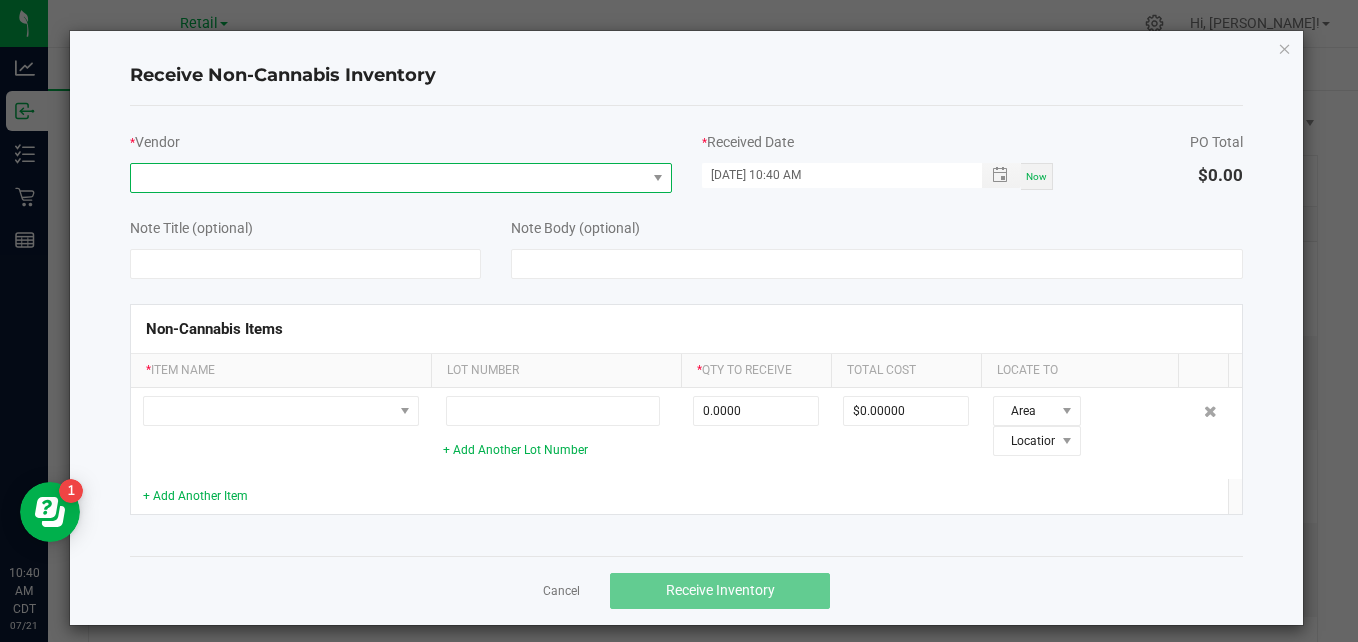 click at bounding box center [388, 178] 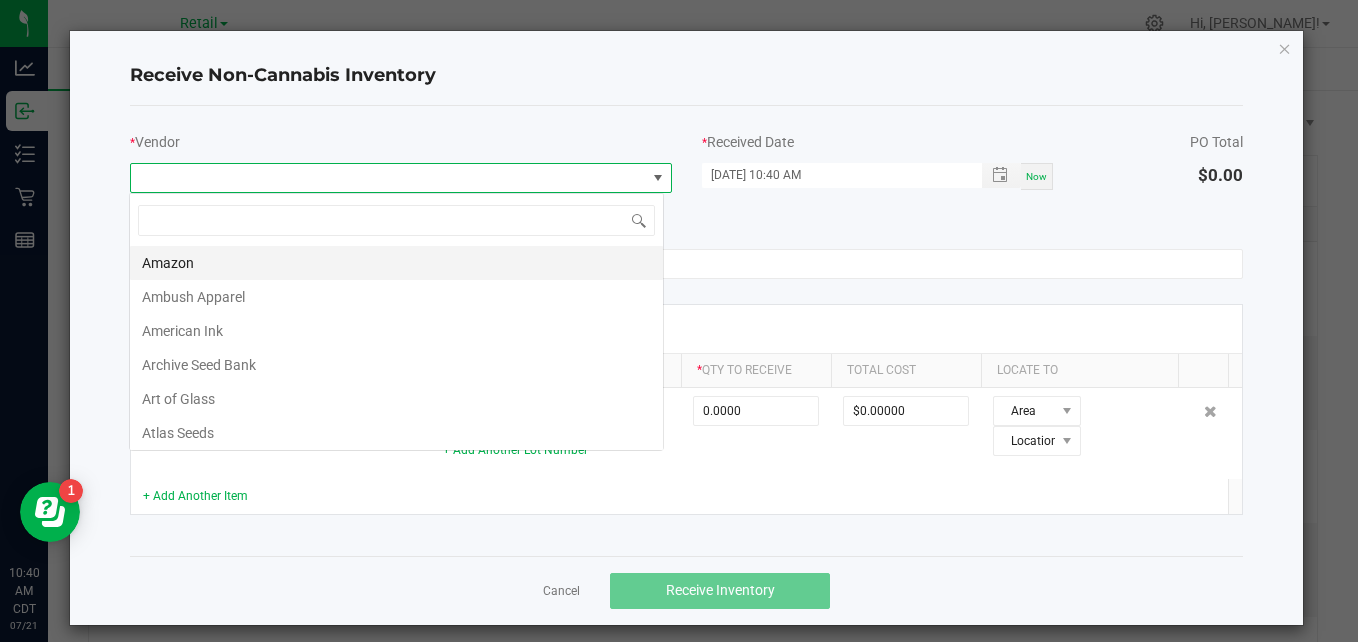 scroll, scrollTop: 99970, scrollLeft: 99465, axis: both 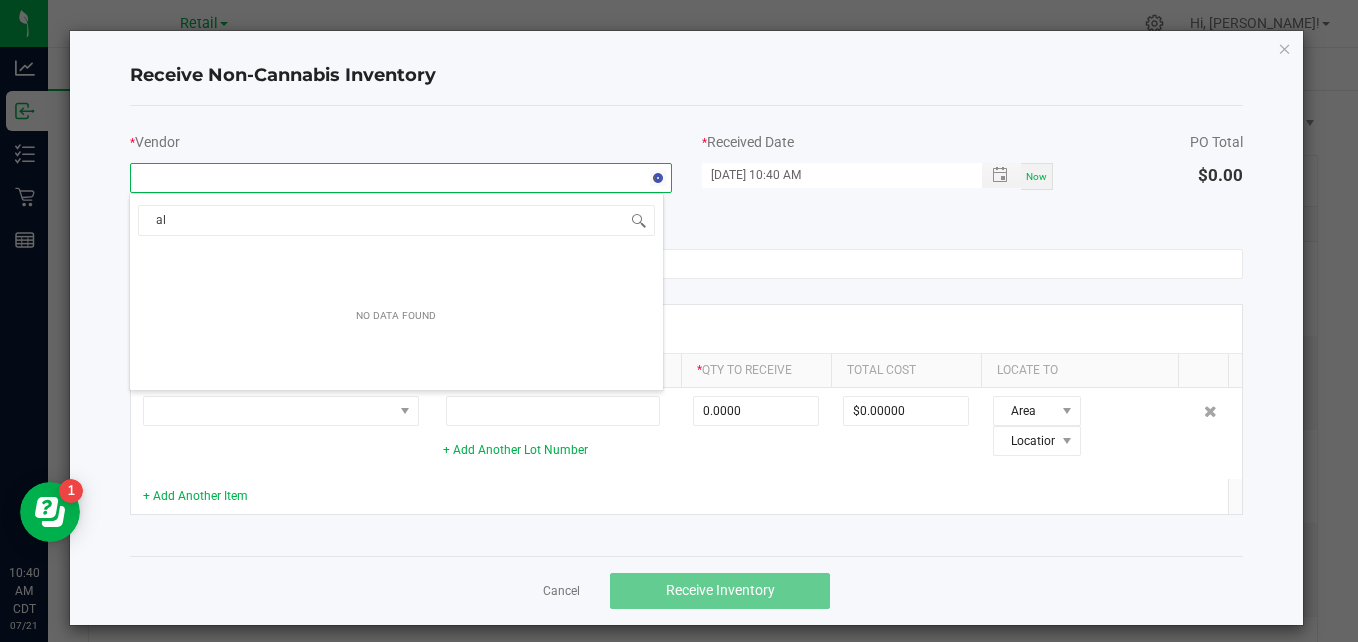 type on "a" 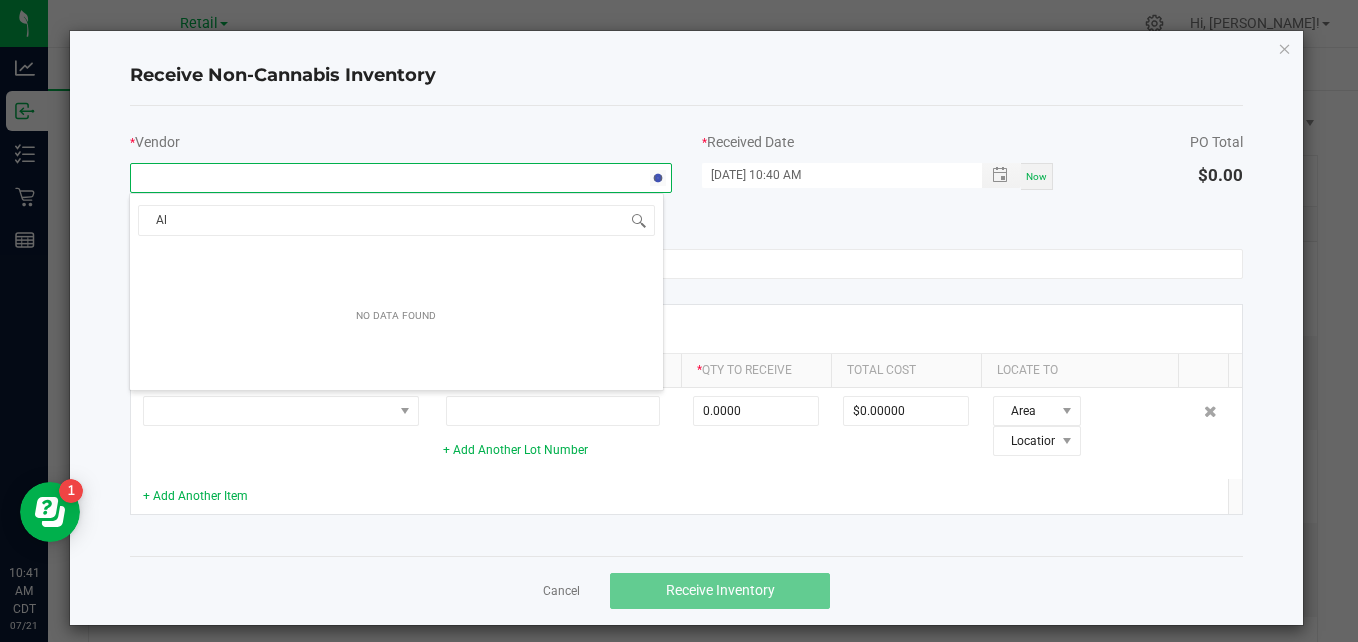 type on "A" 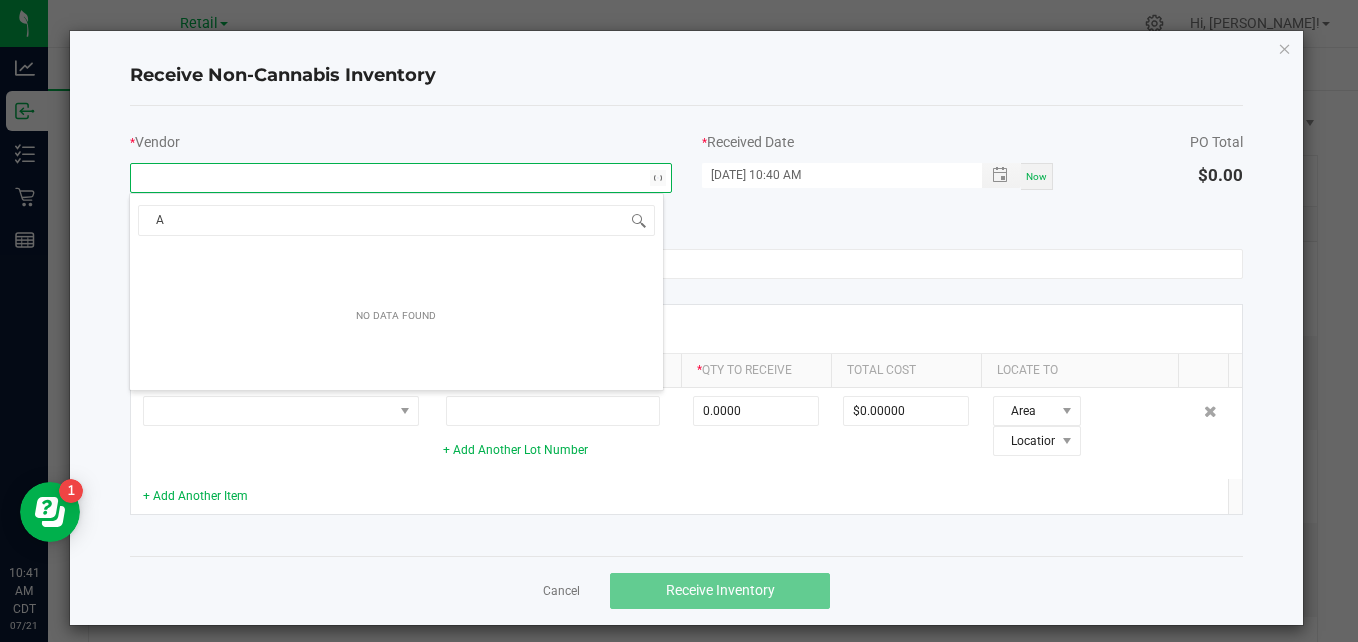 type 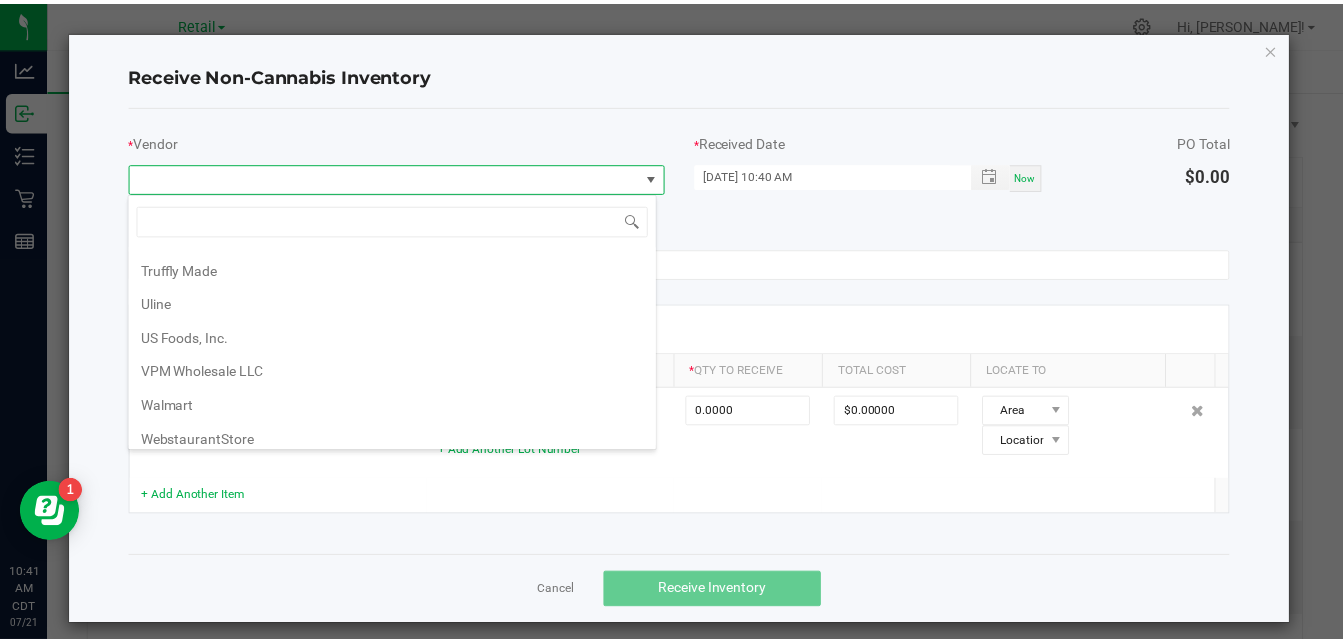 scroll, scrollTop: 2282, scrollLeft: 0, axis: vertical 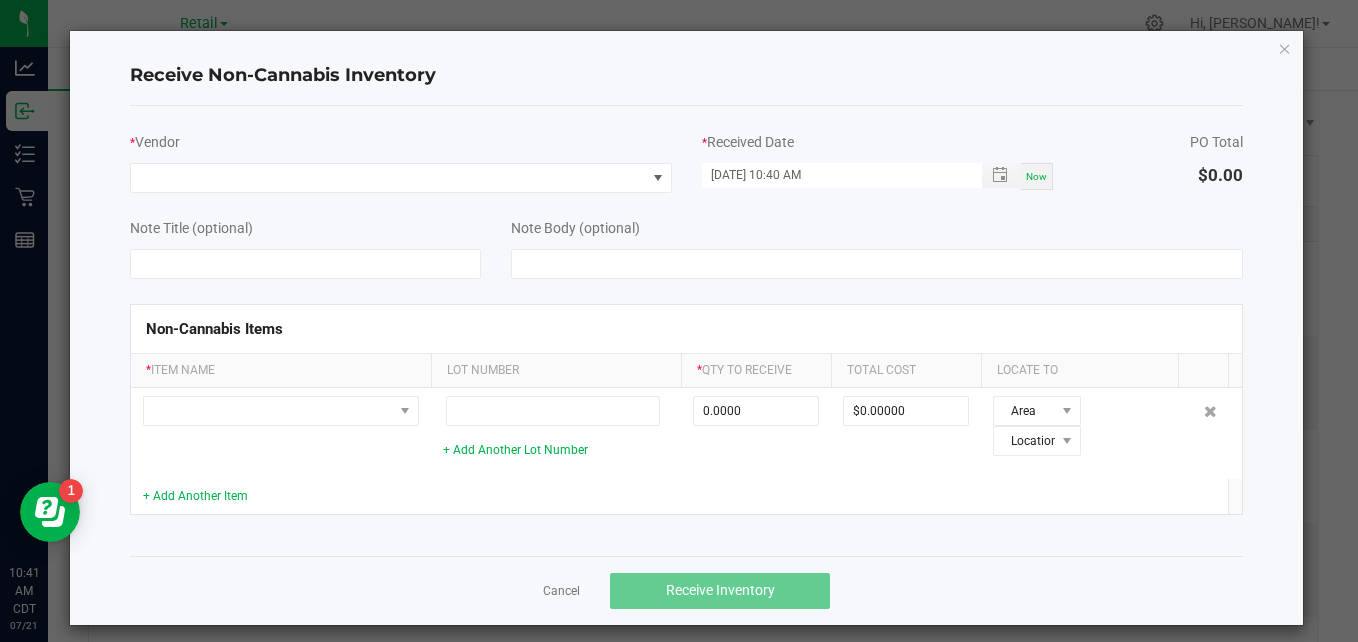 click on "Note Body (optional)" 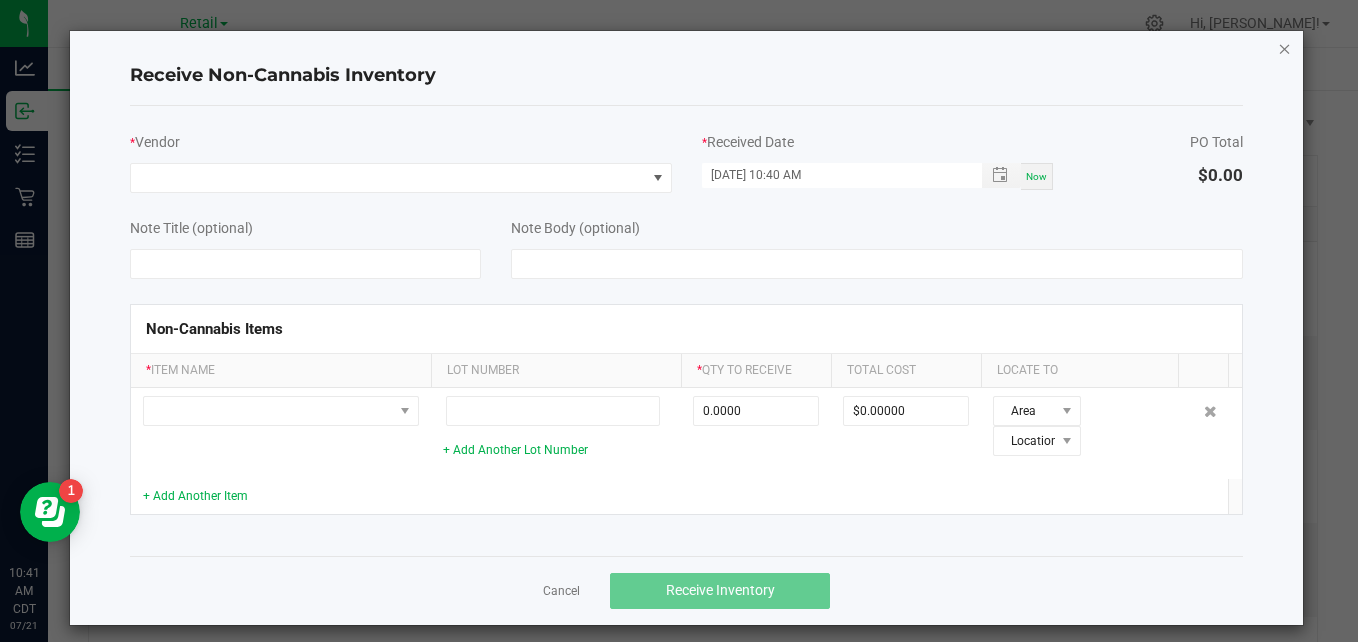 click 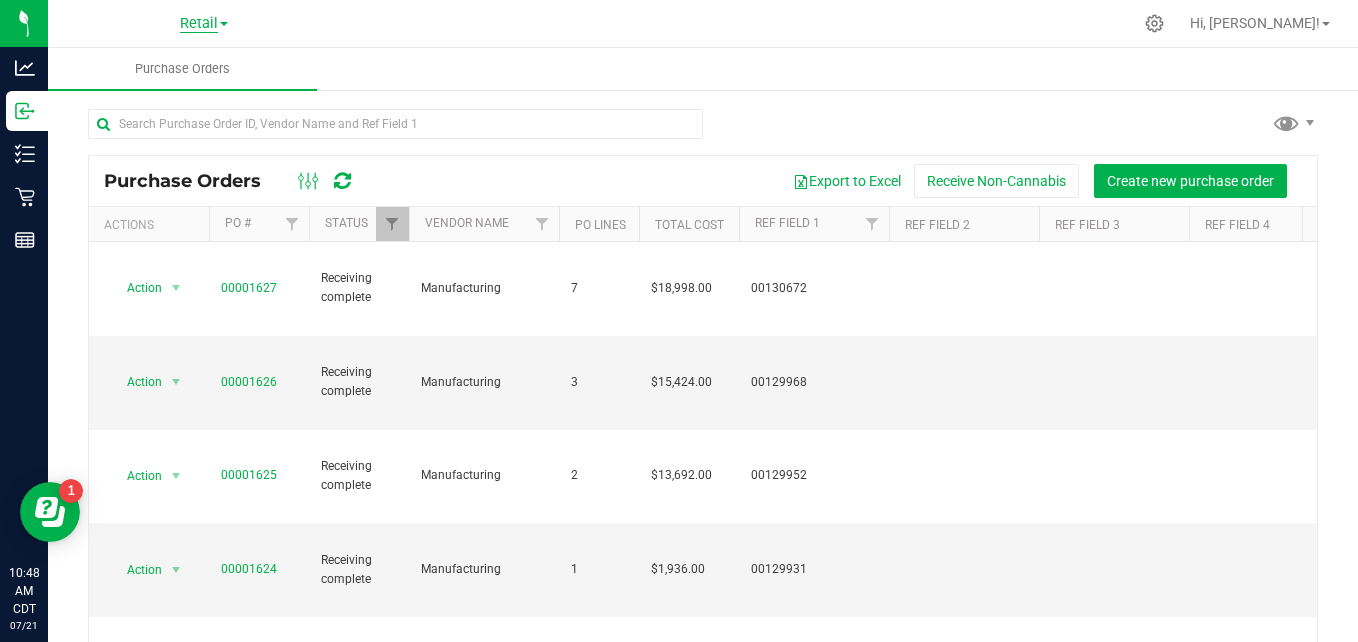 click on "Retail" at bounding box center (199, 24) 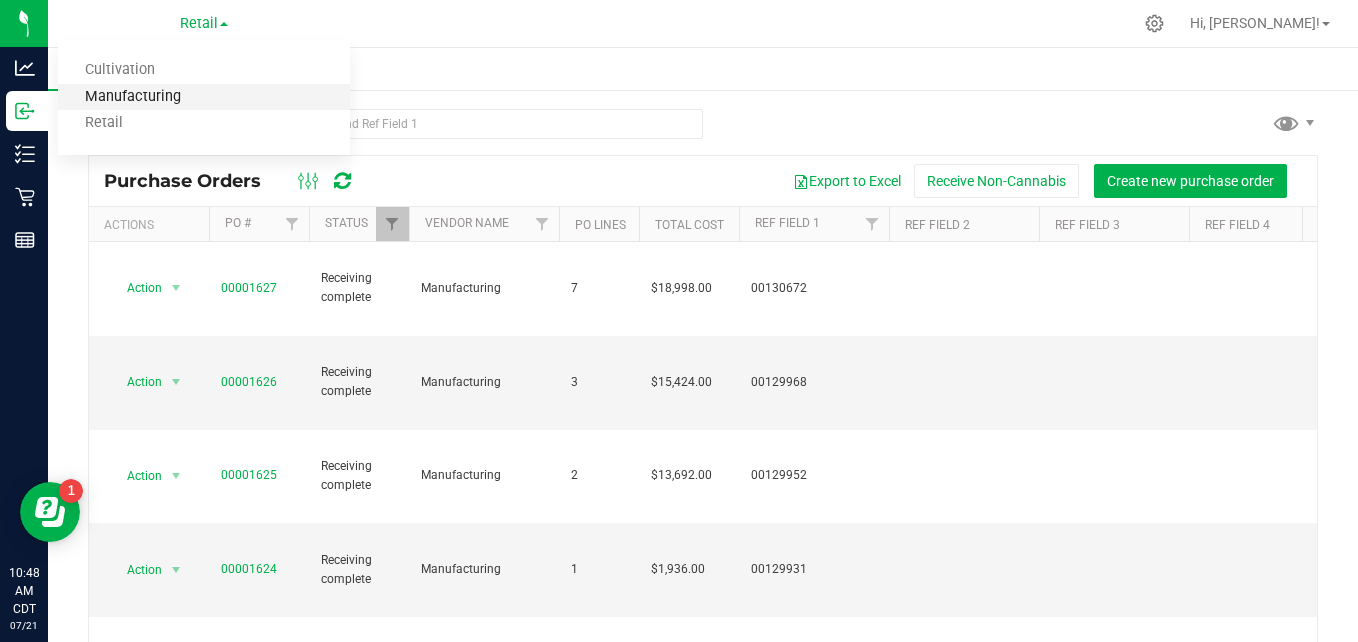 click on "Manufacturing" at bounding box center (204, 97) 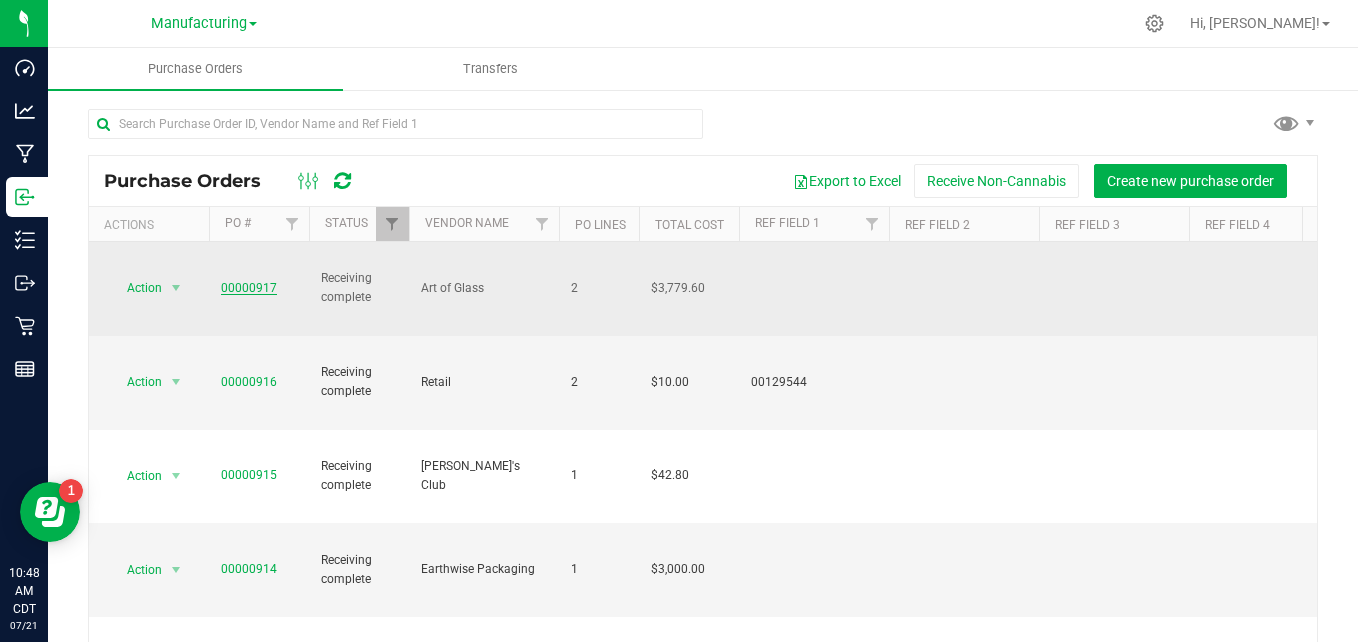 click on "00000917" at bounding box center (249, 288) 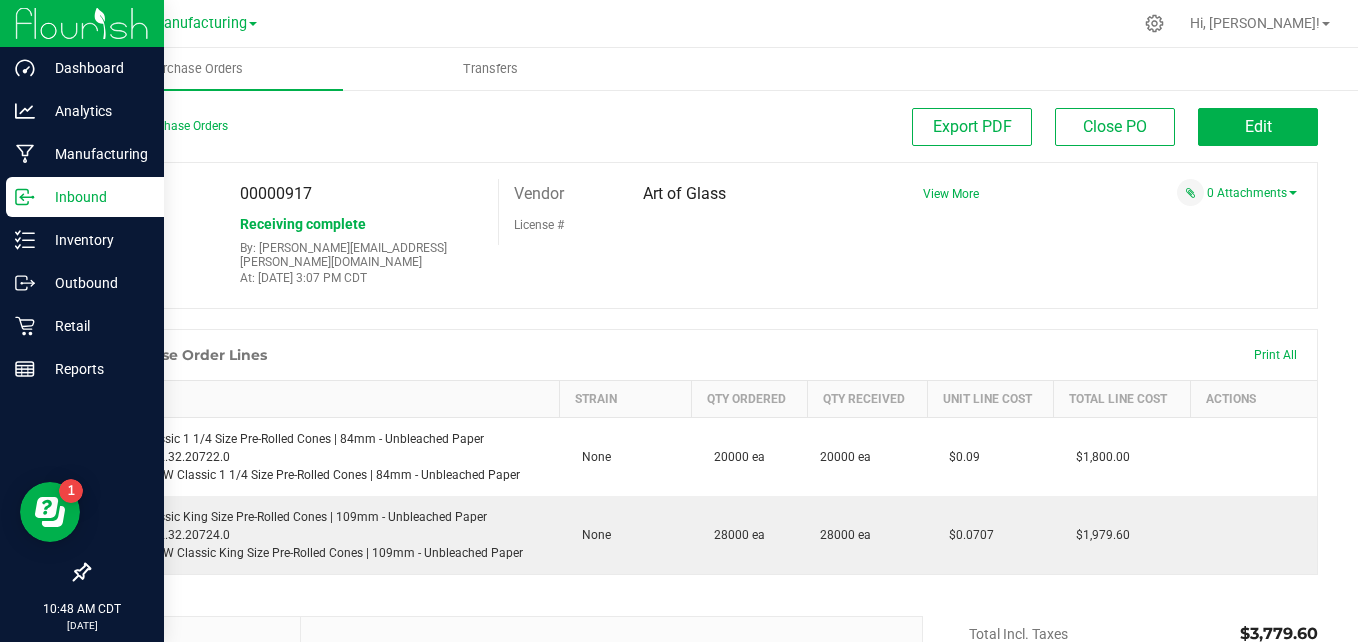 click on "Inbound" at bounding box center (95, 197) 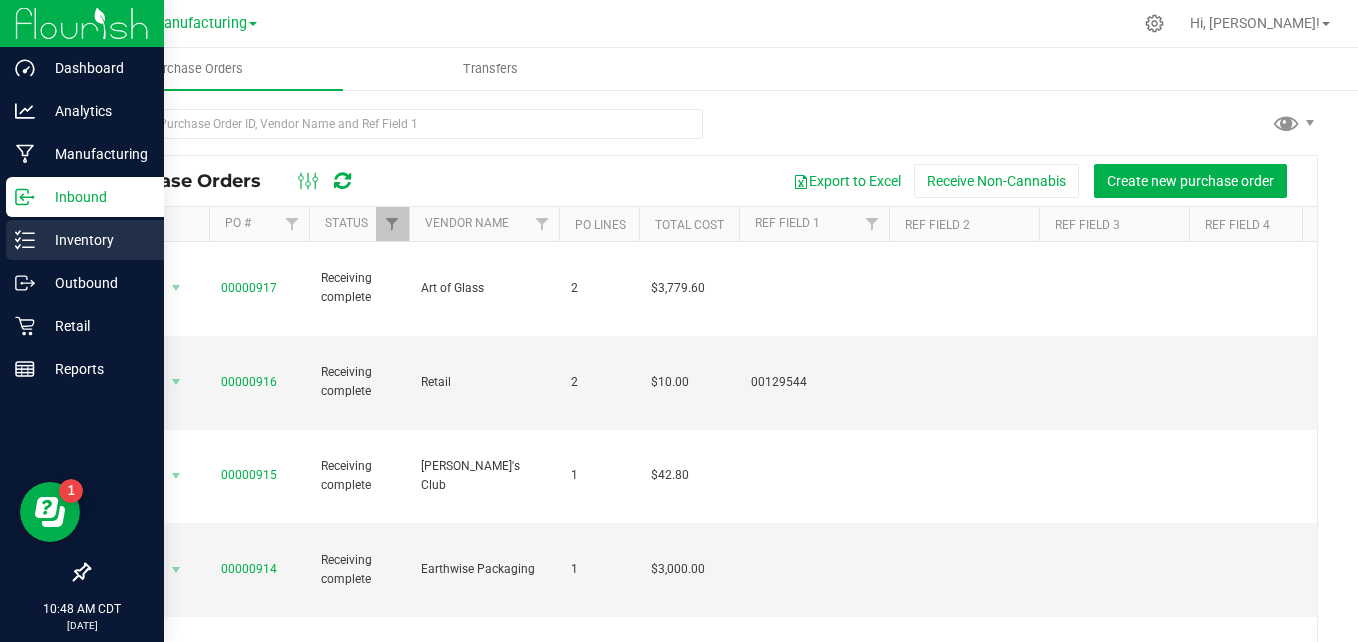 click on "Inventory" at bounding box center (85, 240) 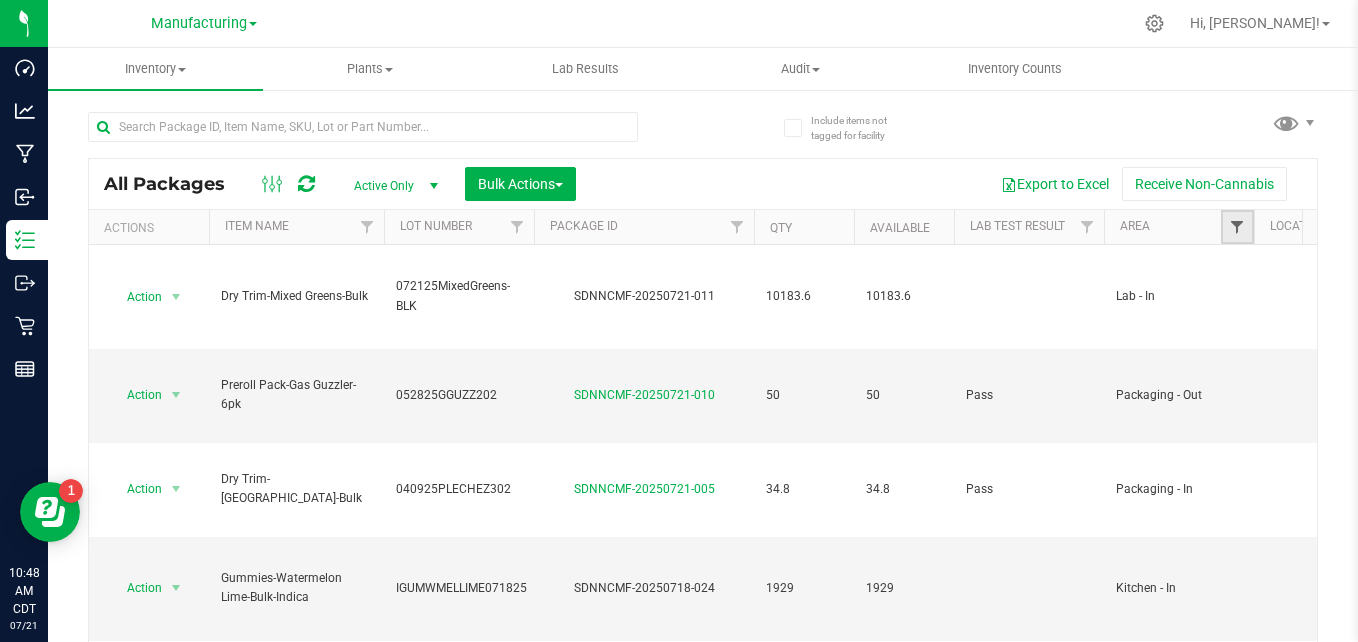 click at bounding box center (1237, 227) 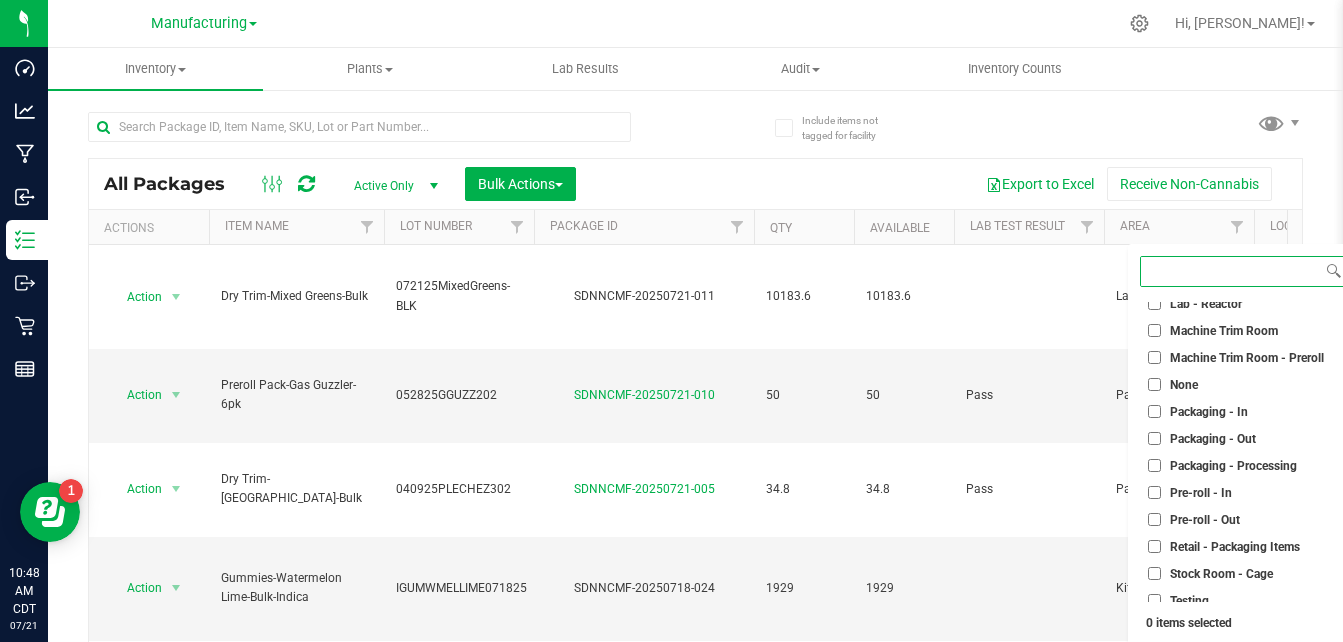 scroll, scrollTop: 488, scrollLeft: 0, axis: vertical 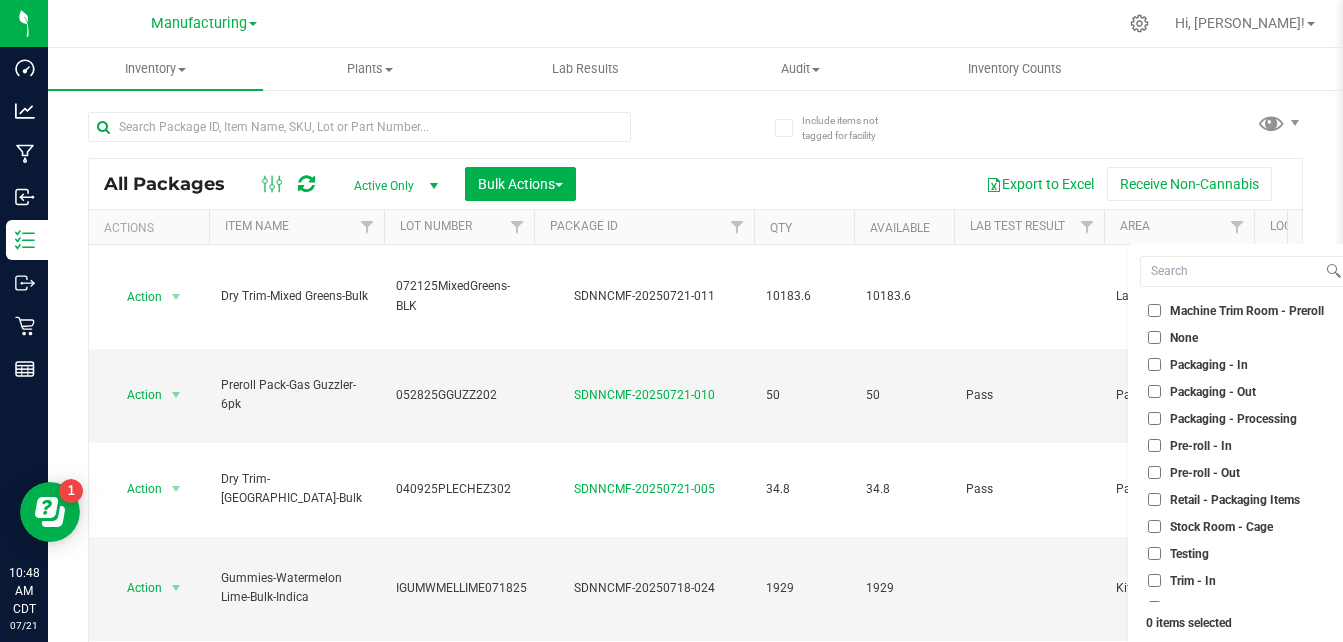 click on "Select All Cure Room Kitchen - Cage Kitchen - In Kitchen - Out Lab - Booth Lab - Booth Lab - Cage #1 Lab - Cage #2 Lab - Cryo Freezer Lab - Freezer Lab - Fridge #1 Lab - Fridge #2 Lab - In Lab - Oven Lab - Rack Lab - Reactor Machine Trim Room Machine Trim Room - Preroll None Packaging - In Packaging - Out Packaging - Processing Pre-roll - In Pre-roll - Out Retail - Packaging Items Stock Room - Cage Testing Trim - In Trim - Out" at bounding box center (1243, 452) 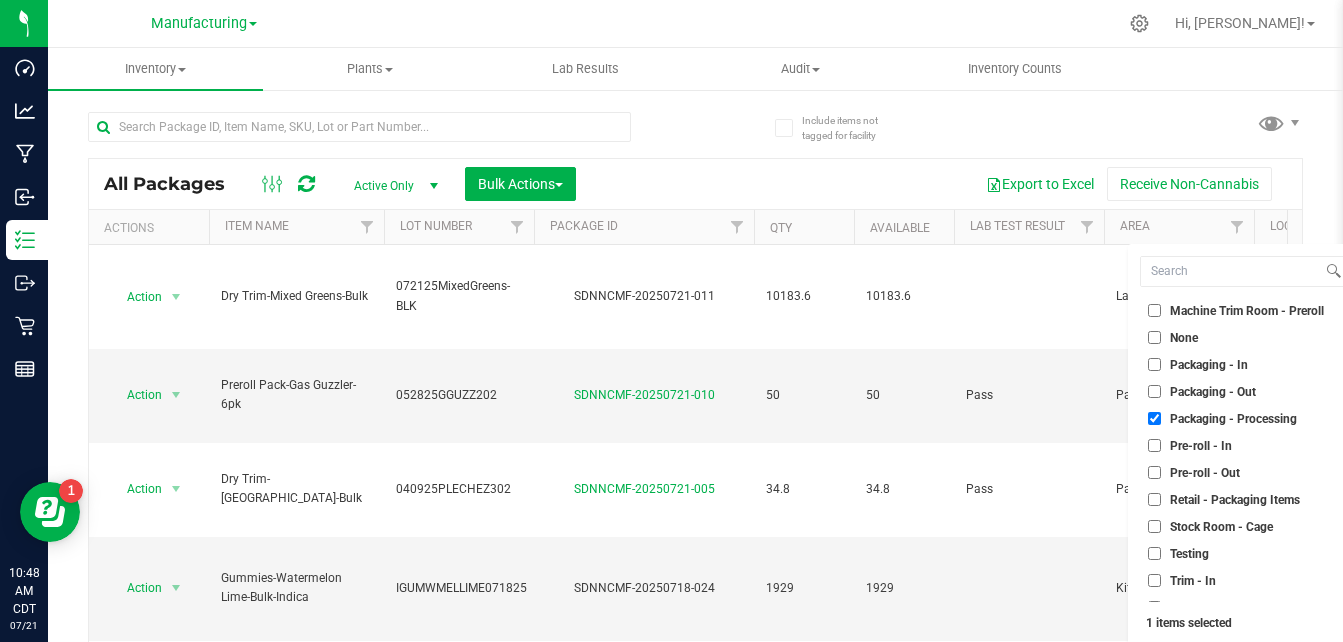 click on "Select All Cure Room Kitchen - Cage Kitchen - In Kitchen - Out Lab - Booth Lab - Booth Lab - Cage #1 Lab - Cage #2 Lab - Cryo Freezer Lab - Freezer Lab - Fridge #1 Lab - Fridge #2 Lab - In Lab - Oven Lab - Rack Lab - Reactor Machine Trim Room Machine Trim Room - Preroll None Packaging - In Packaging - Out Packaging - Processing Pre-roll - In Pre-roll - Out Retail - Packaging Items Stock Room - Cage Testing Trim - In Trim - Out" at bounding box center (1243, 452) 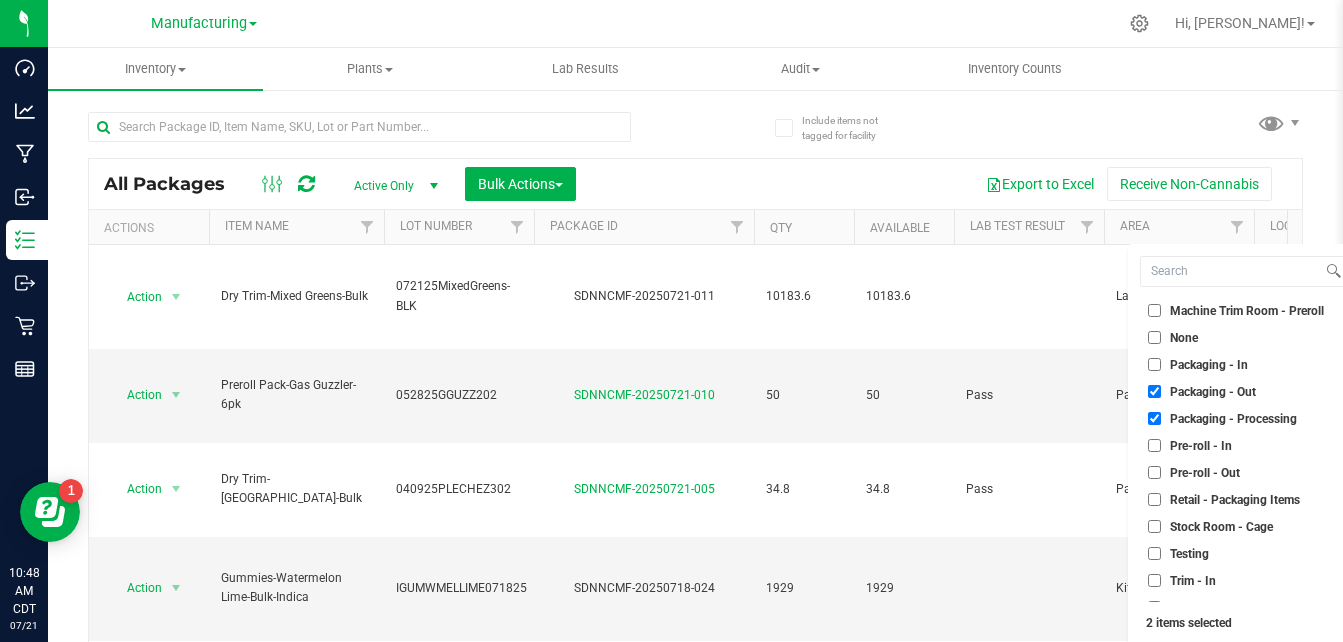 scroll, scrollTop: 504, scrollLeft: 0, axis: vertical 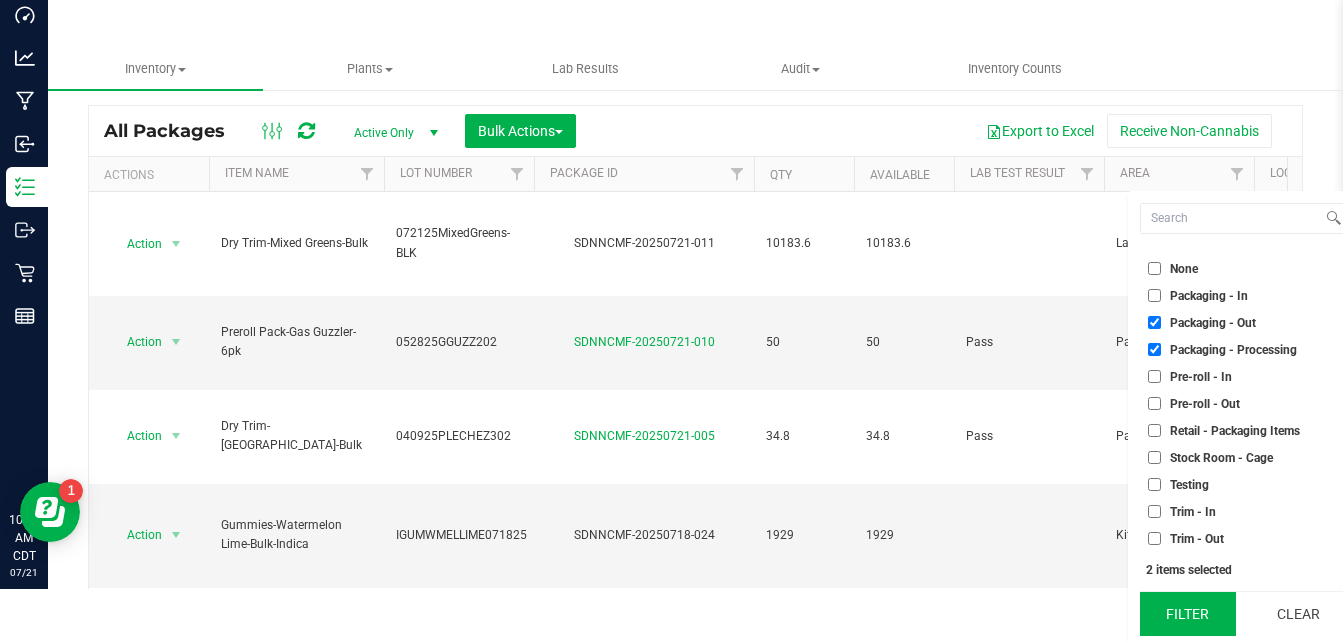 click on "Filter" at bounding box center [1188, 614] 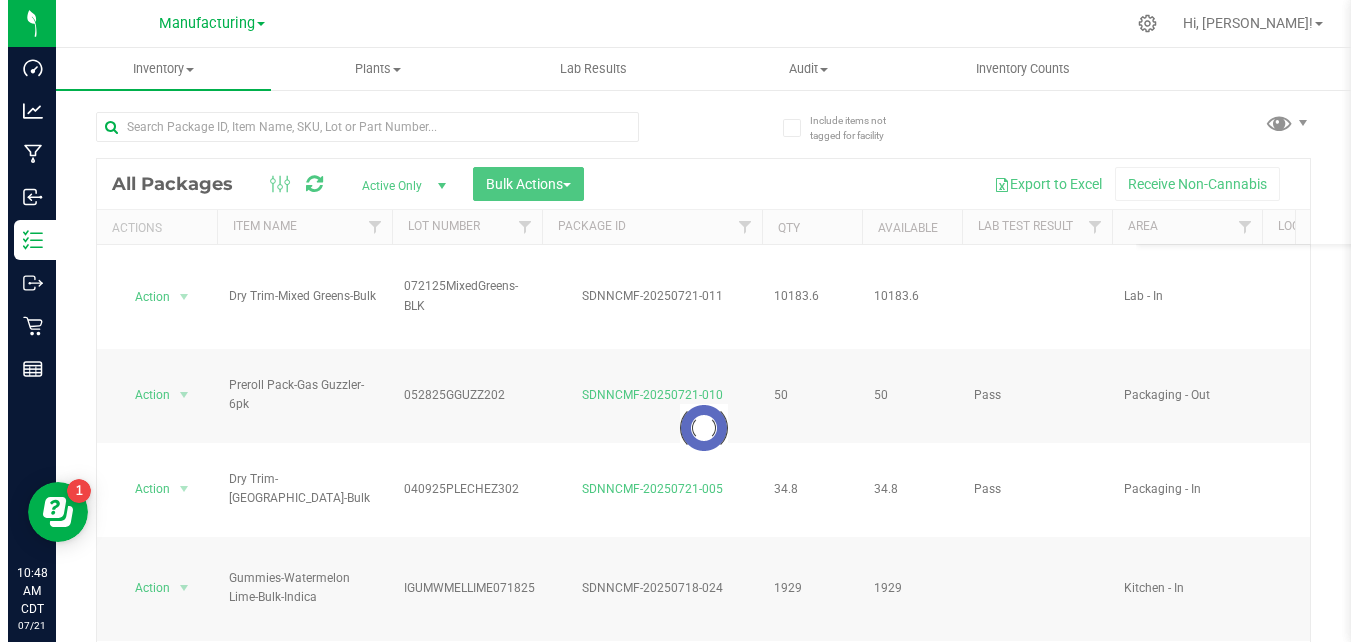 scroll, scrollTop: 0, scrollLeft: 0, axis: both 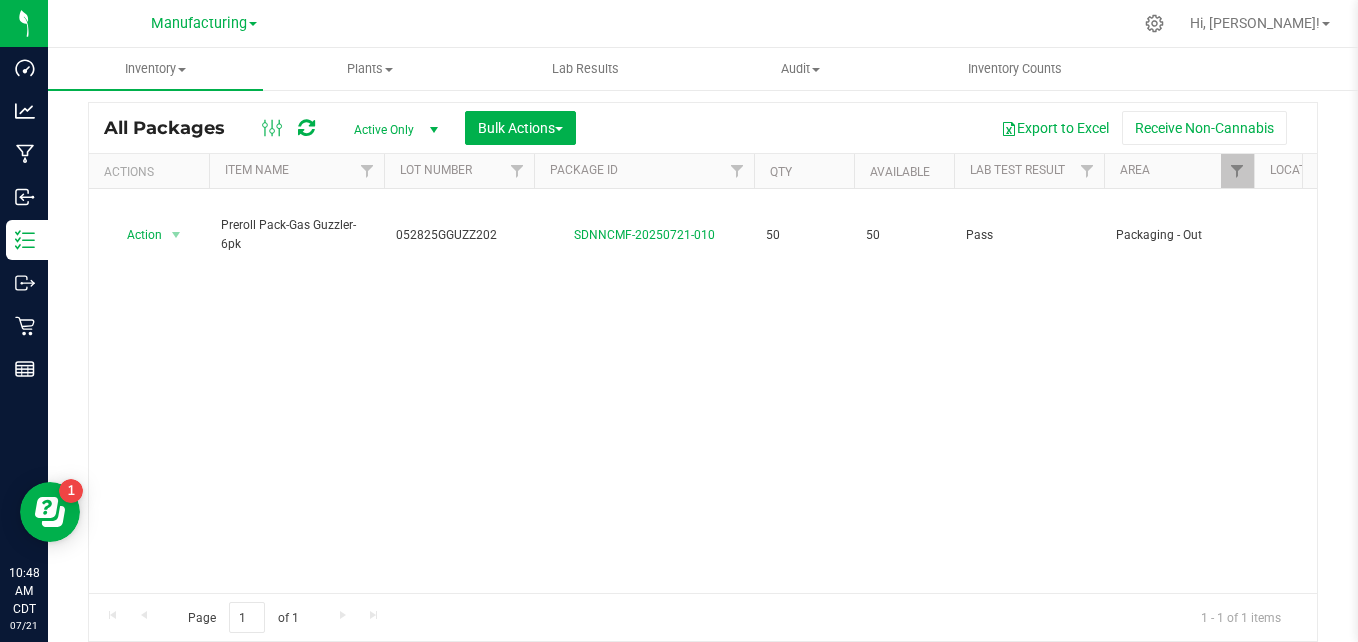 click on "Action Action Adjust qty Create package Edit attributes Global inventory Locate package Lock package Package audit log Print package label See history Take lab sample
Preroll Pack-Gas Guzzler-6pk
052825GGUZZ202
SDNNCMF-20250721-010
50
50
Pass
Packaging - Out
15.9690
Each
(3 g ea.)
Created
02172025 - G2 - Z2 $1.58920 $28.00000
1.4.4.27315.0
$79.46
$1,400.00 $79.46 $0.00 Jul 21, 2025 10:24:10 CDT
Now" at bounding box center (703, 391) 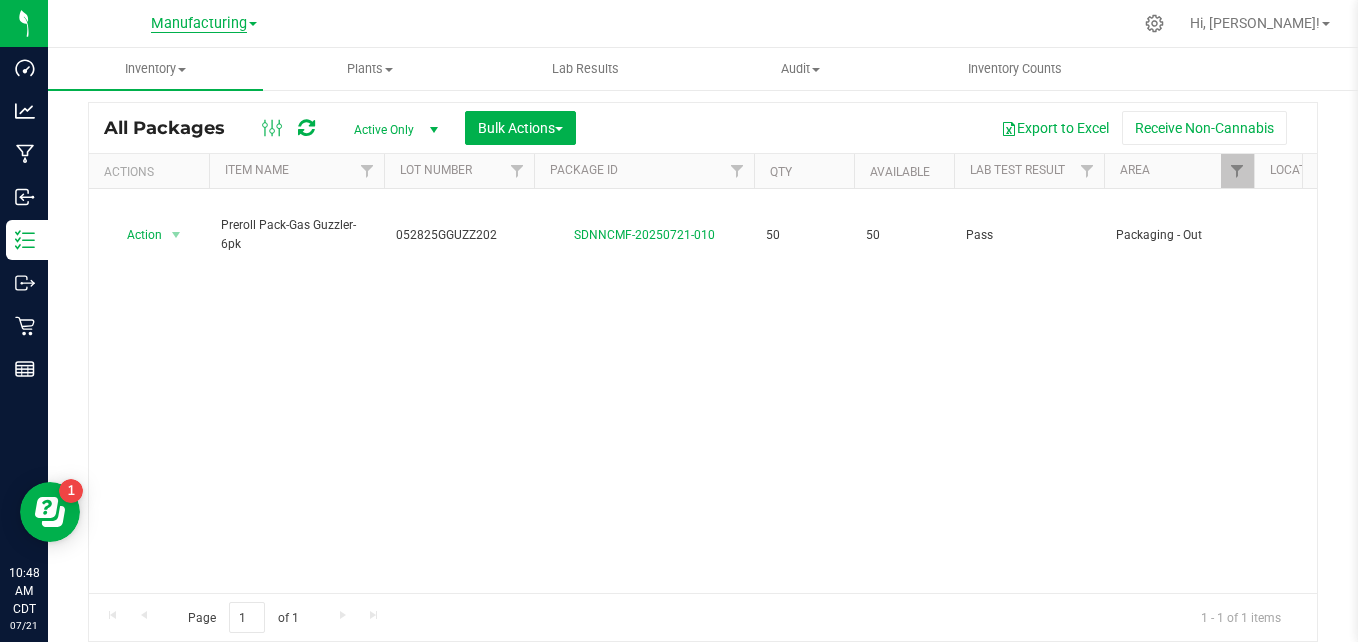 click on "Manufacturing" at bounding box center [199, 24] 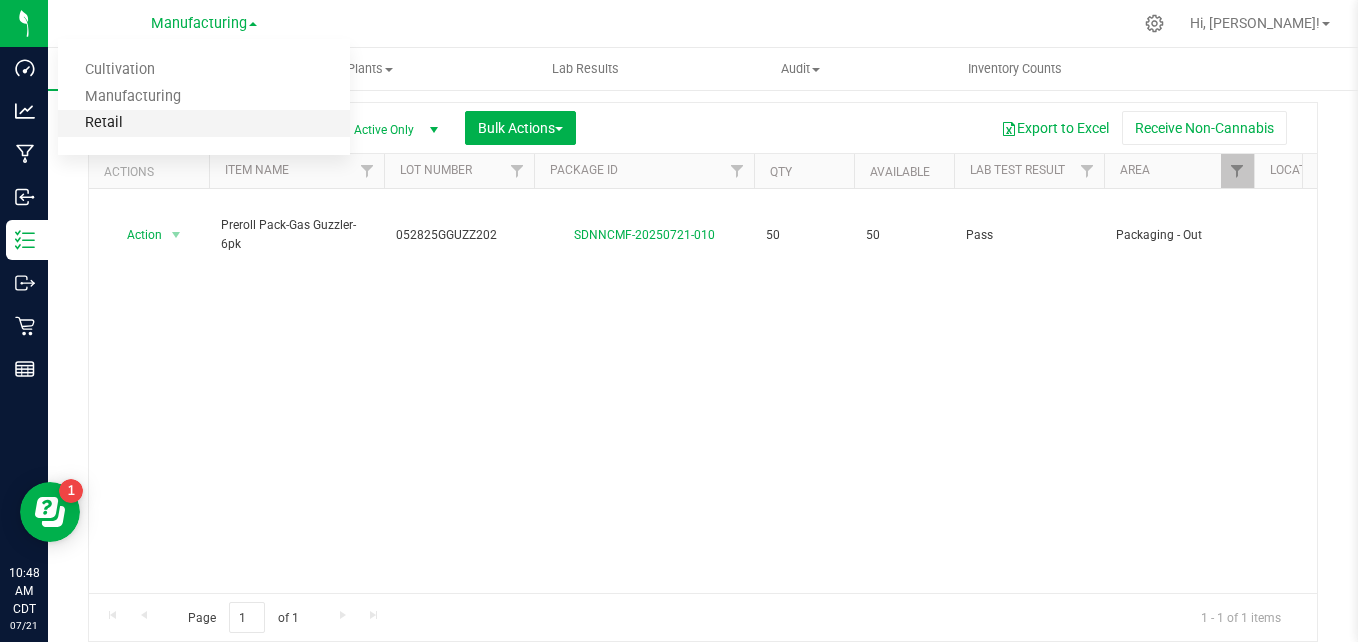 click on "Retail" at bounding box center (204, 123) 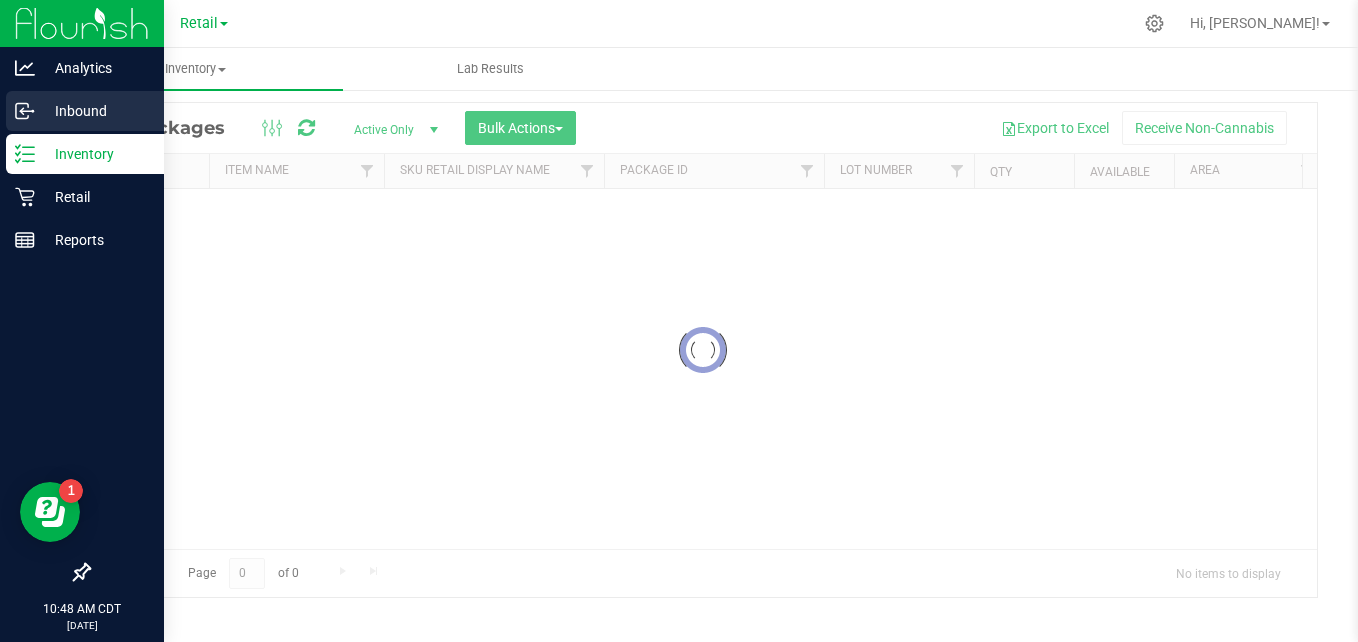 click 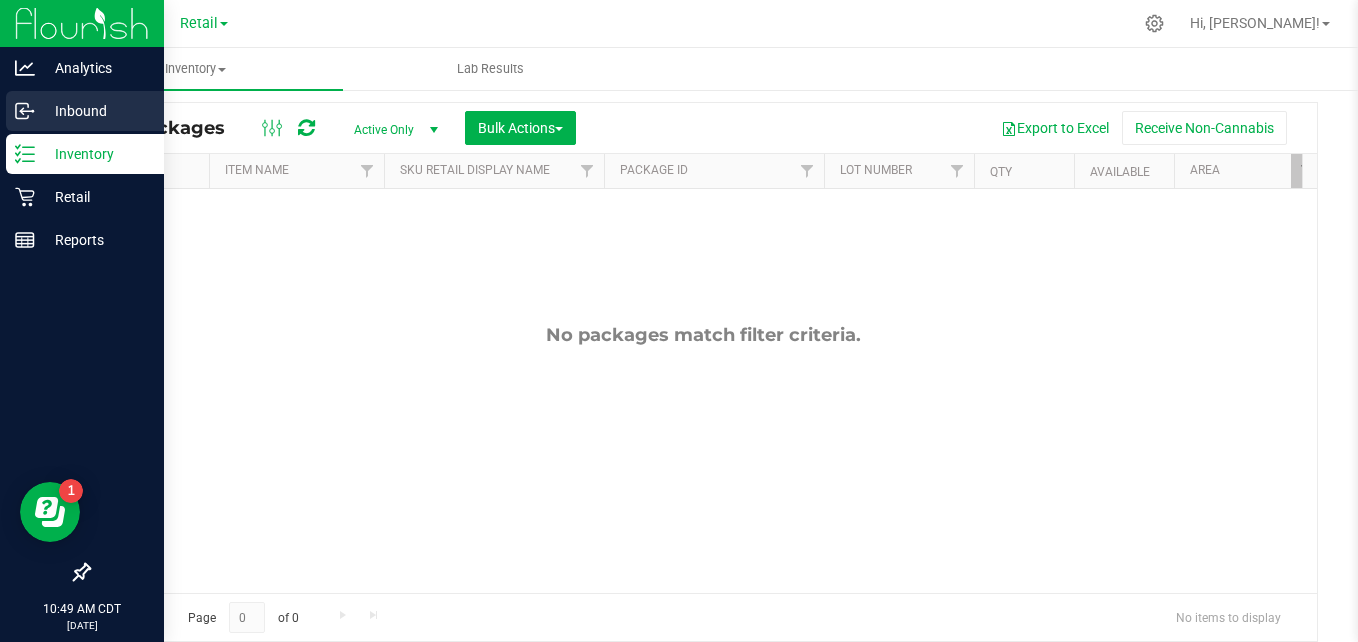 click on "Inbound" at bounding box center [85, 111] 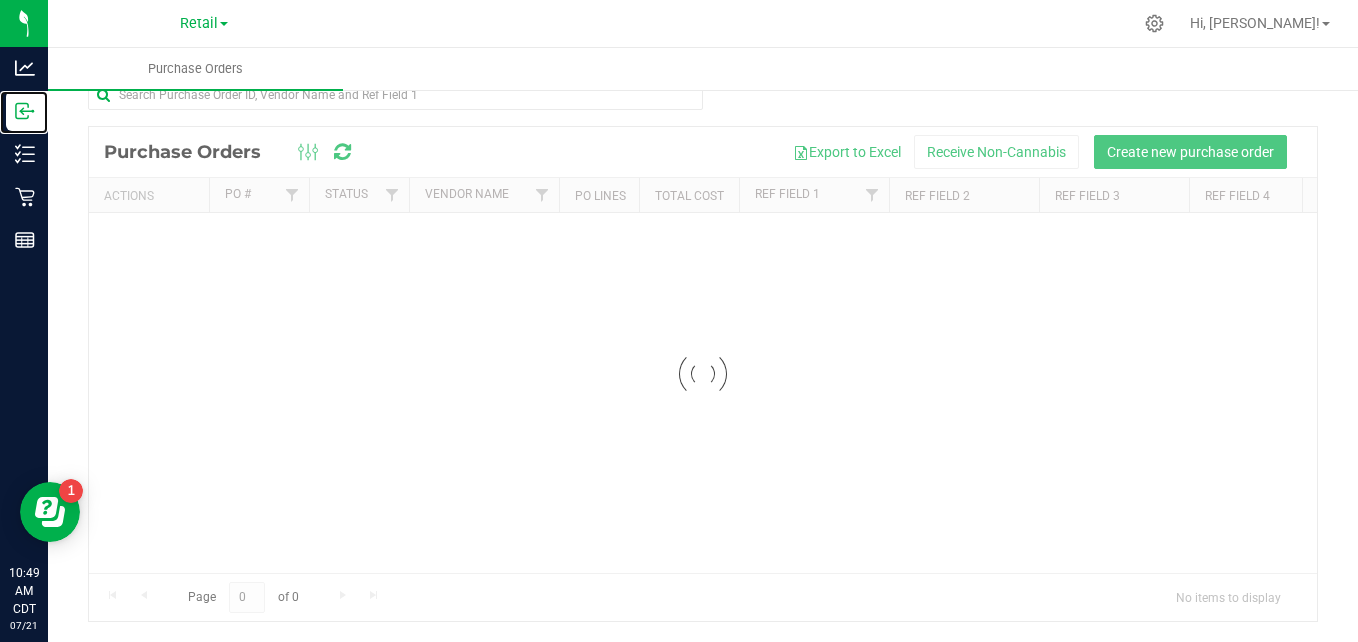 scroll, scrollTop: 0, scrollLeft: 0, axis: both 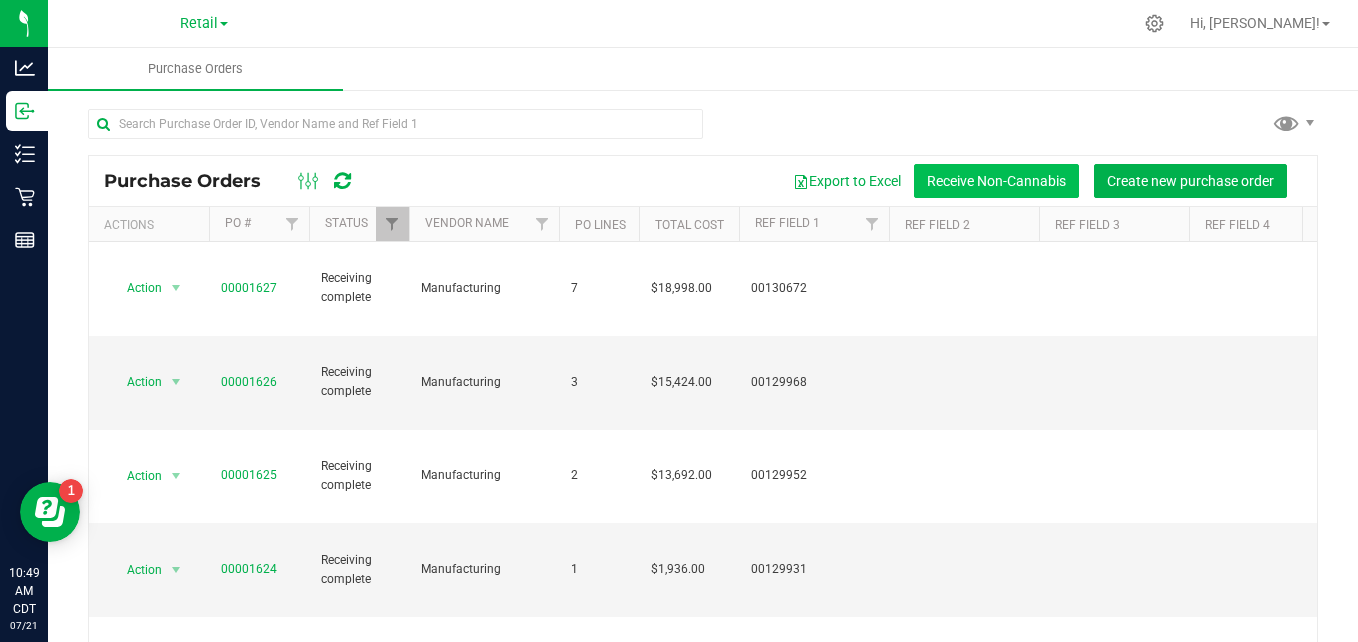 click on "Receive Non-Cannabis" at bounding box center [996, 181] 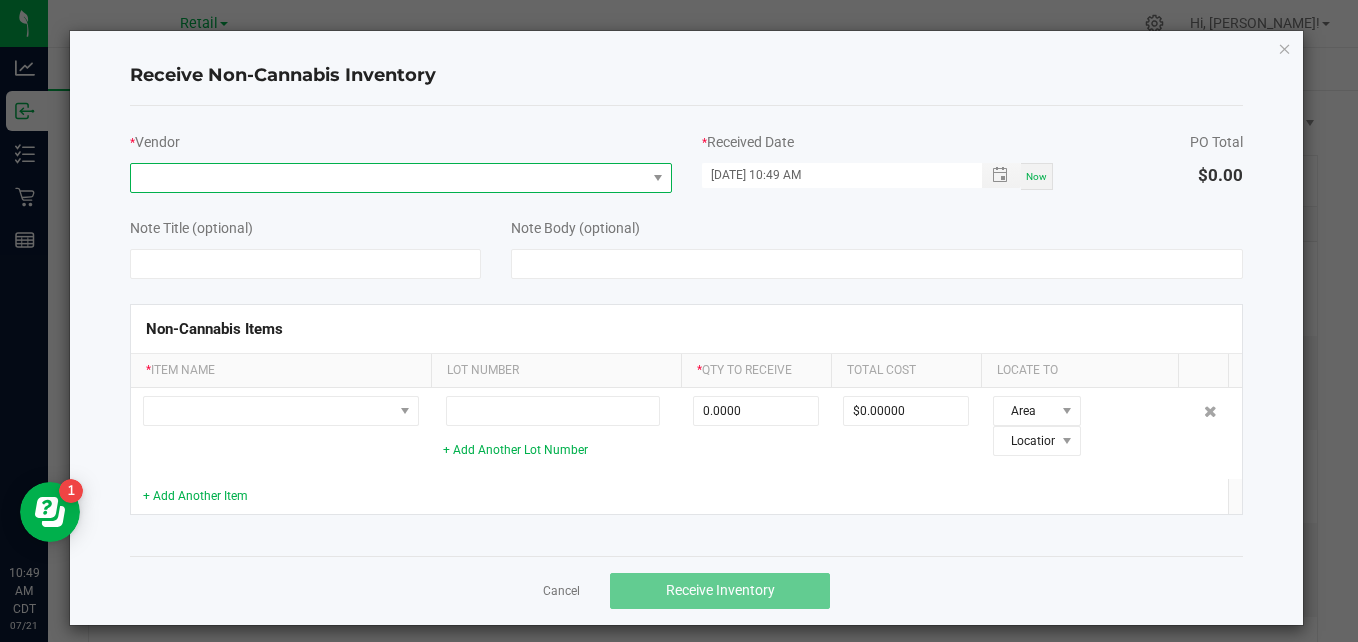 click at bounding box center [388, 178] 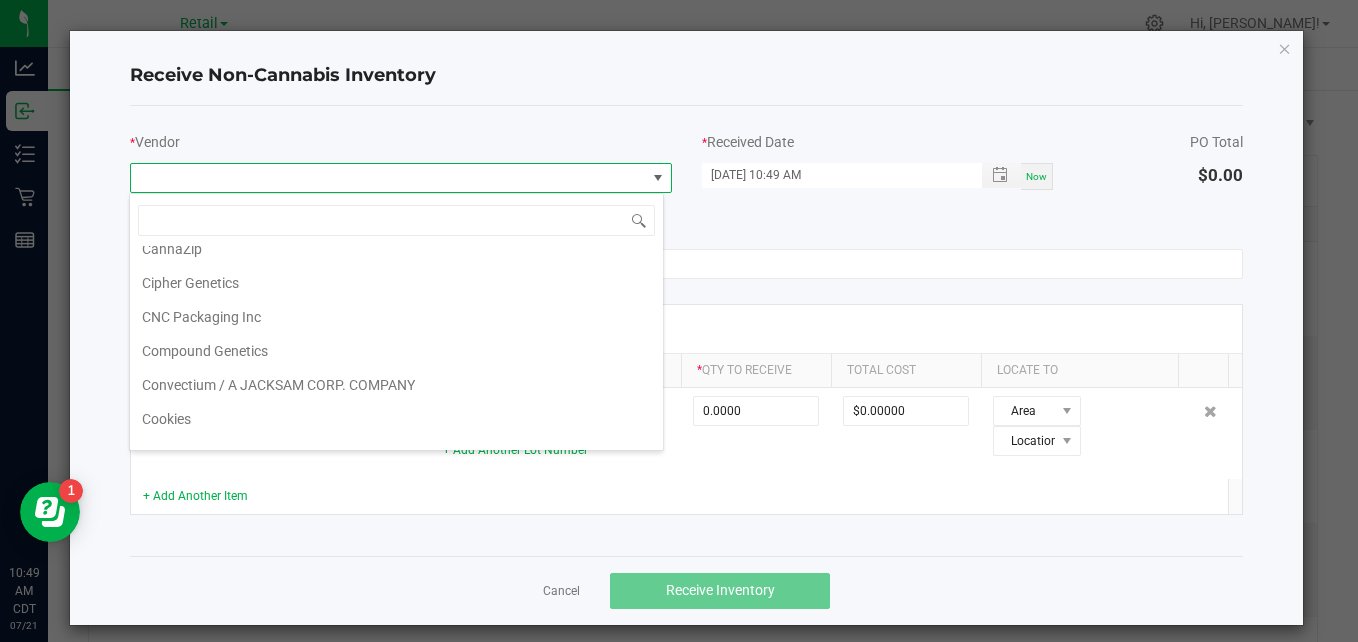 type on "4" 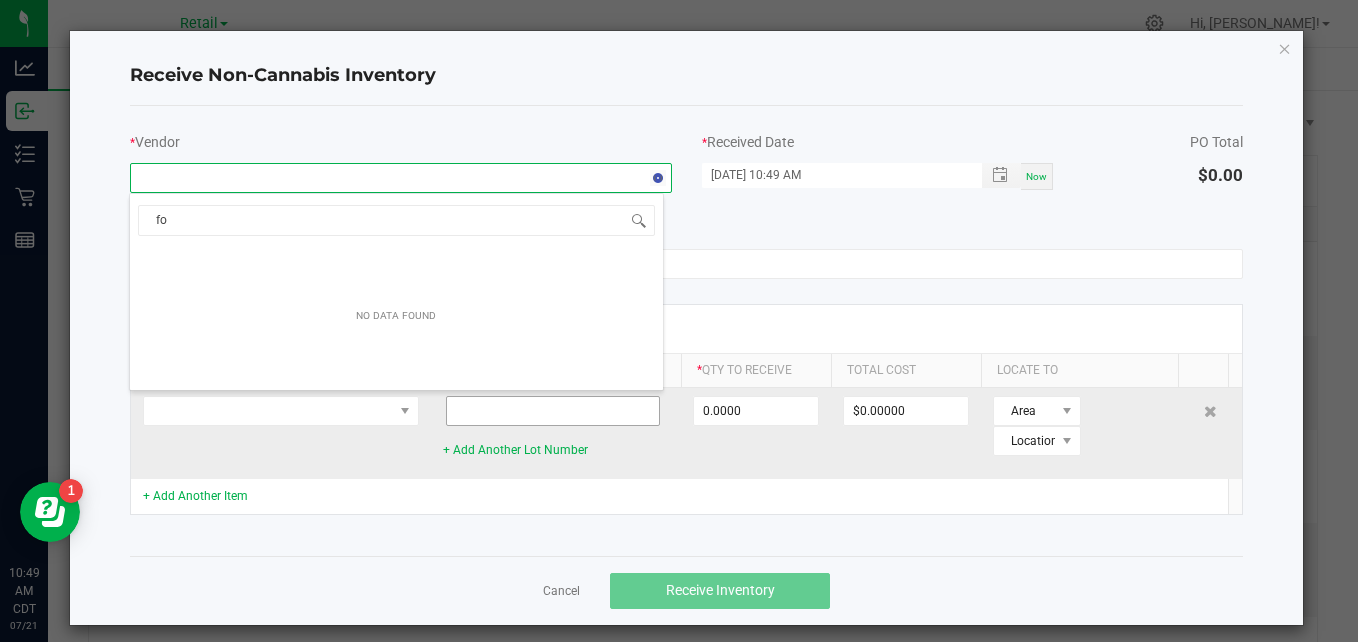 type on "f" 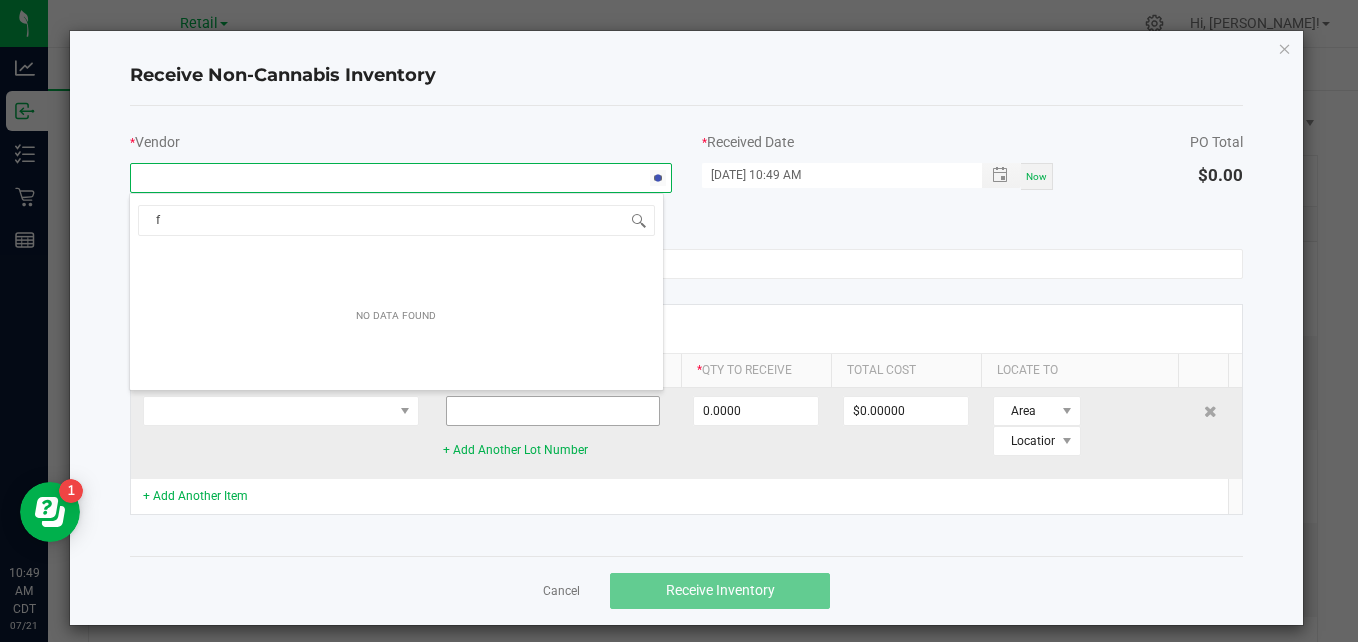 type 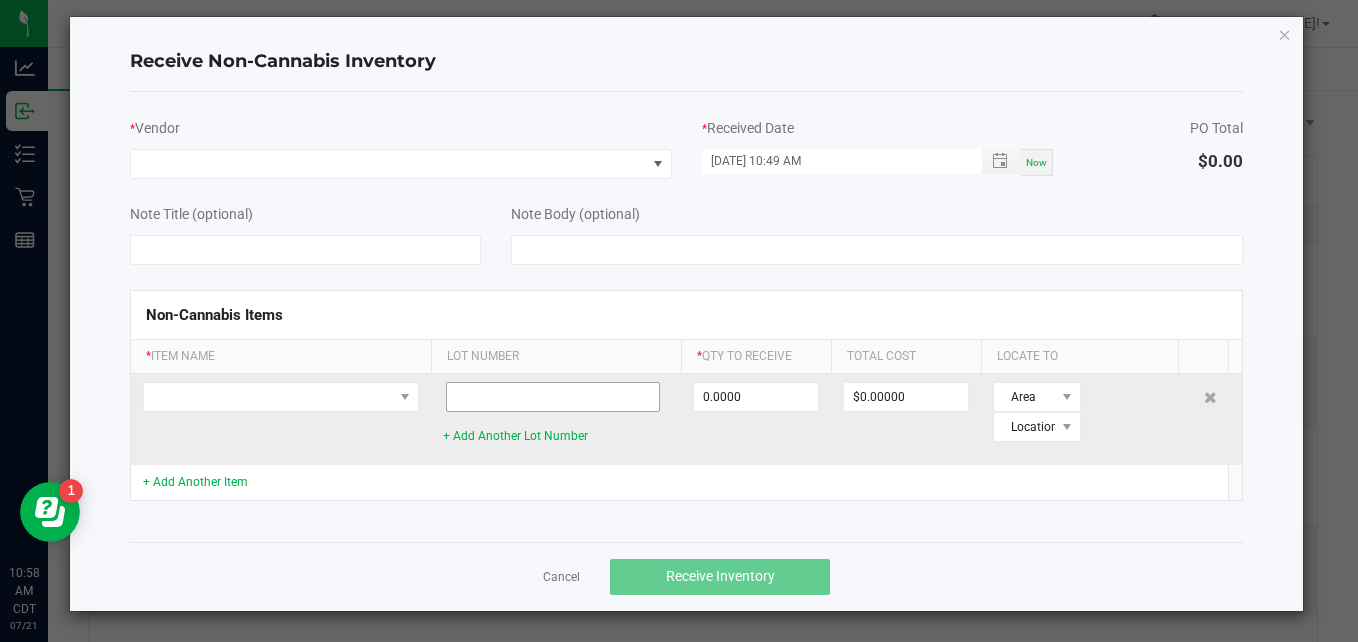 scroll, scrollTop: 0, scrollLeft: 0, axis: both 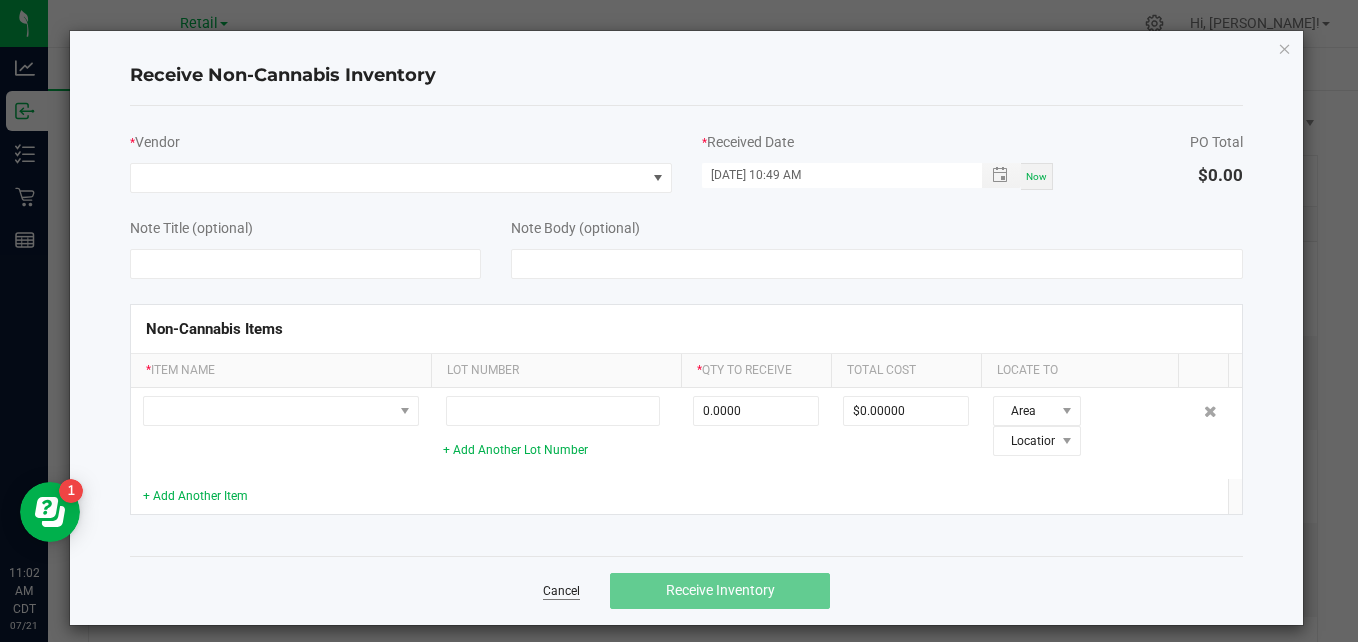 click on "Cancel" 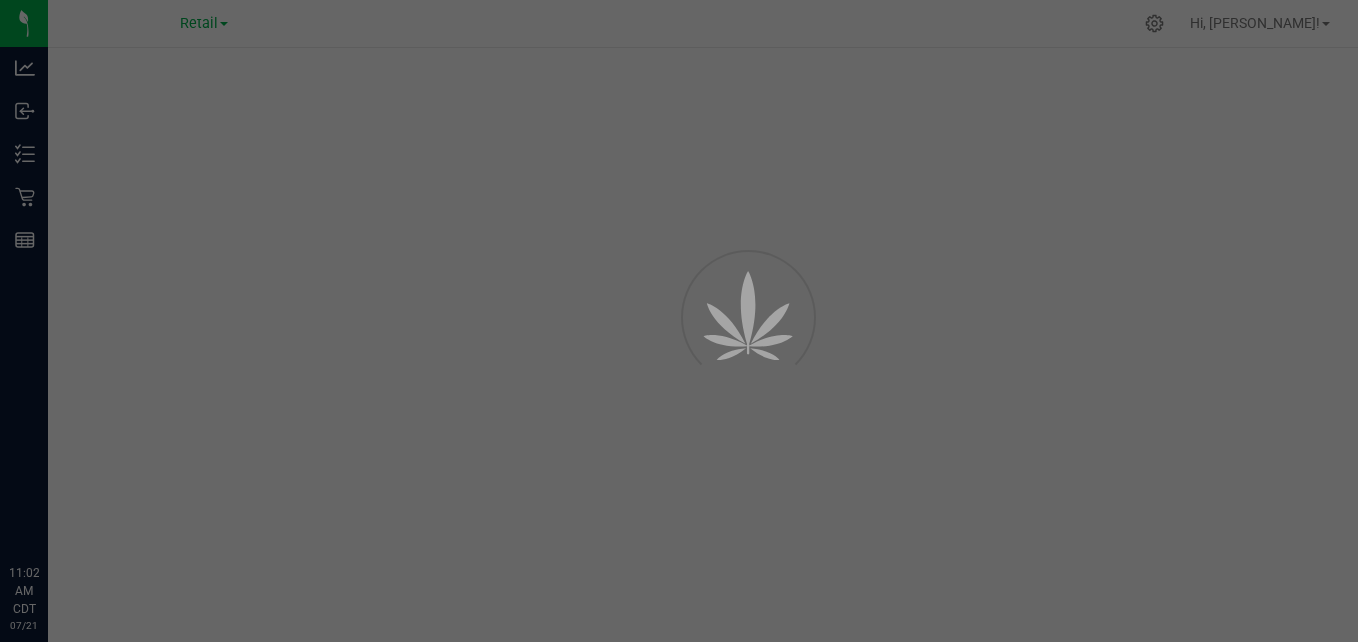 scroll, scrollTop: 0, scrollLeft: 0, axis: both 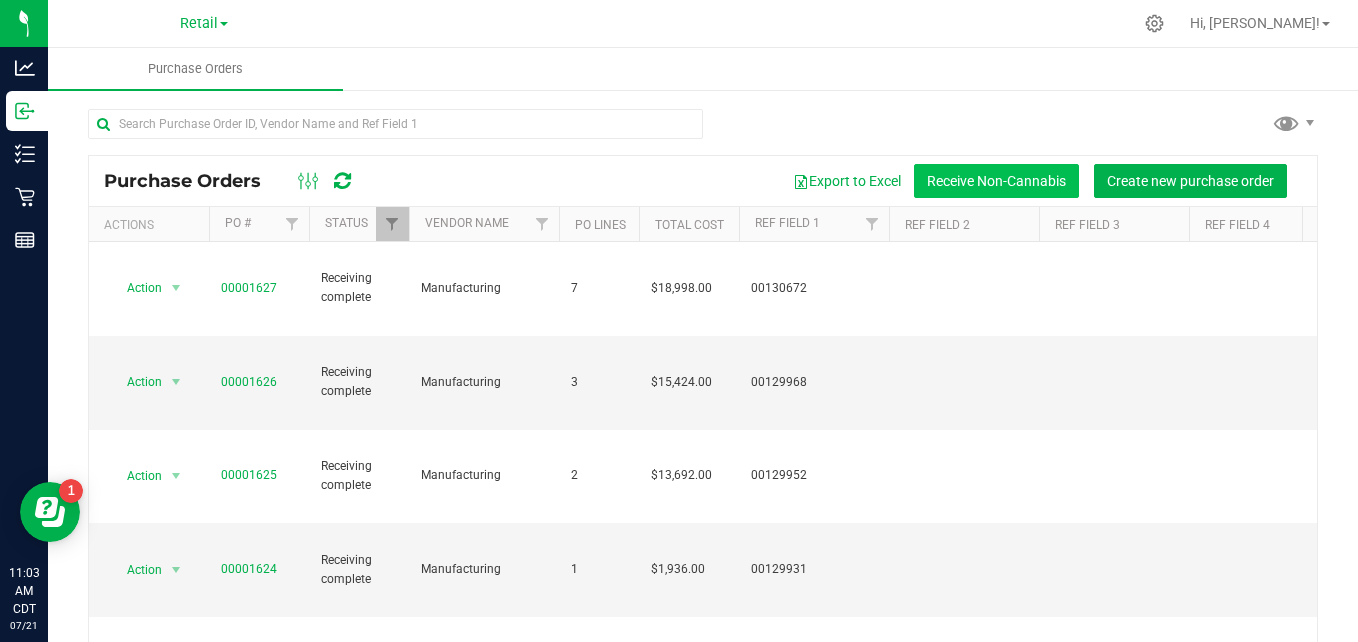 click on "Receive Non-Cannabis" at bounding box center [996, 181] 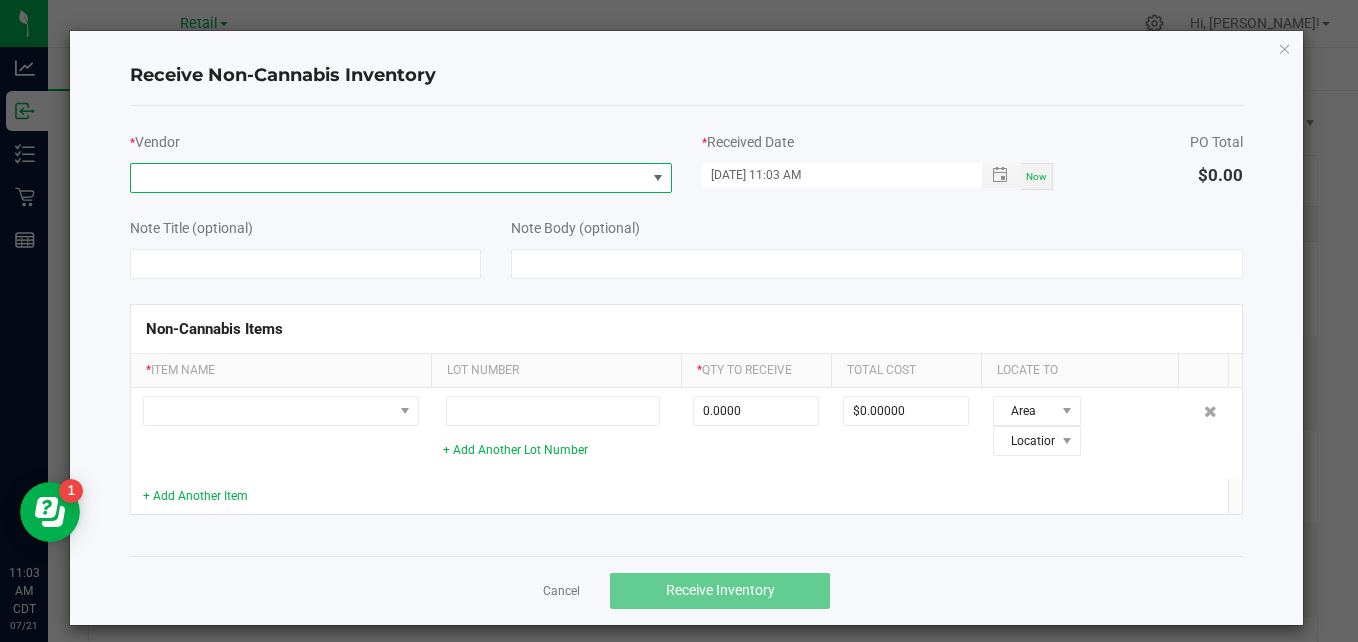 click at bounding box center [388, 178] 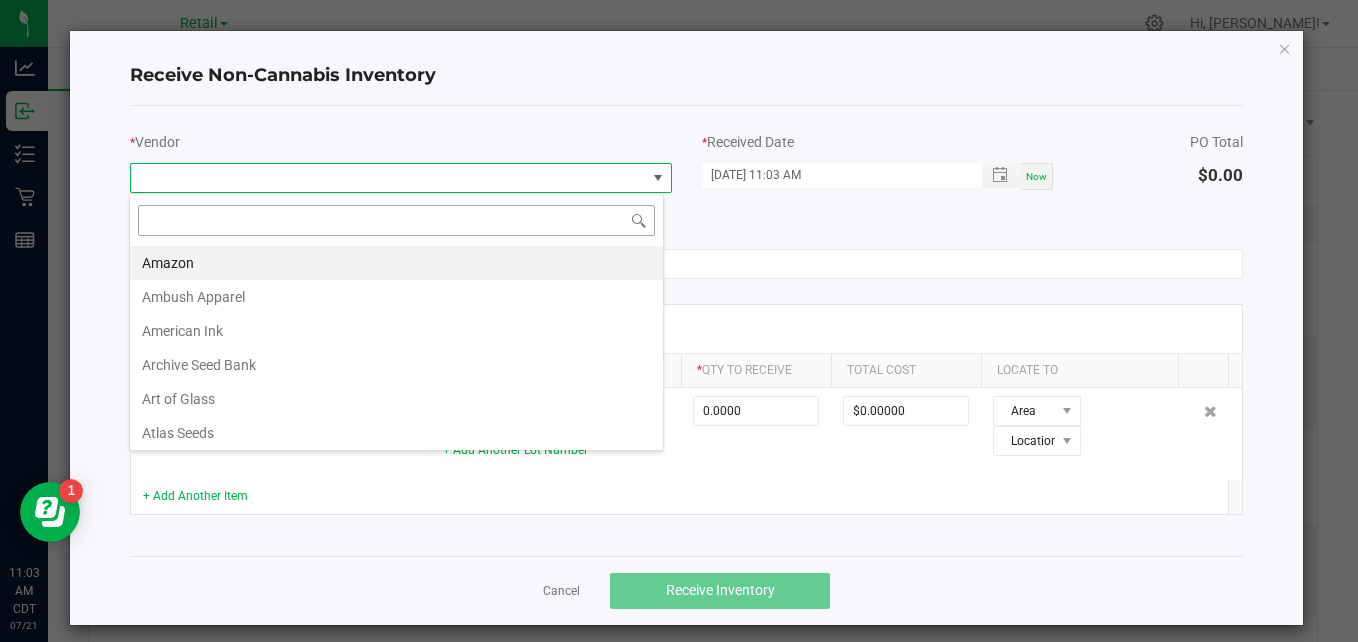 scroll, scrollTop: 99970, scrollLeft: 99465, axis: both 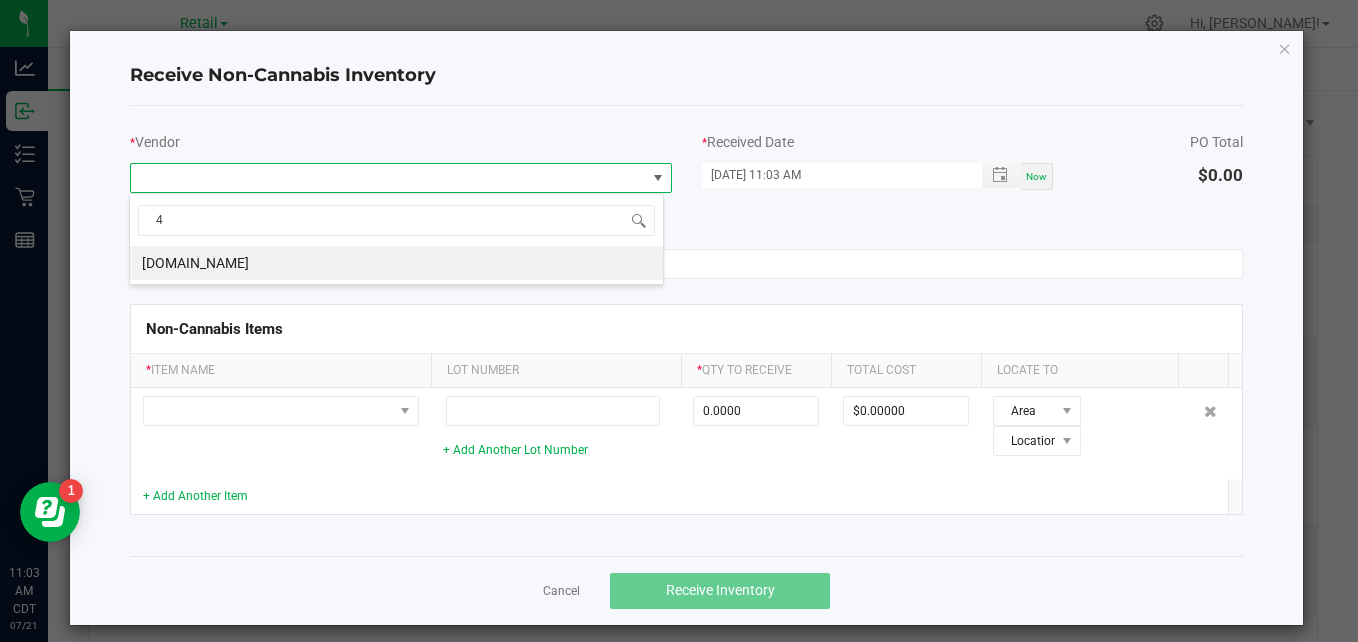 type 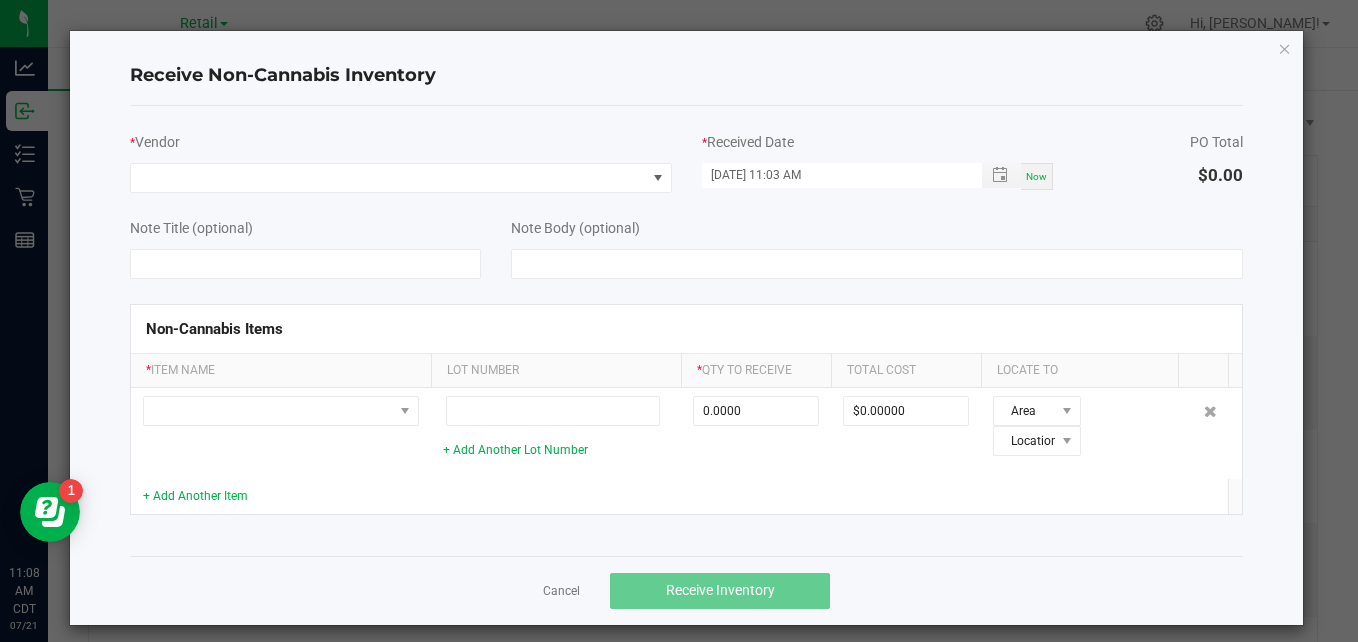 click on "*  Vendor" 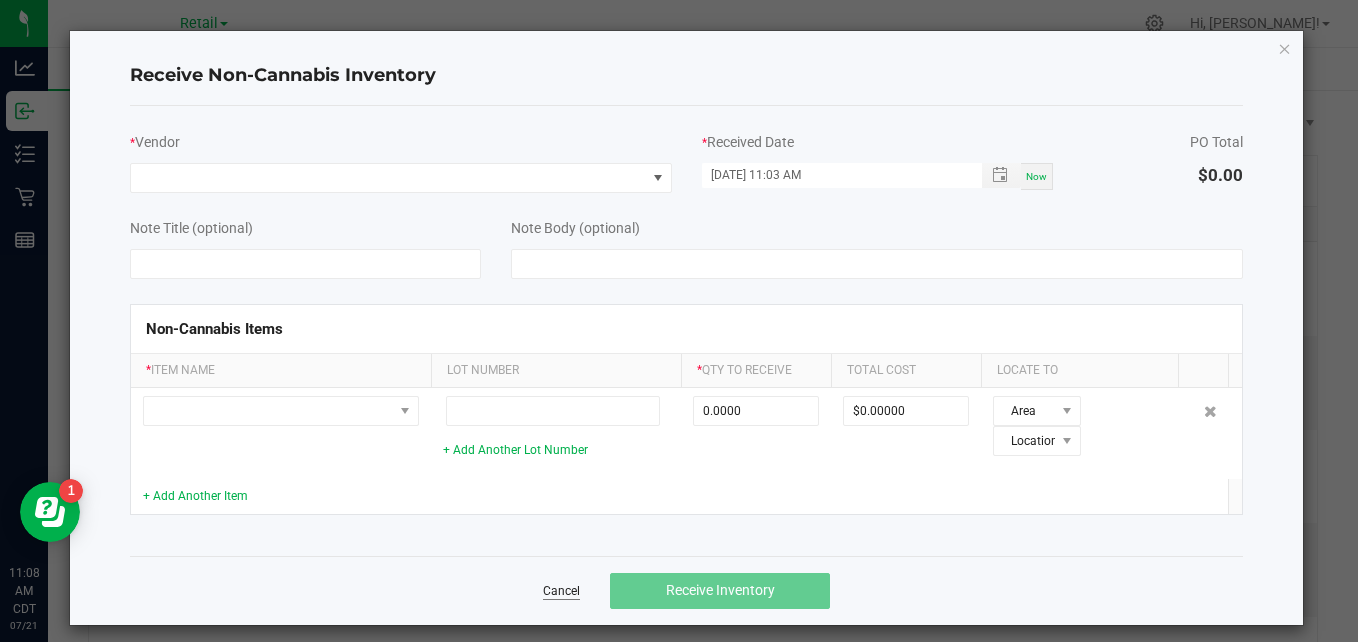 click on "Cancel" 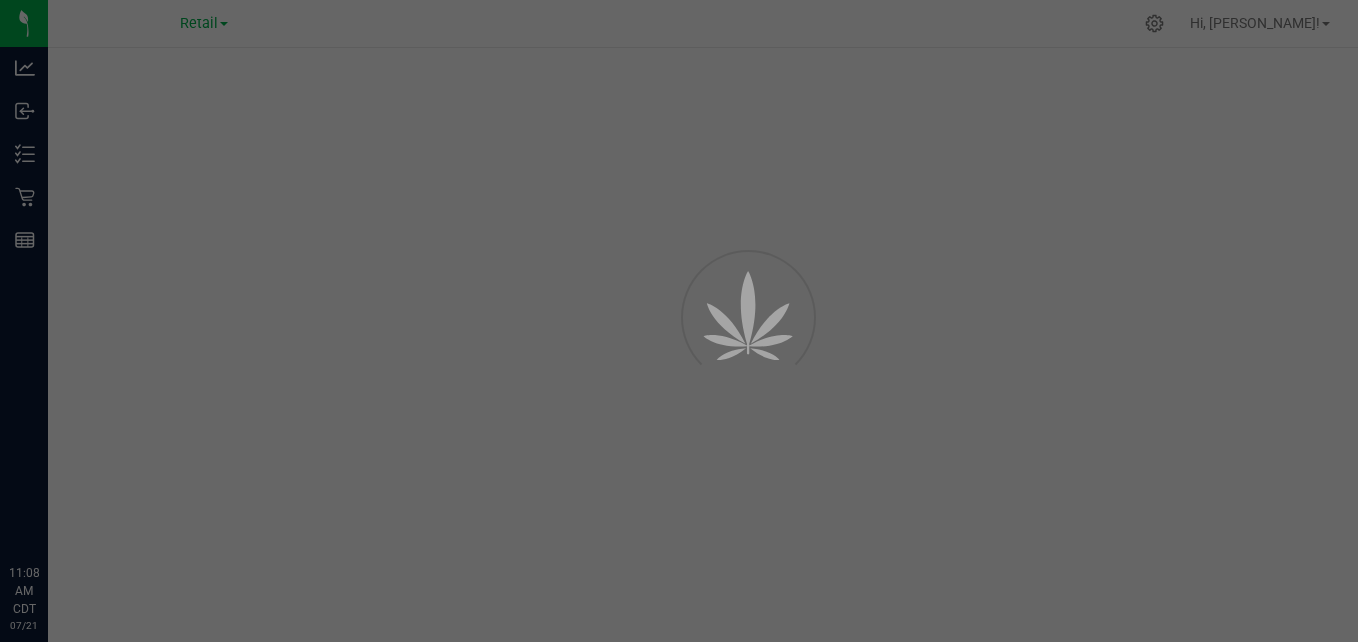 scroll, scrollTop: 0, scrollLeft: 0, axis: both 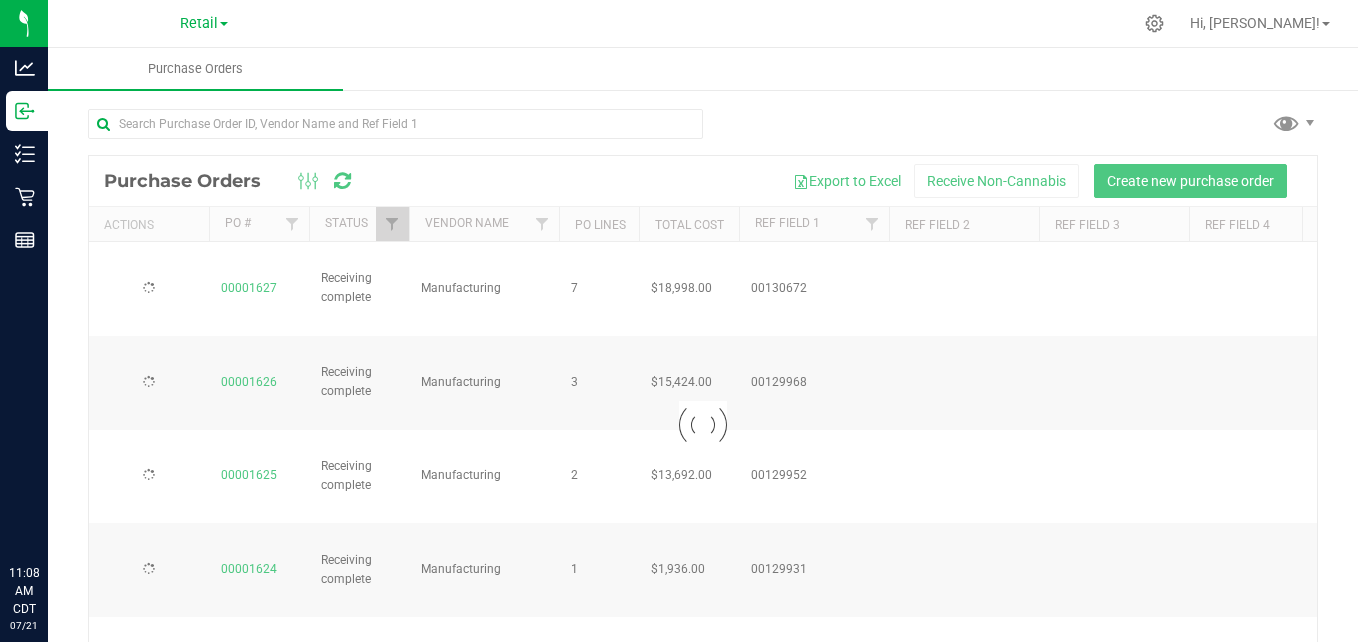 click at bounding box center (703, 425) 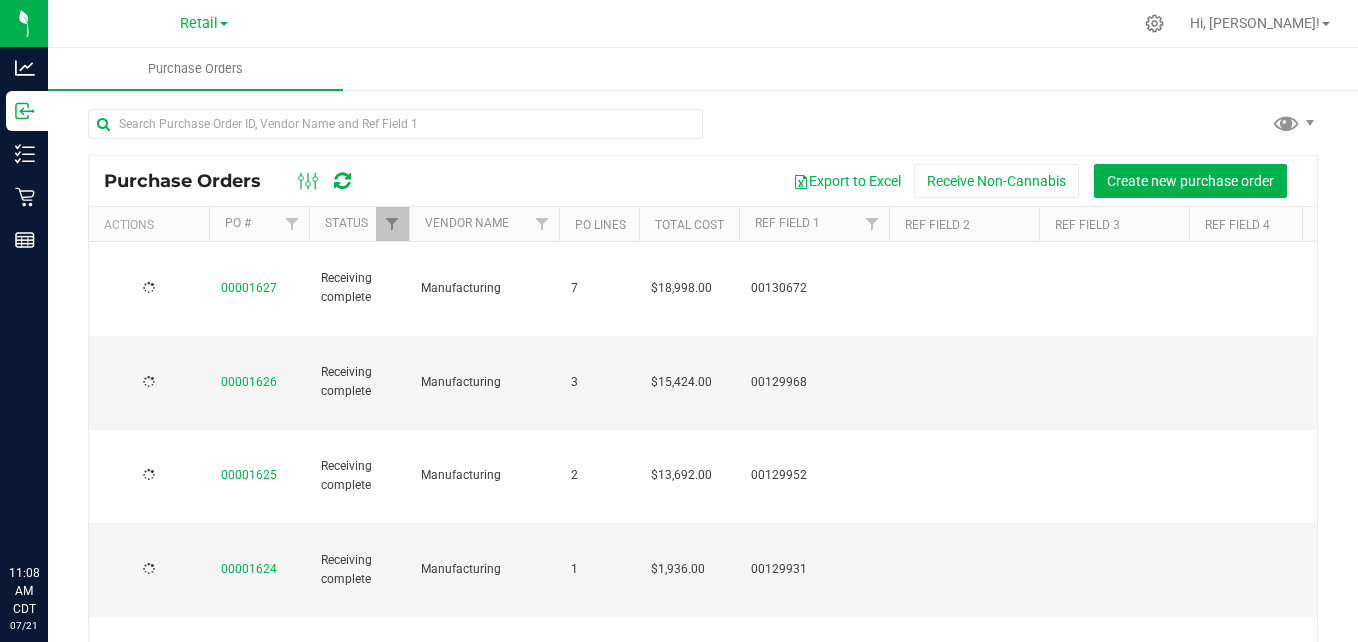 click on "Receive Non-Cannabis" at bounding box center (996, 181) 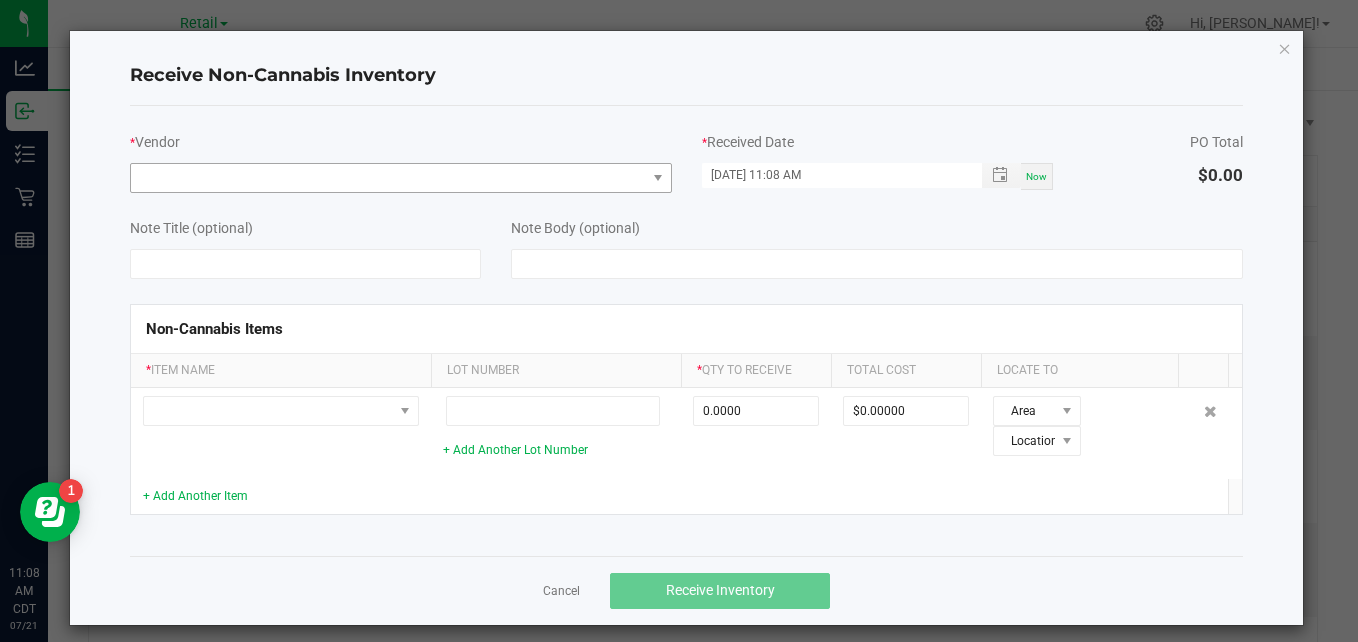 scroll, scrollTop: 0, scrollLeft: 0, axis: both 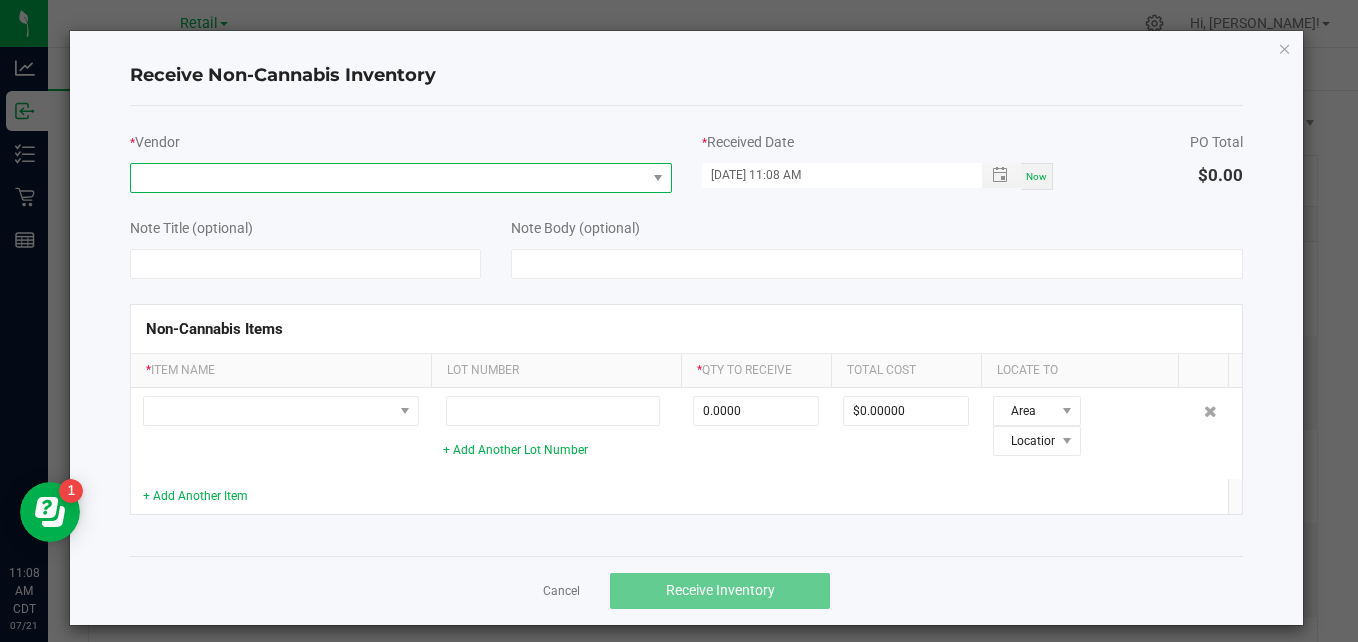 click at bounding box center [388, 178] 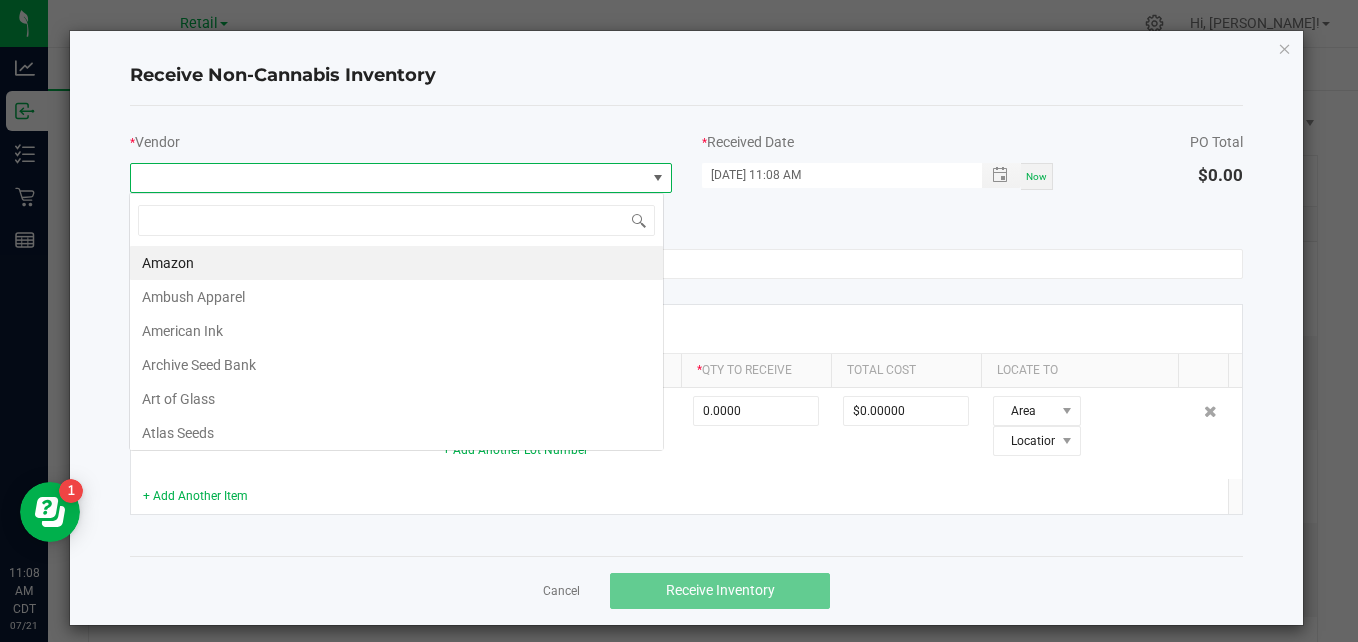 scroll, scrollTop: 99970, scrollLeft: 99465, axis: both 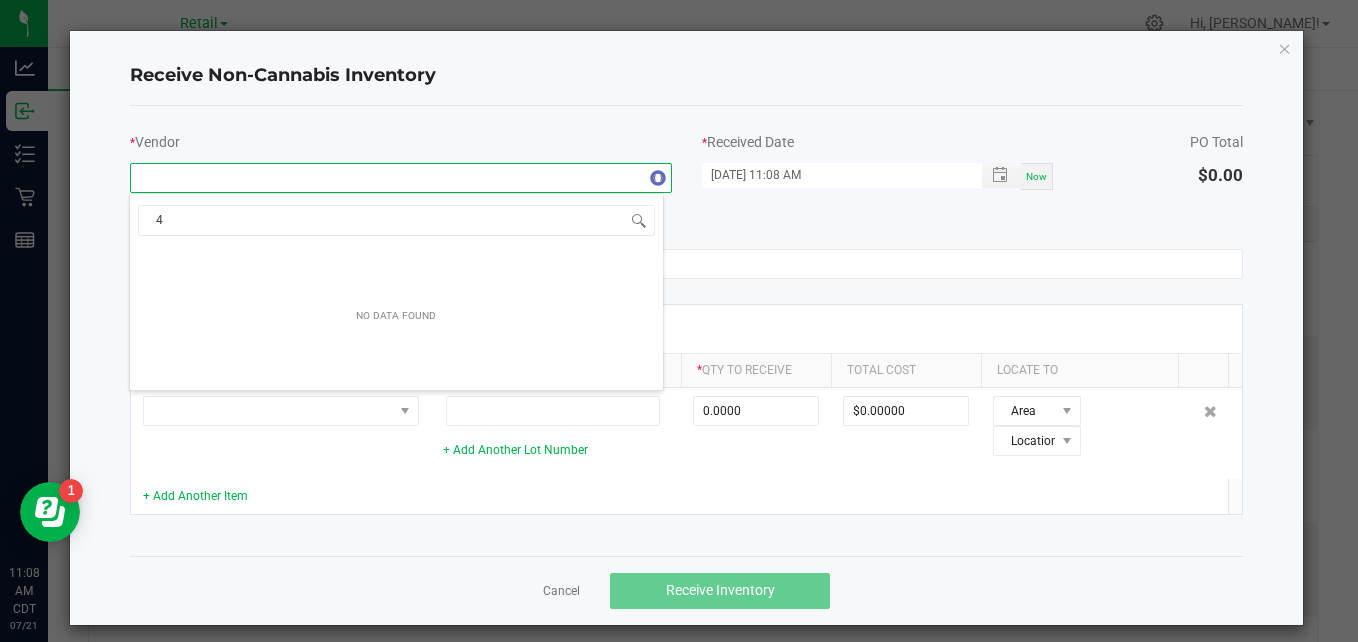 type on "4" 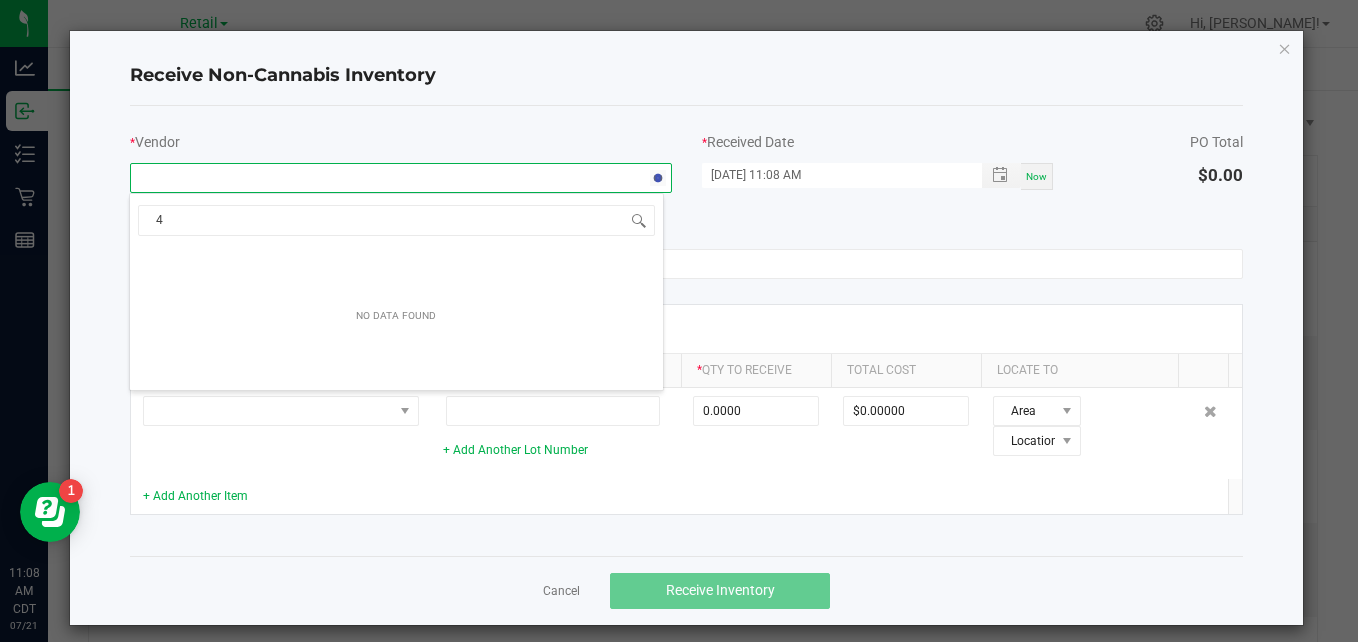 type 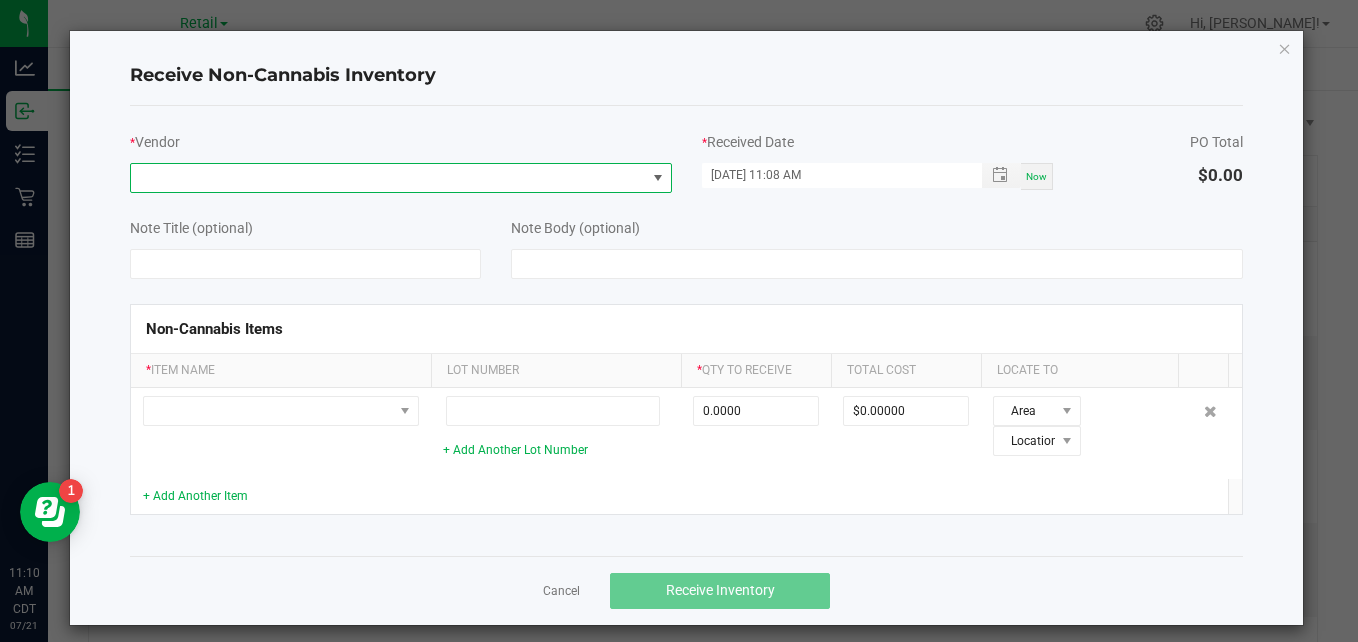 click at bounding box center (388, 178) 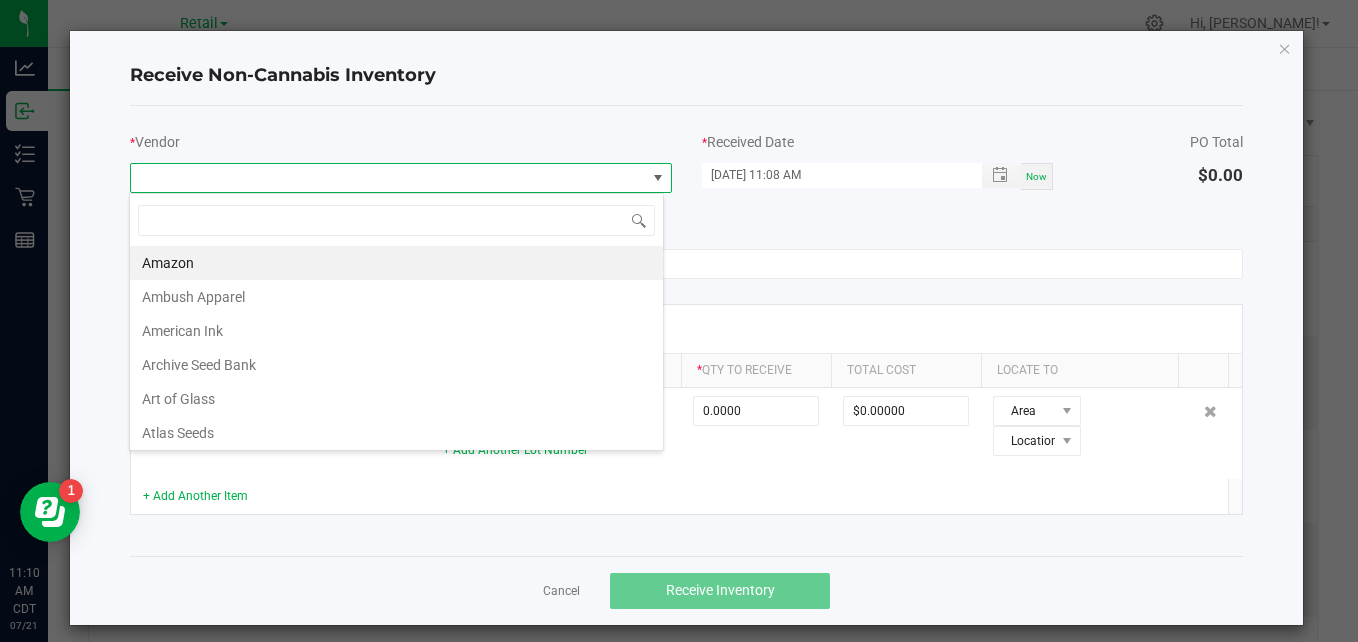 scroll, scrollTop: 99970, scrollLeft: 99465, axis: both 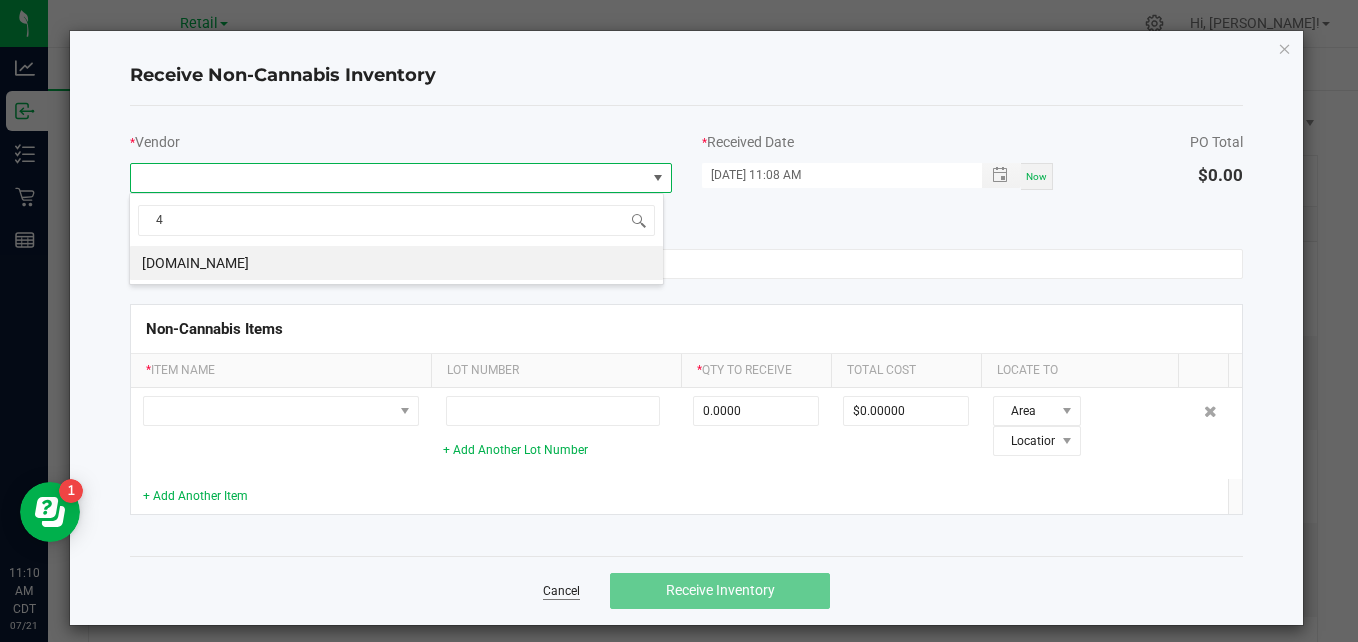 click on "Cancel" 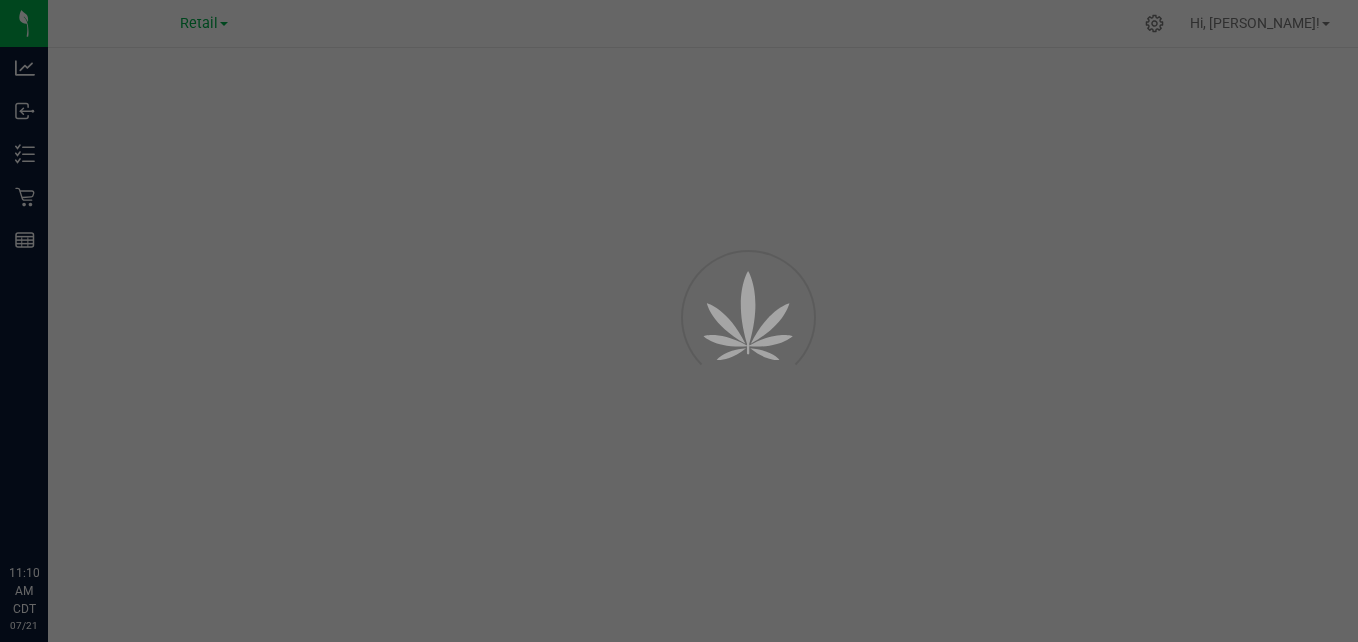 scroll, scrollTop: 0, scrollLeft: 0, axis: both 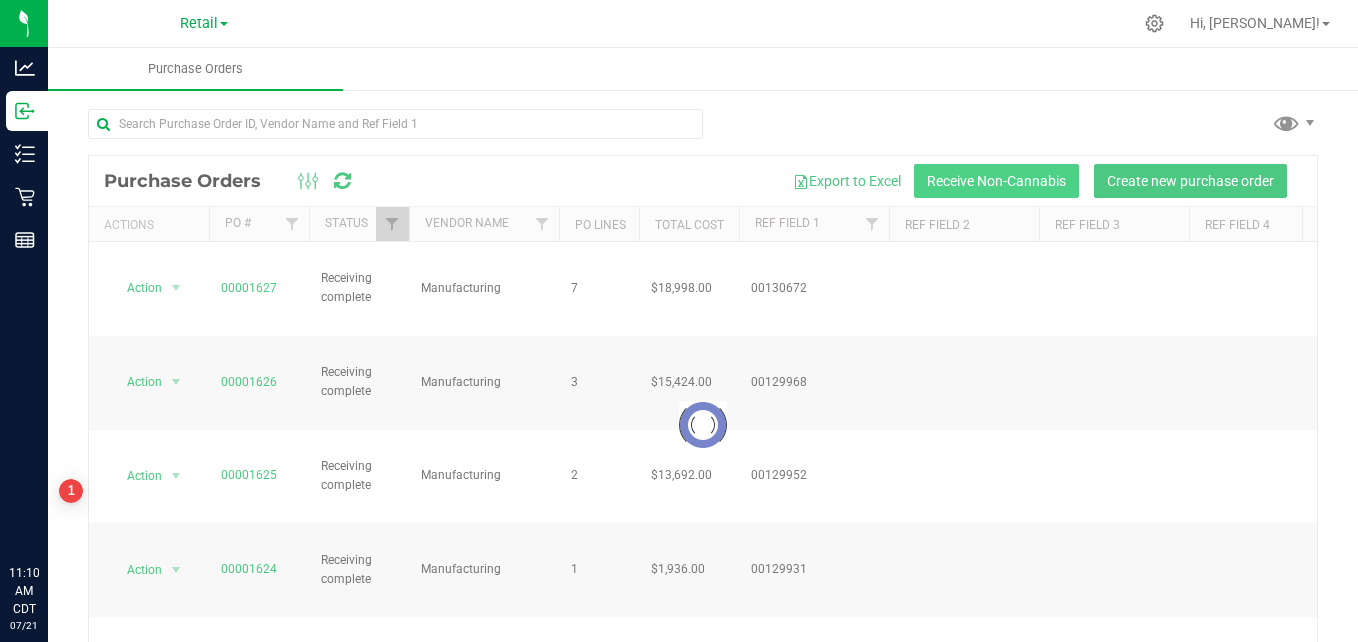 click on "Receive Non-Cannabis" at bounding box center (996, 181) 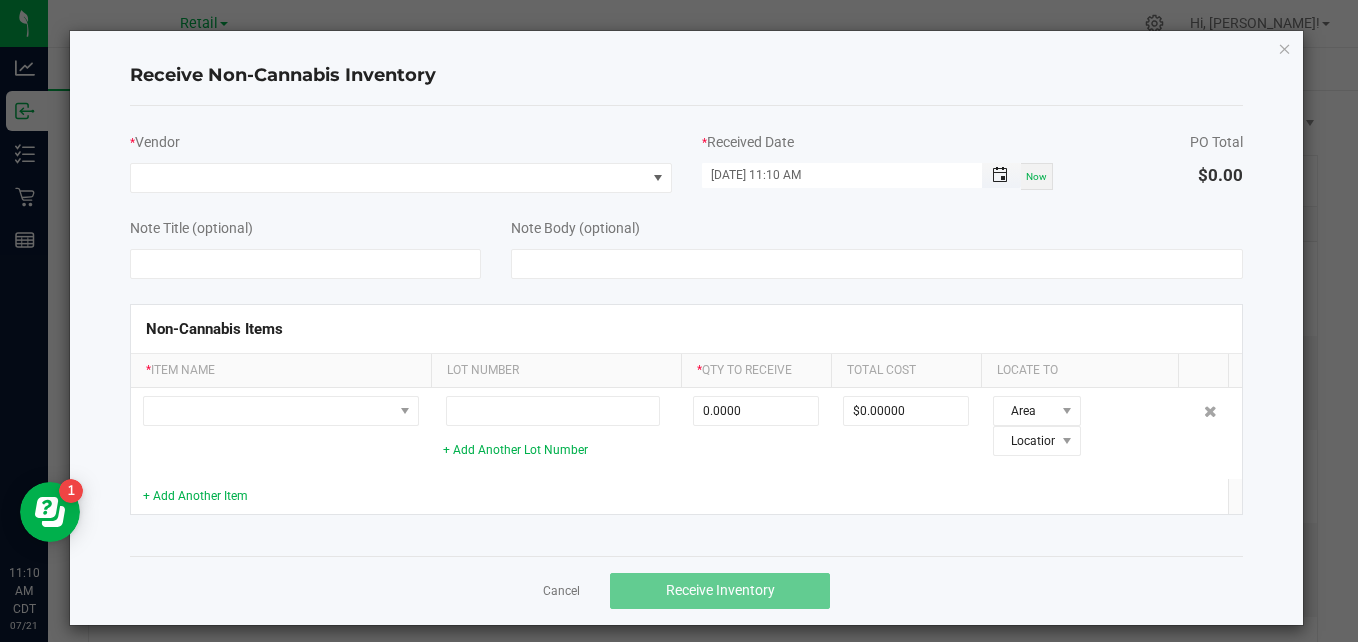 scroll, scrollTop: 0, scrollLeft: 0, axis: both 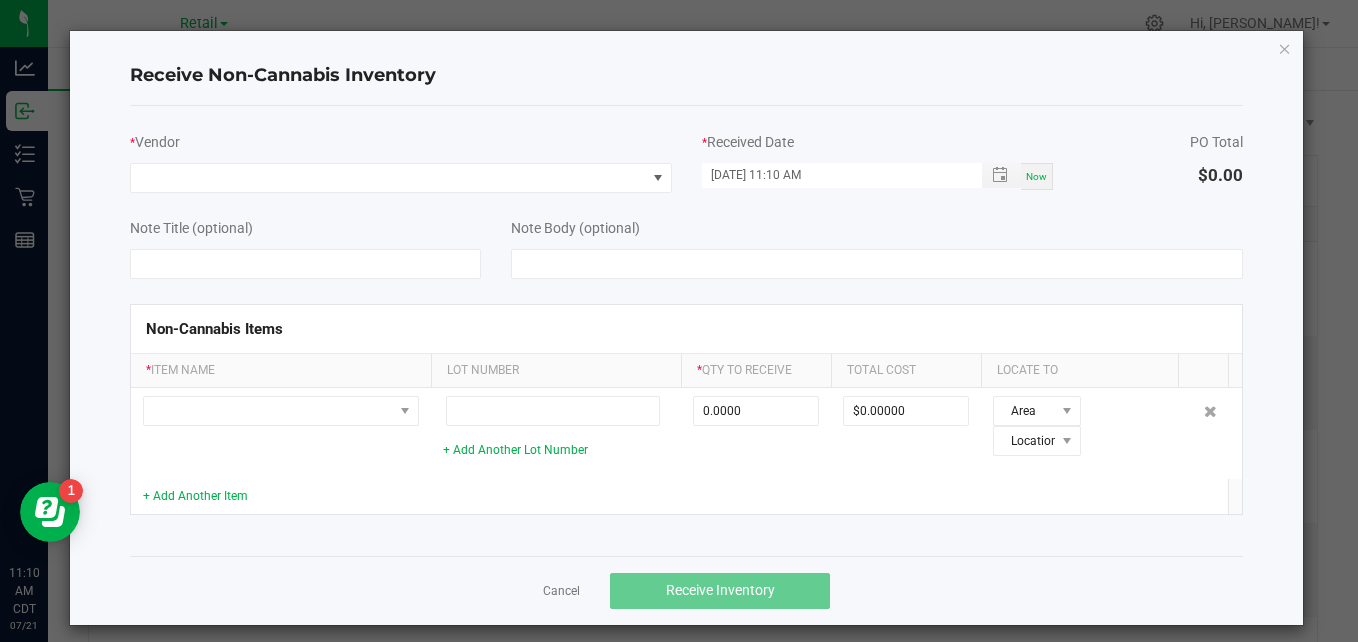 drag, startPoint x: 995, startPoint y: 173, endPoint x: 991, endPoint y: 129, distance: 44.181442 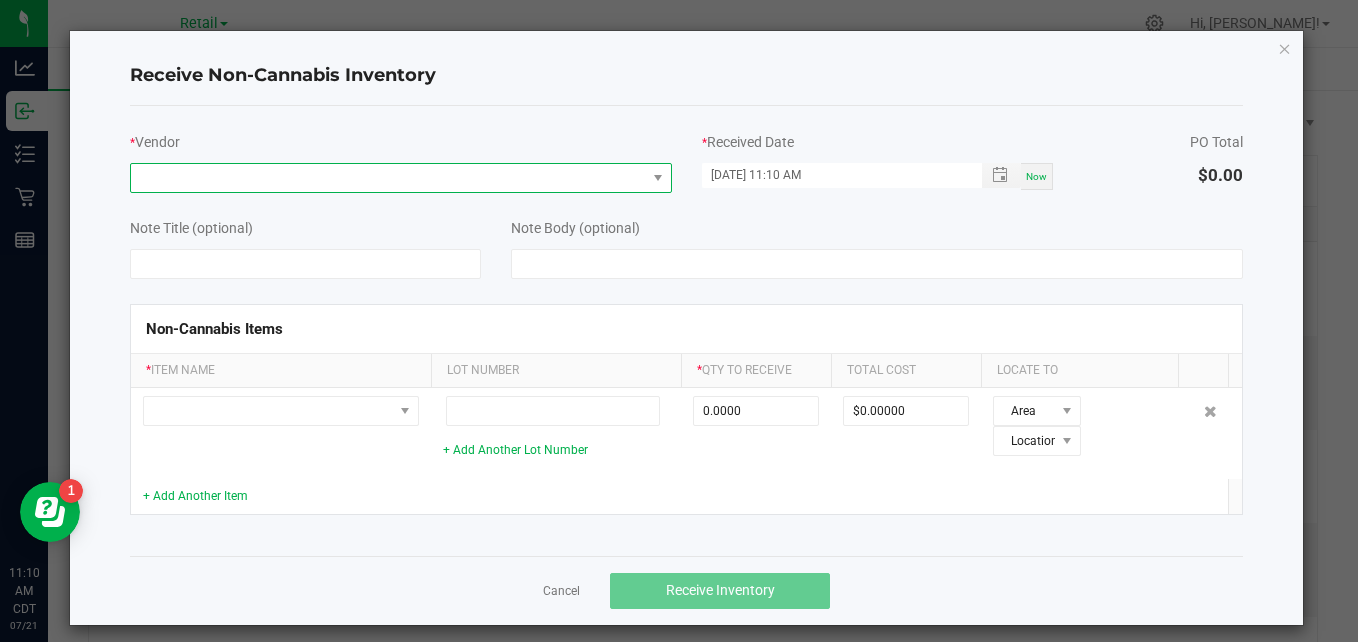 click at bounding box center [388, 178] 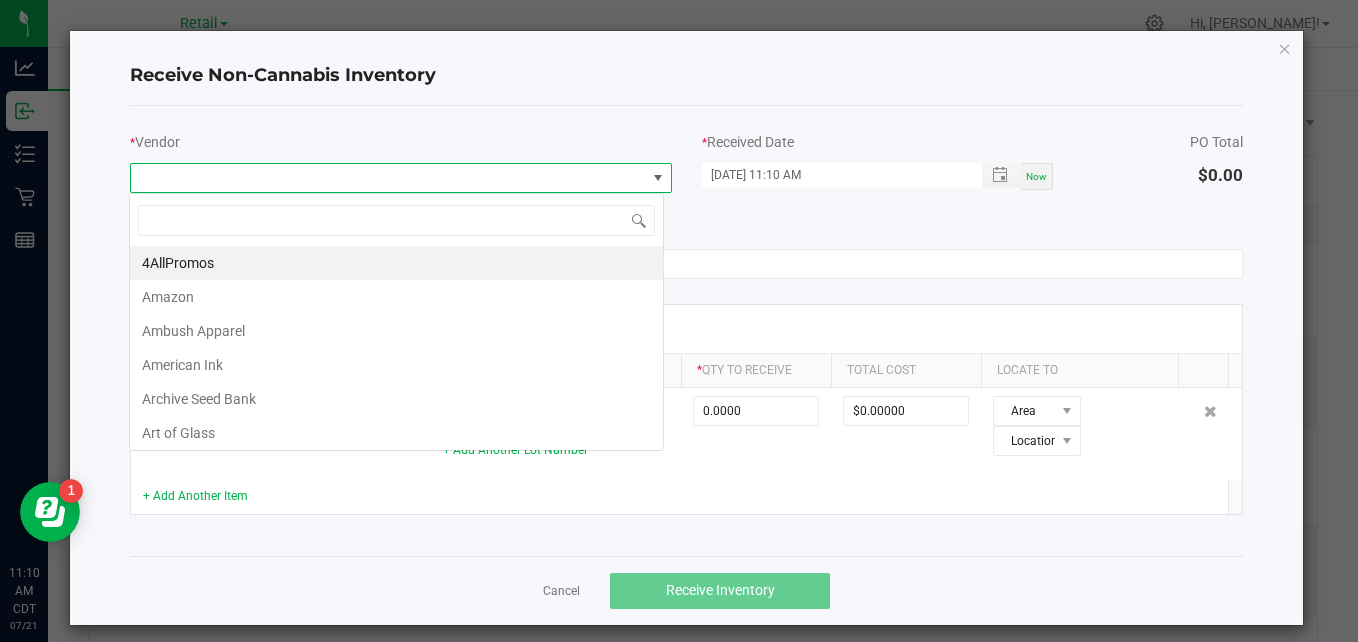 scroll, scrollTop: 99970, scrollLeft: 99465, axis: both 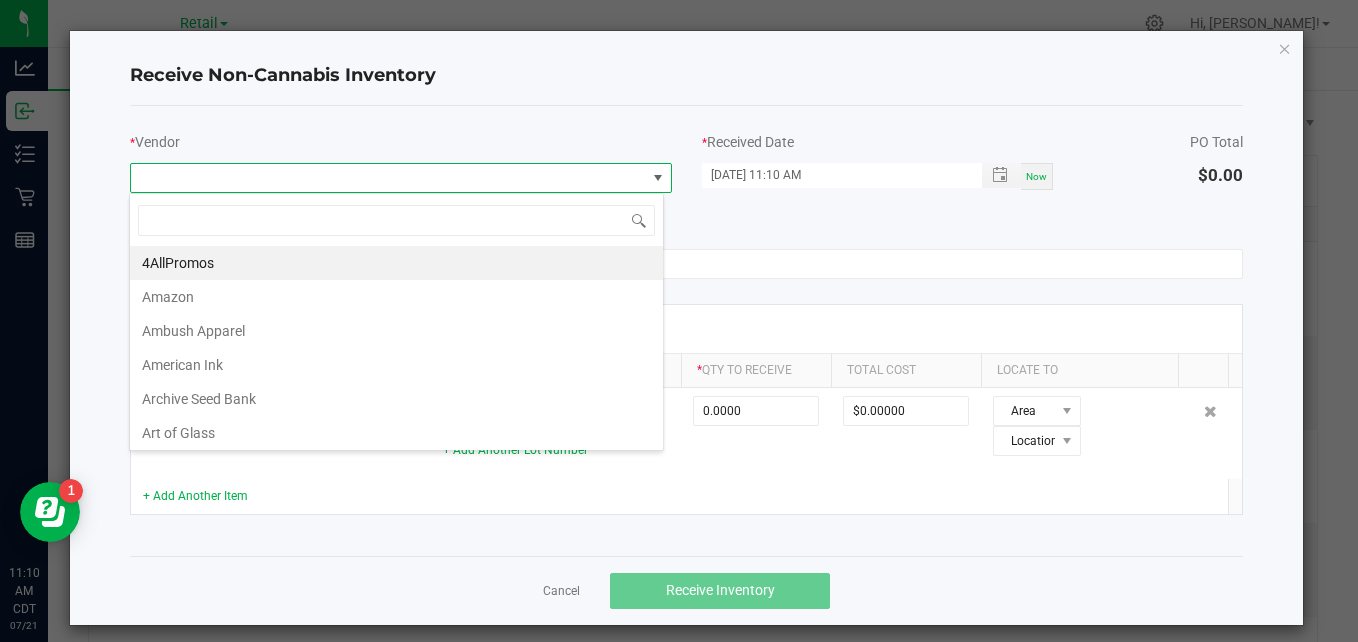type on "4" 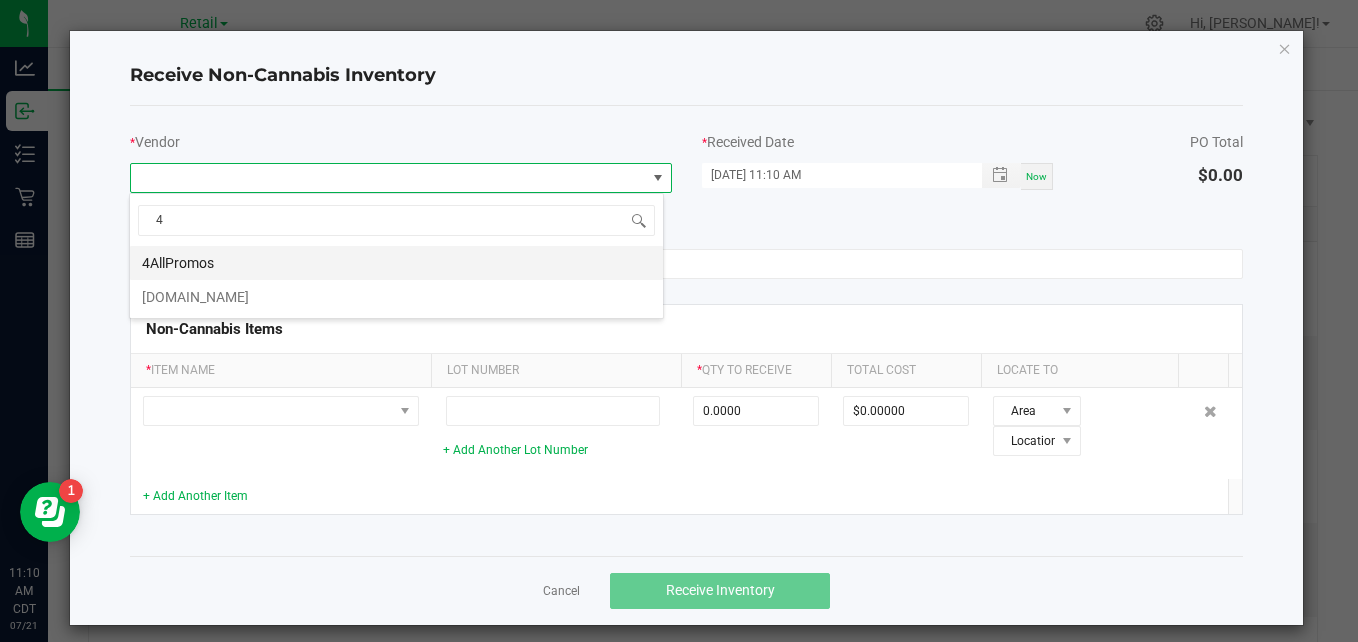 click on "4AllPromos" at bounding box center (396, 263) 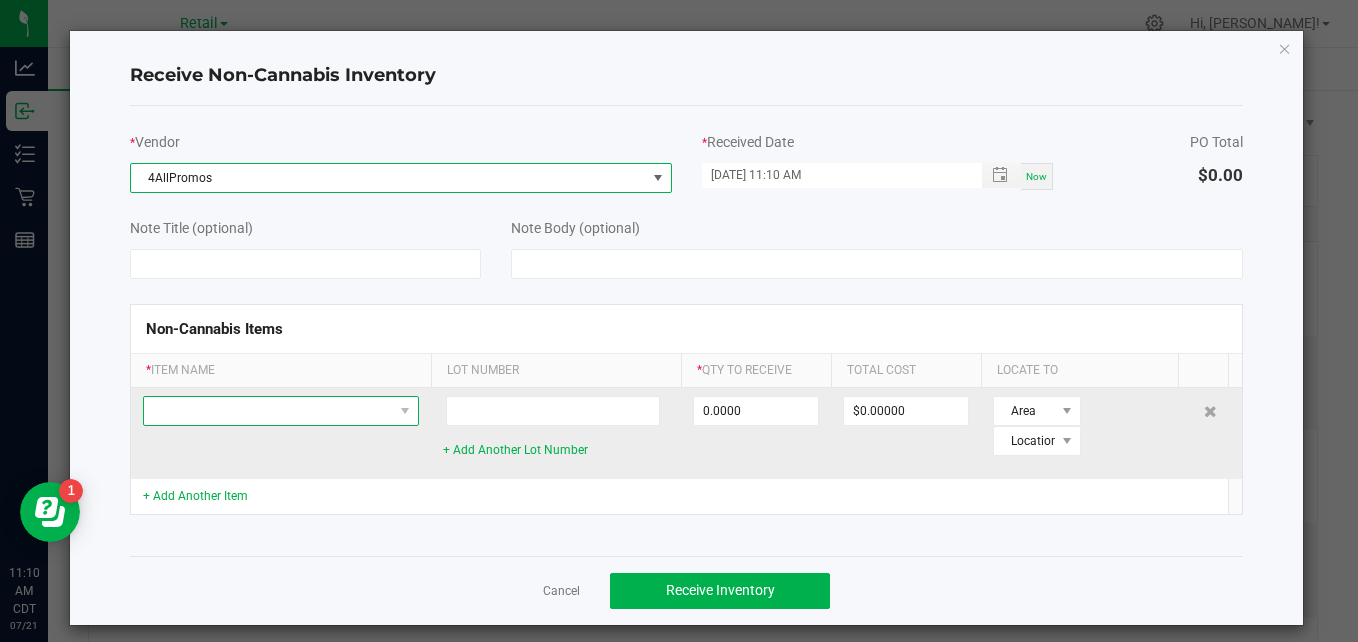 click at bounding box center [268, 411] 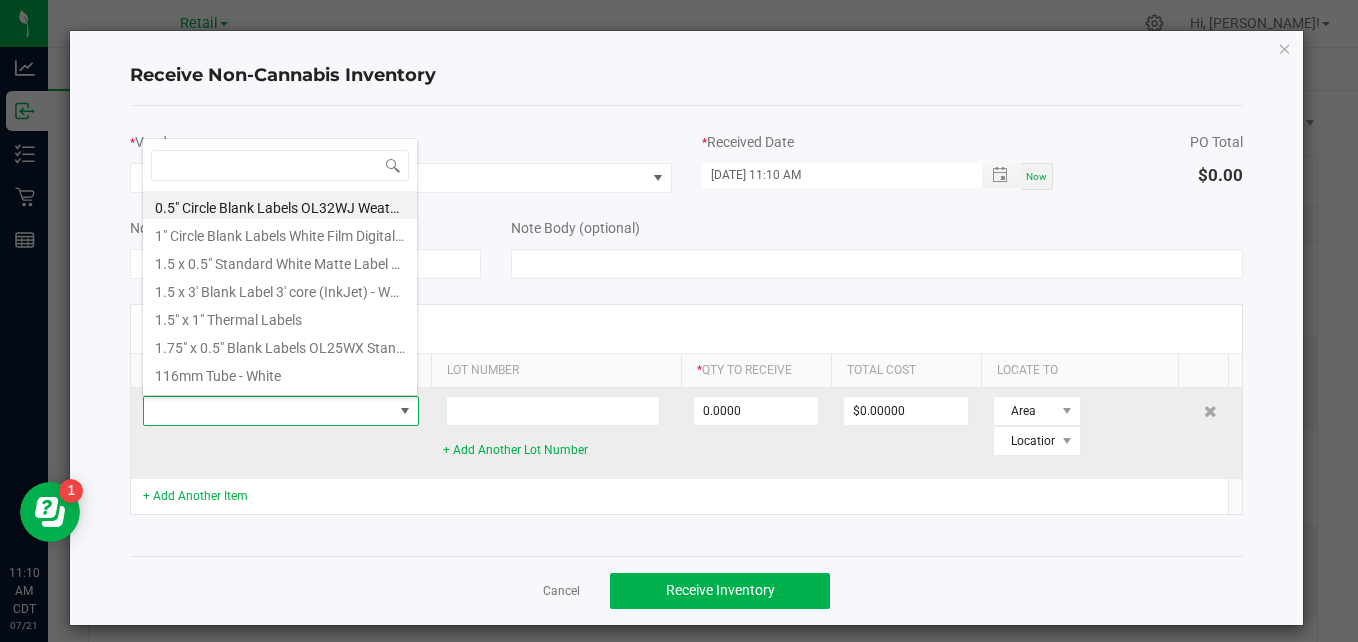 scroll, scrollTop: 99970, scrollLeft: 99724, axis: both 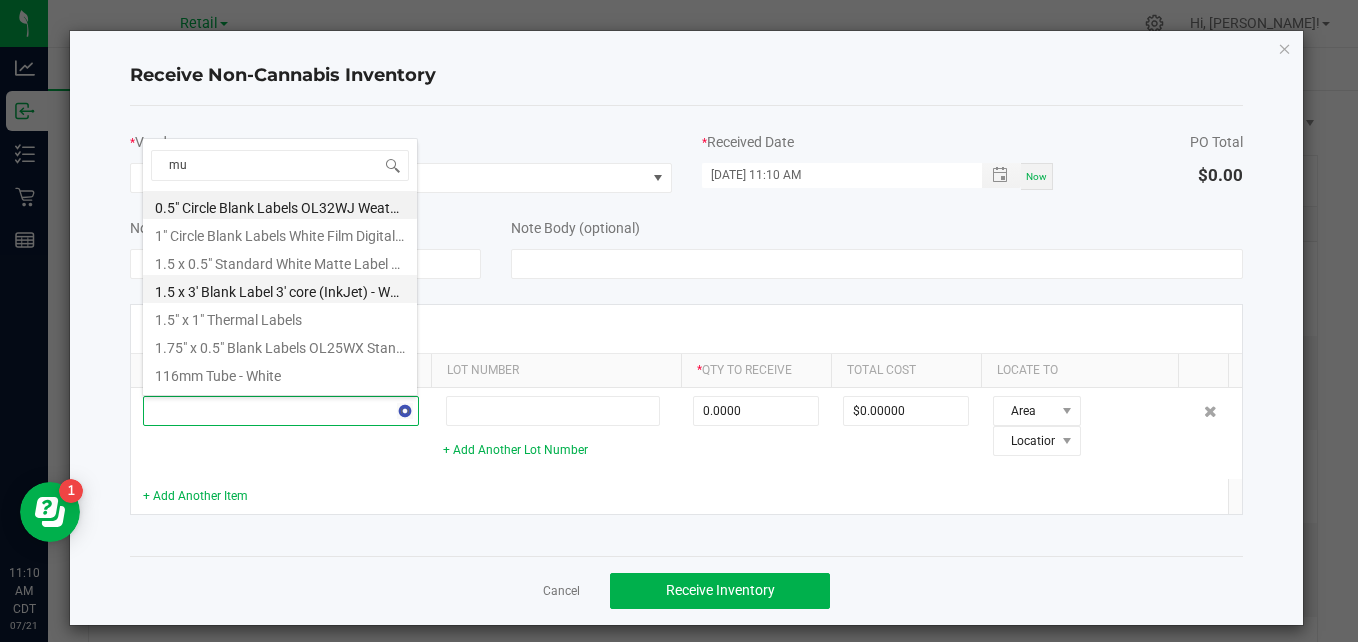 type on "mug" 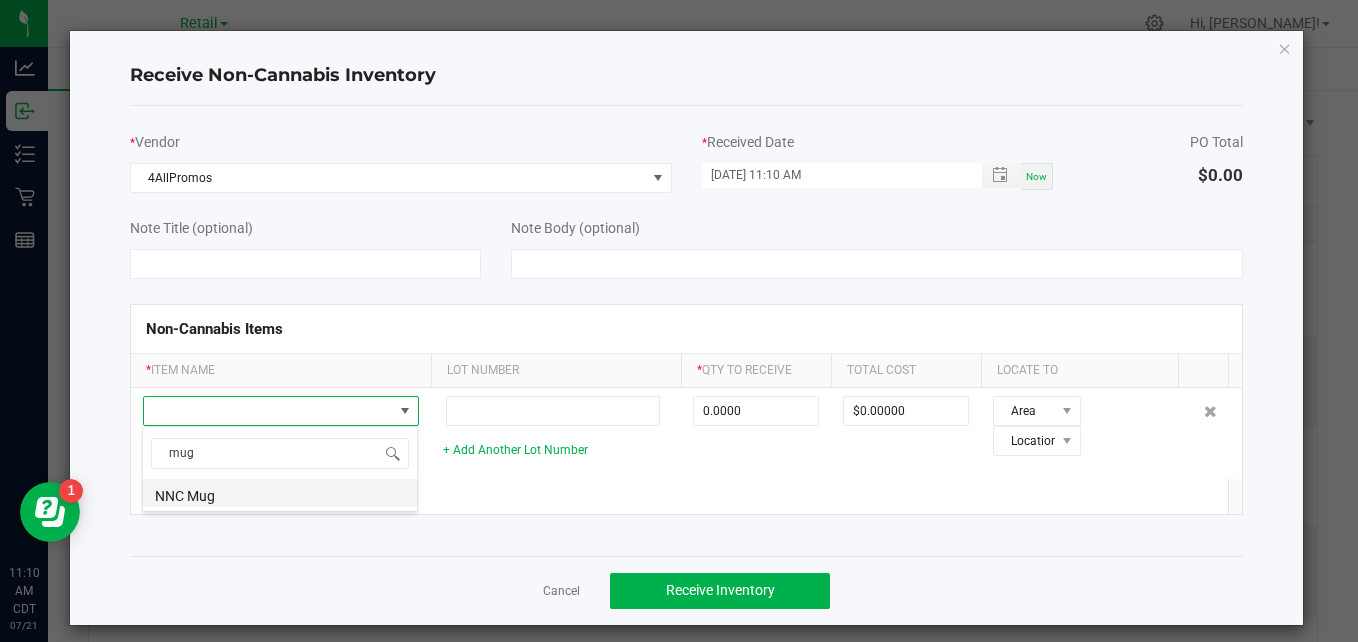 click on "NNC Mug" at bounding box center [280, 493] 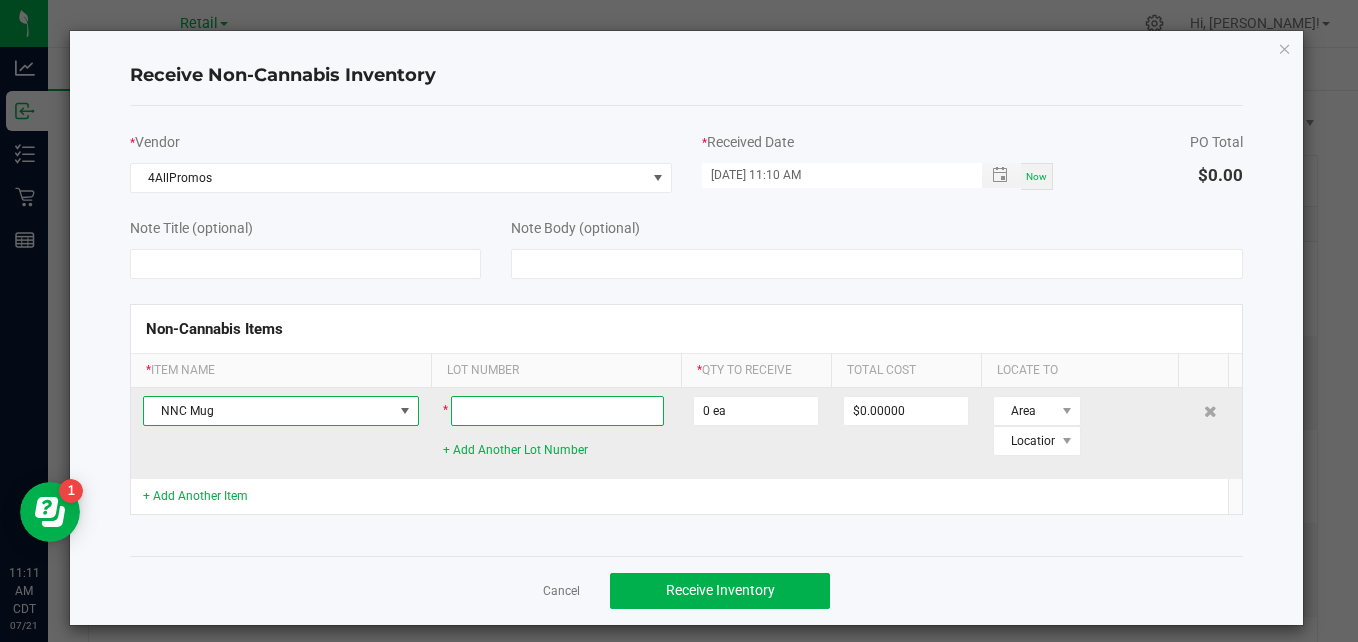 click 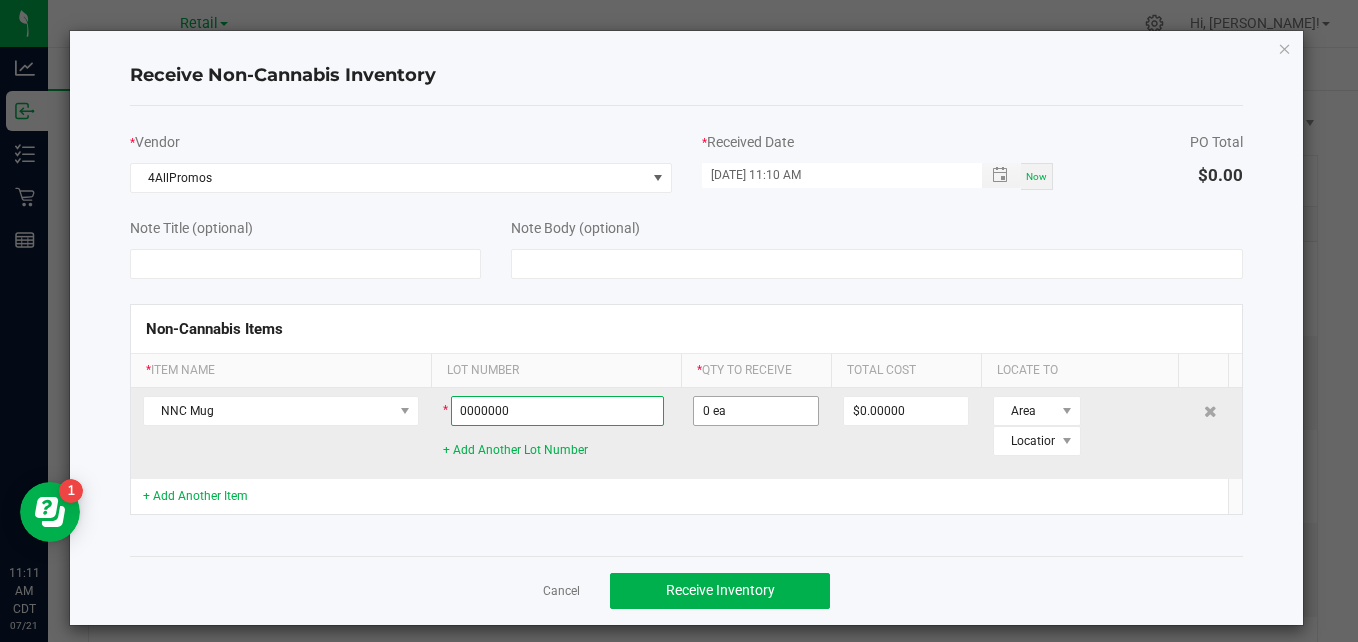 type on "0000000" 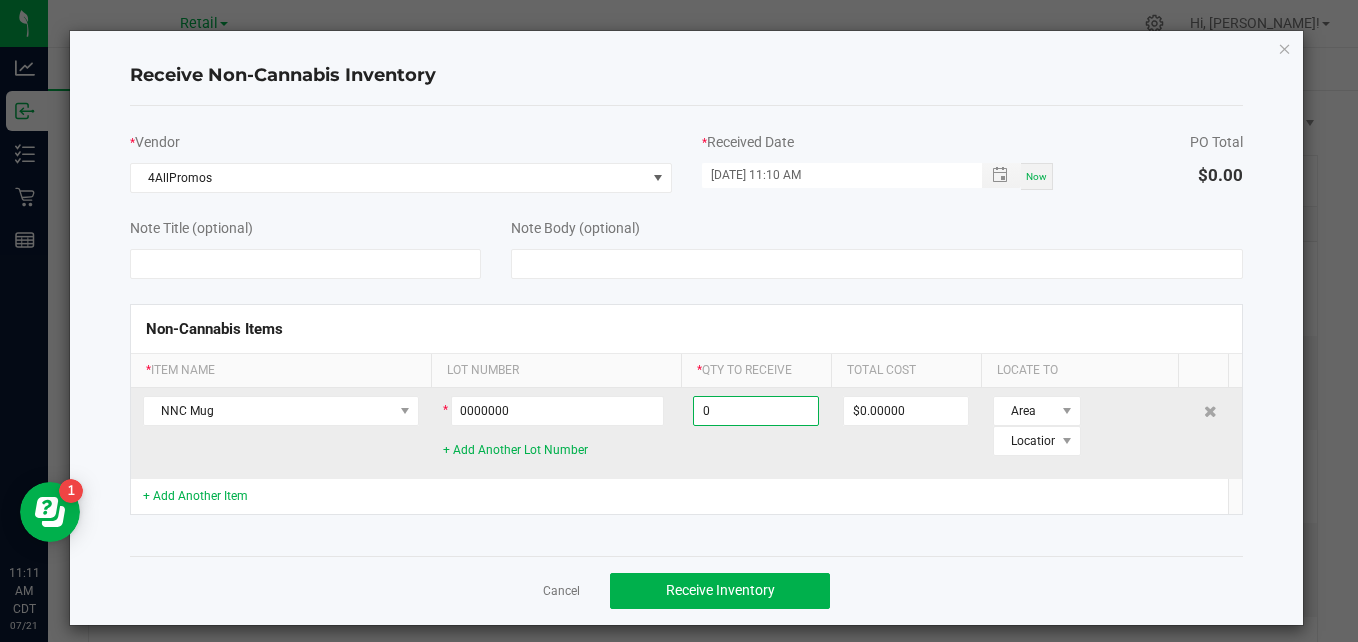 click on "0" at bounding box center (756, 411) 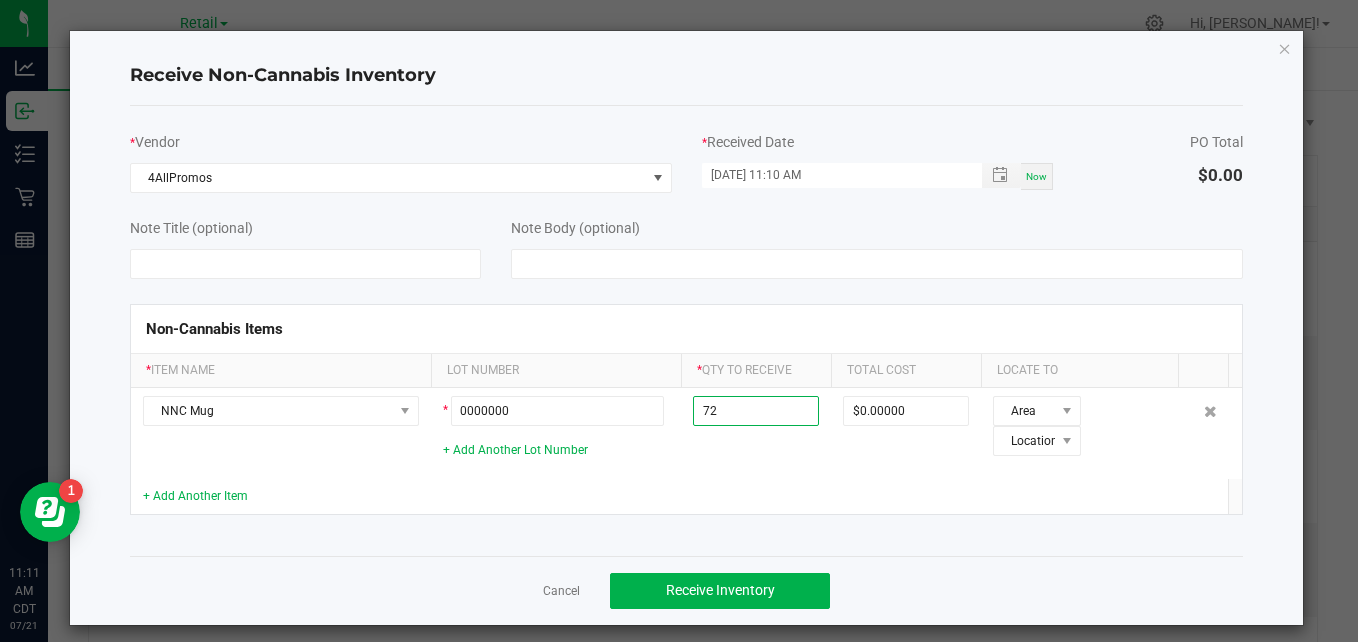 type on "72 ea" 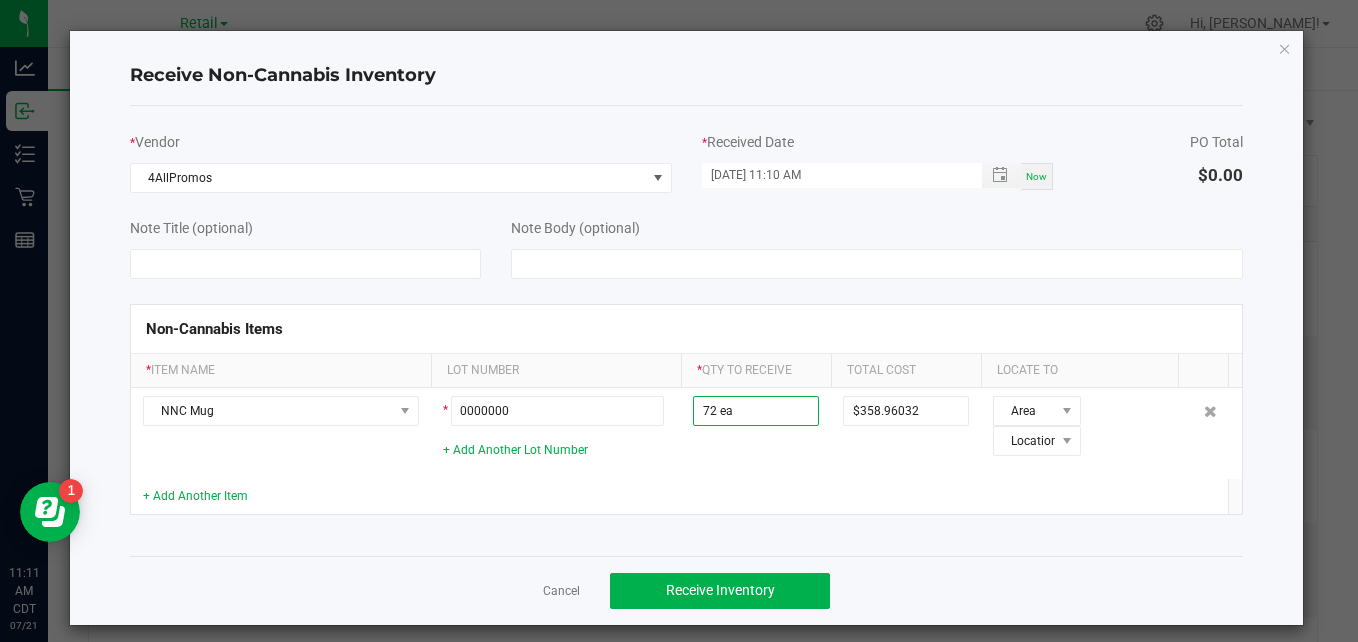 click 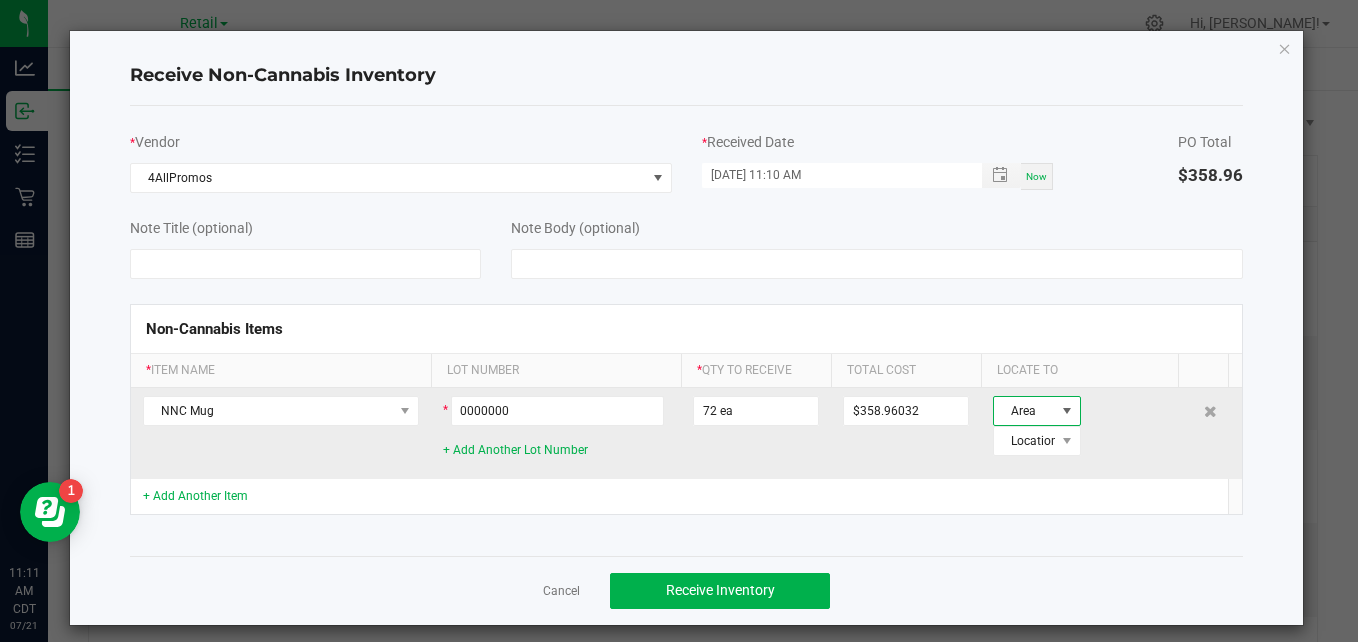 click at bounding box center [1067, 411] 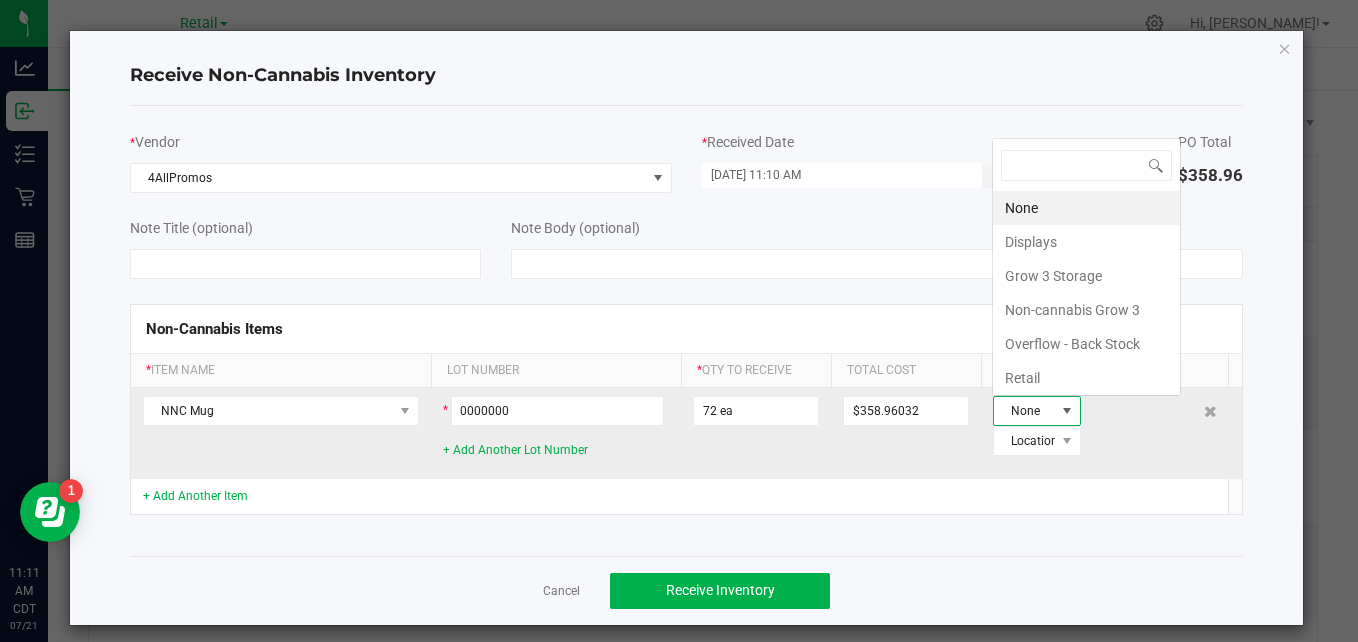 scroll, scrollTop: 0, scrollLeft: 0, axis: both 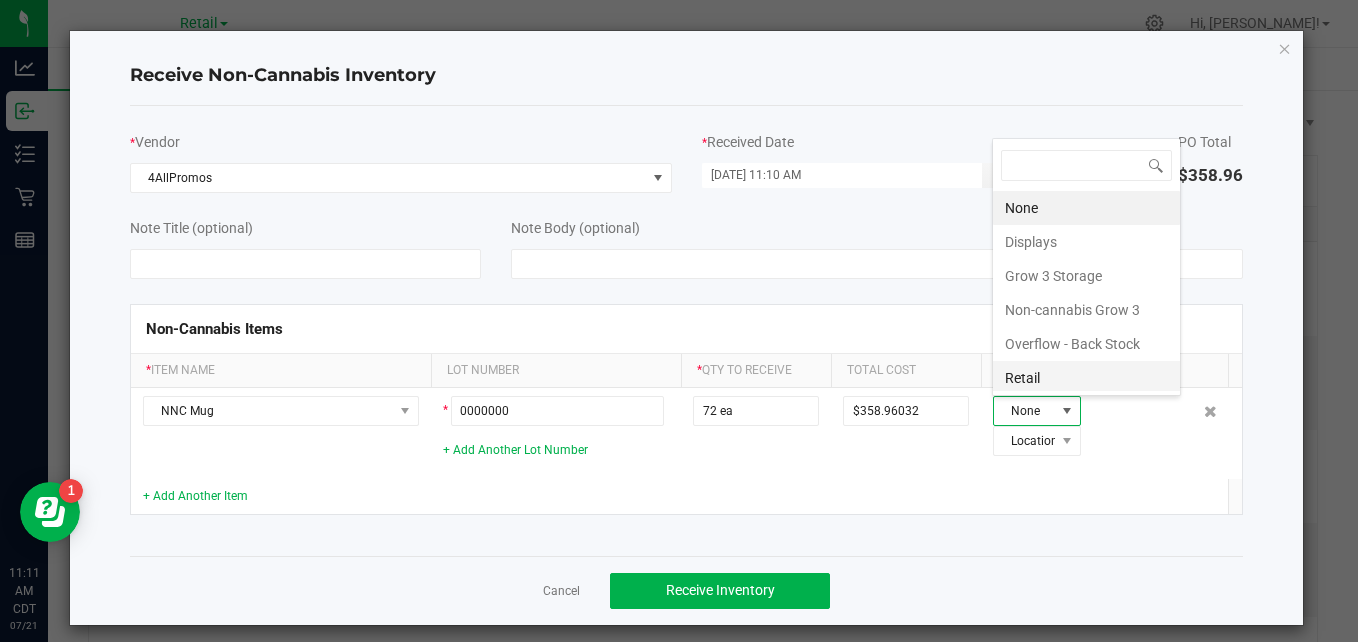click on "Retail" at bounding box center (1086, 378) 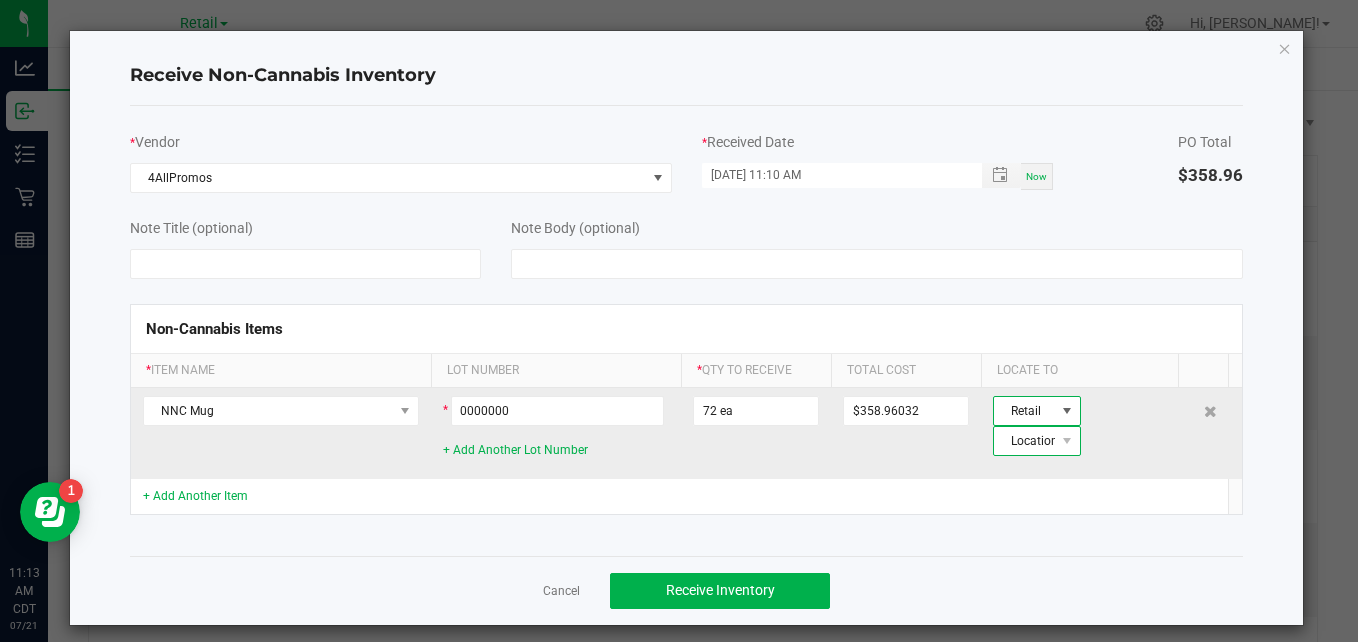 click at bounding box center (1067, 441) 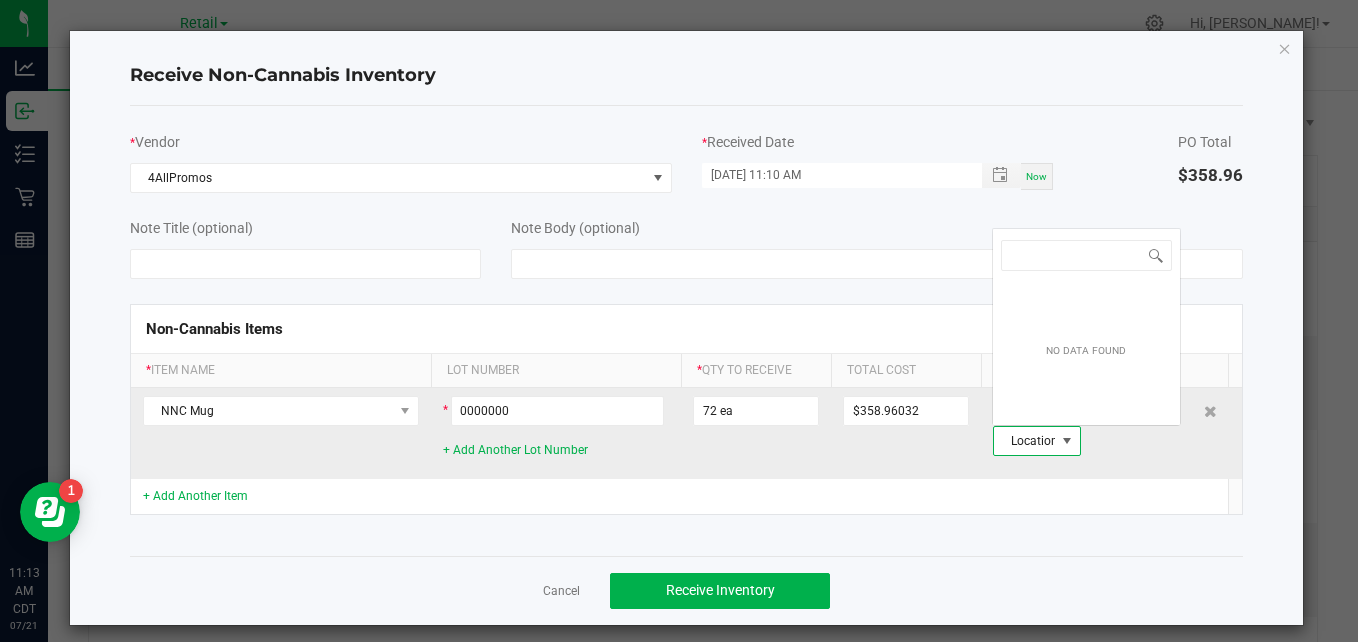 scroll, scrollTop: 0, scrollLeft: 0, axis: both 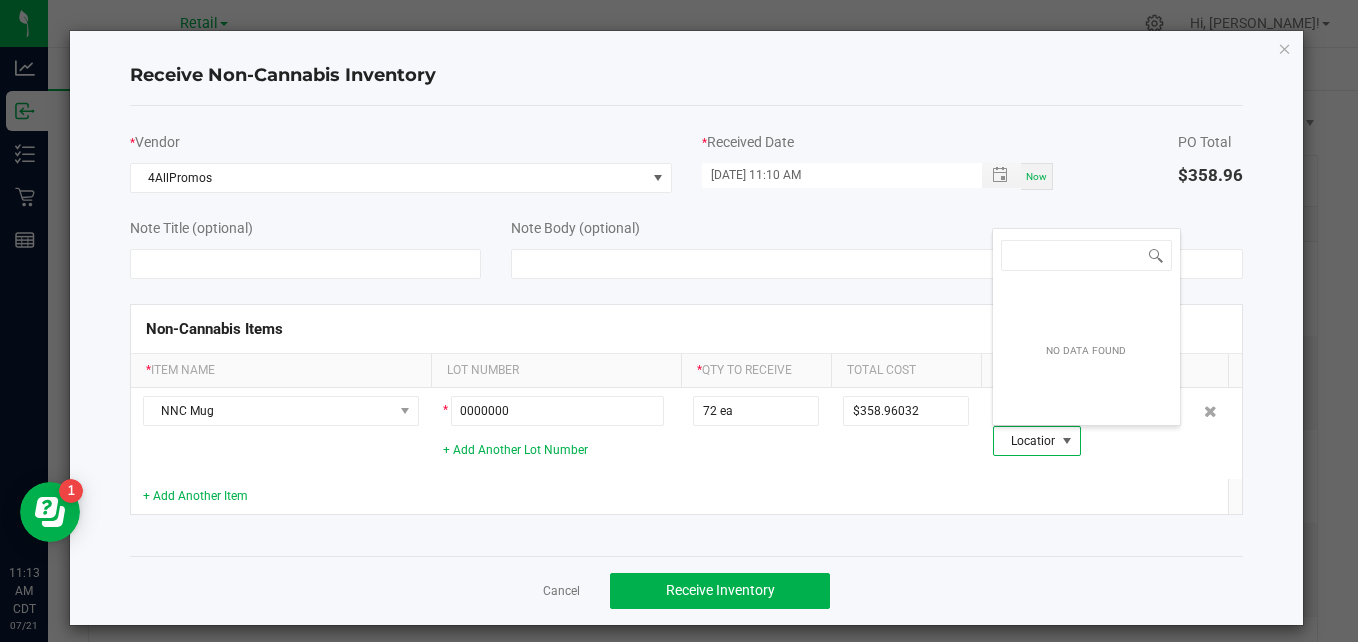 click on "Note Body (optional)" 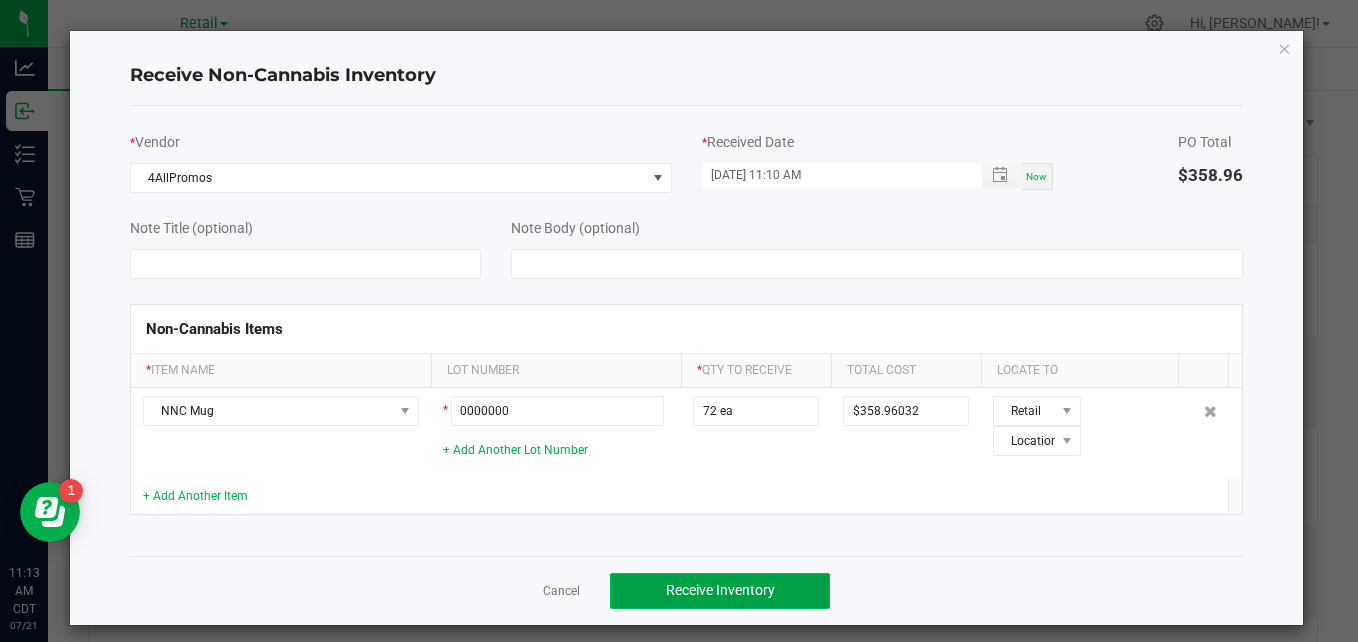 click on "Receive Inventory" 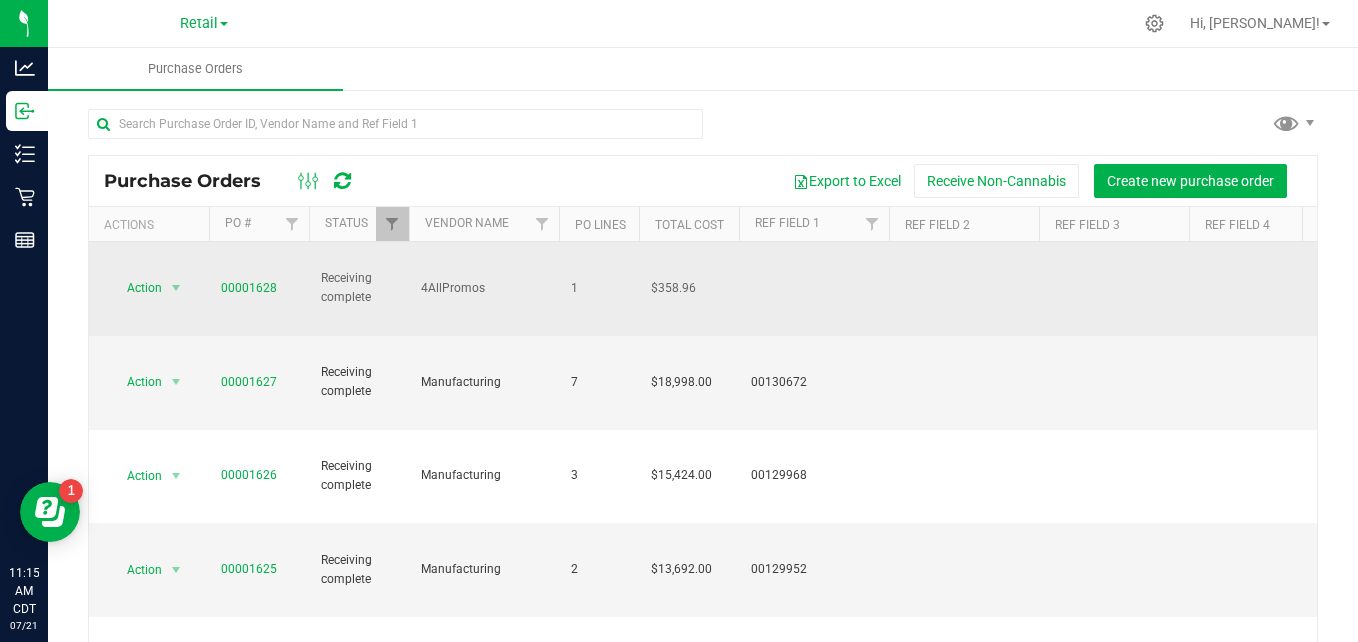 click on "00001628" at bounding box center (259, 289) 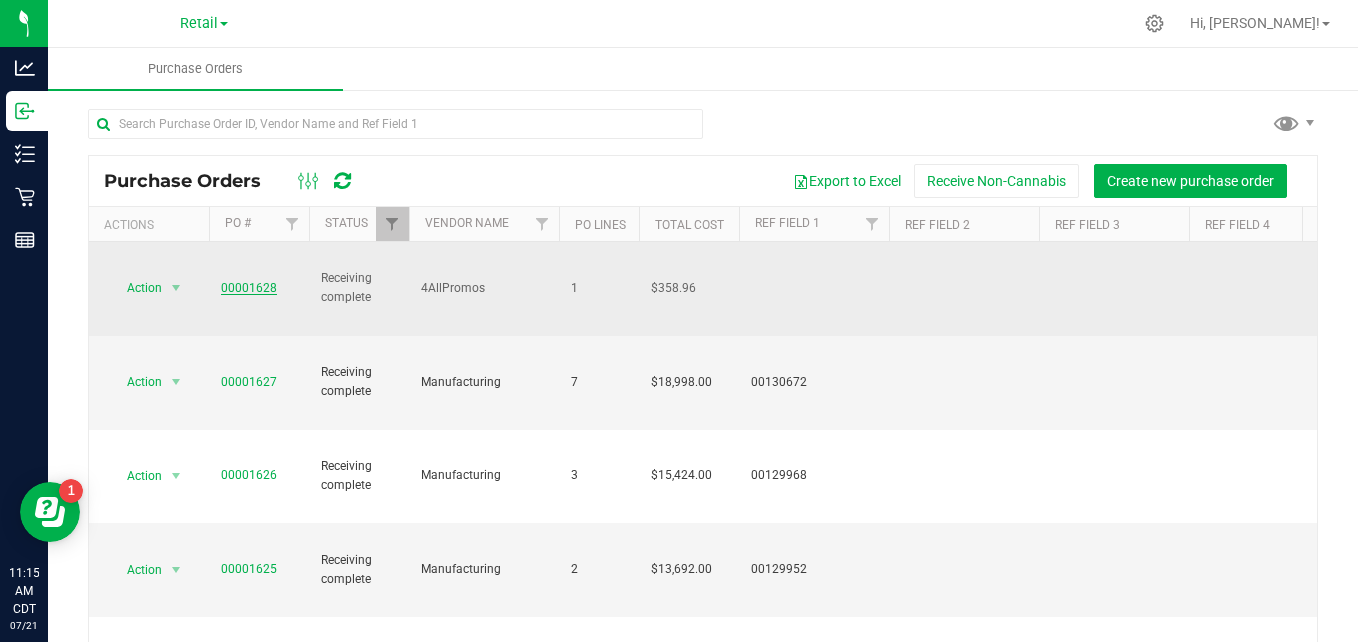 click on "00001628" at bounding box center (249, 288) 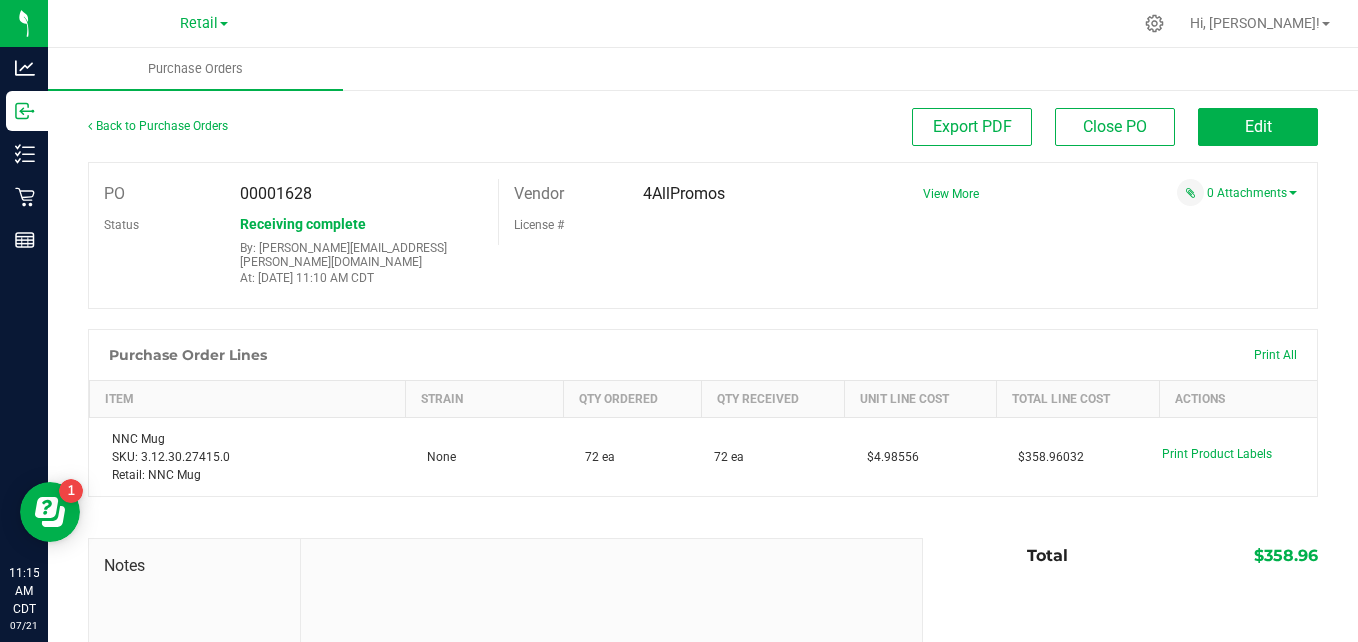 click at bounding box center (703, 319) 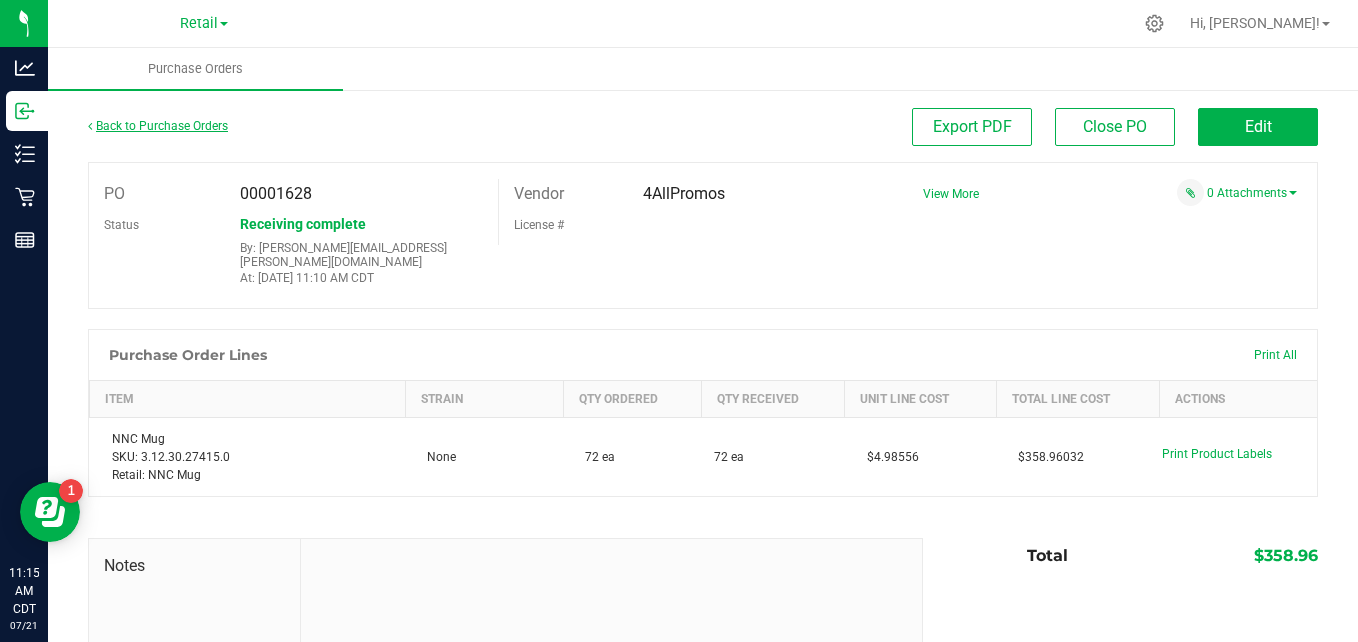 click on "Back to Purchase Orders" at bounding box center (158, 126) 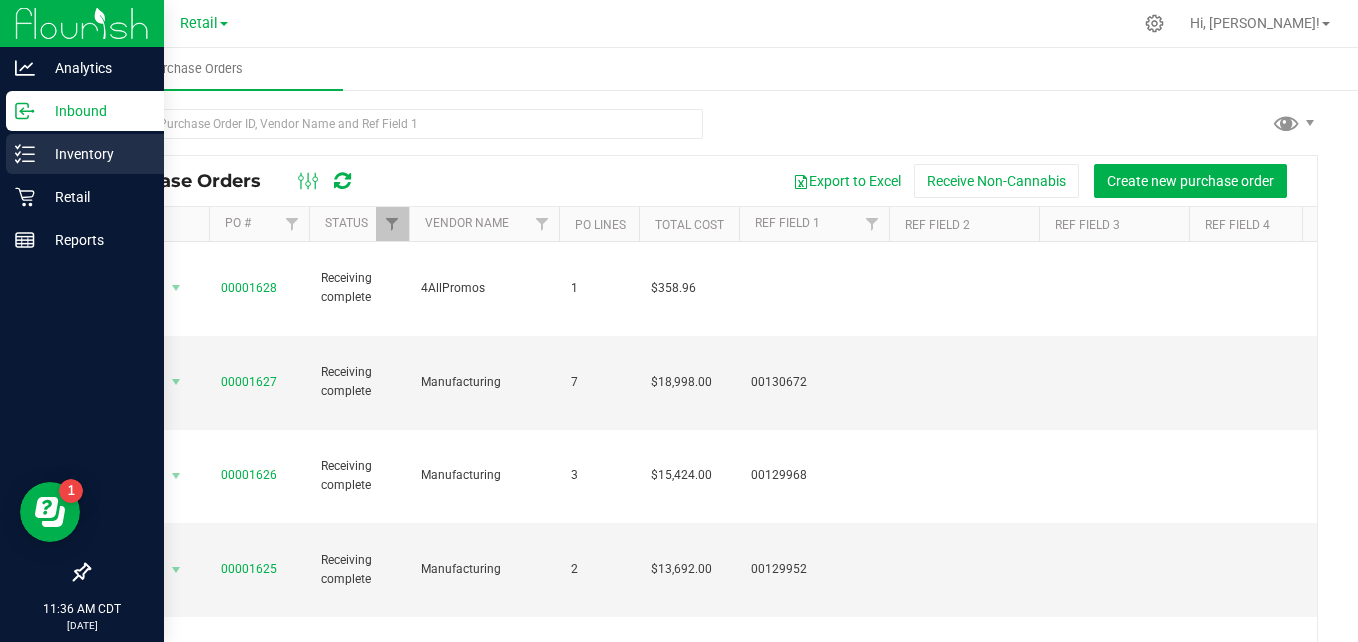 click 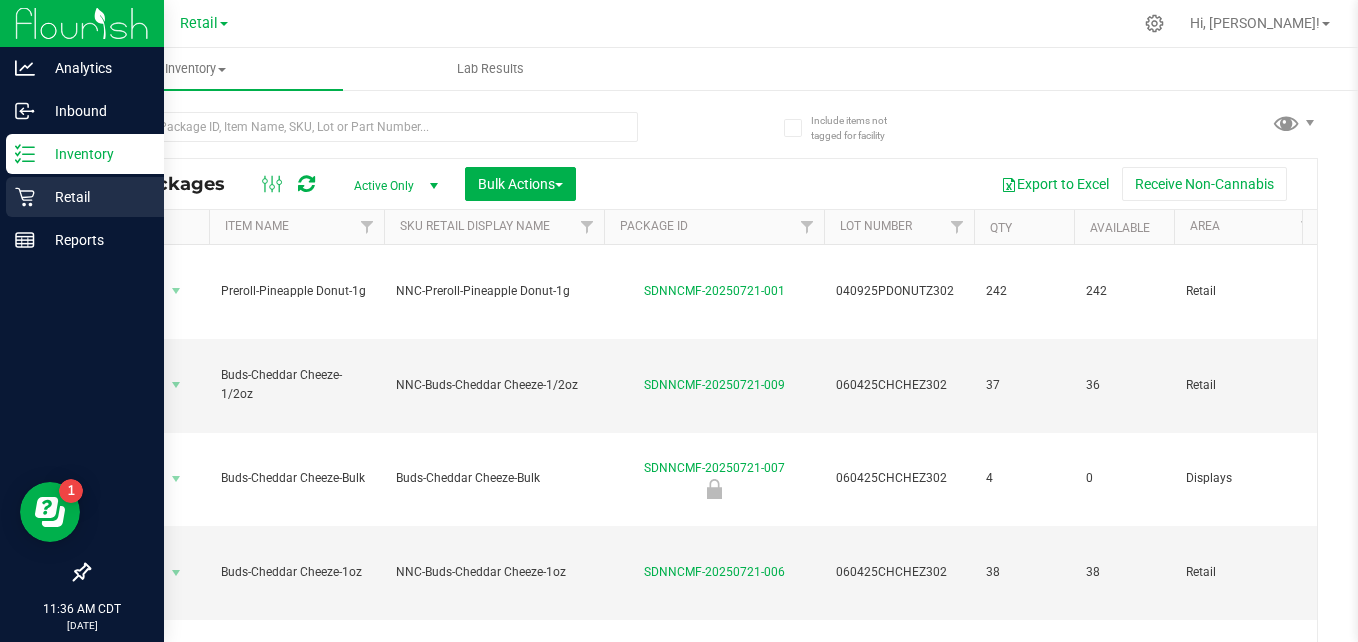 click on "Retail" at bounding box center (95, 197) 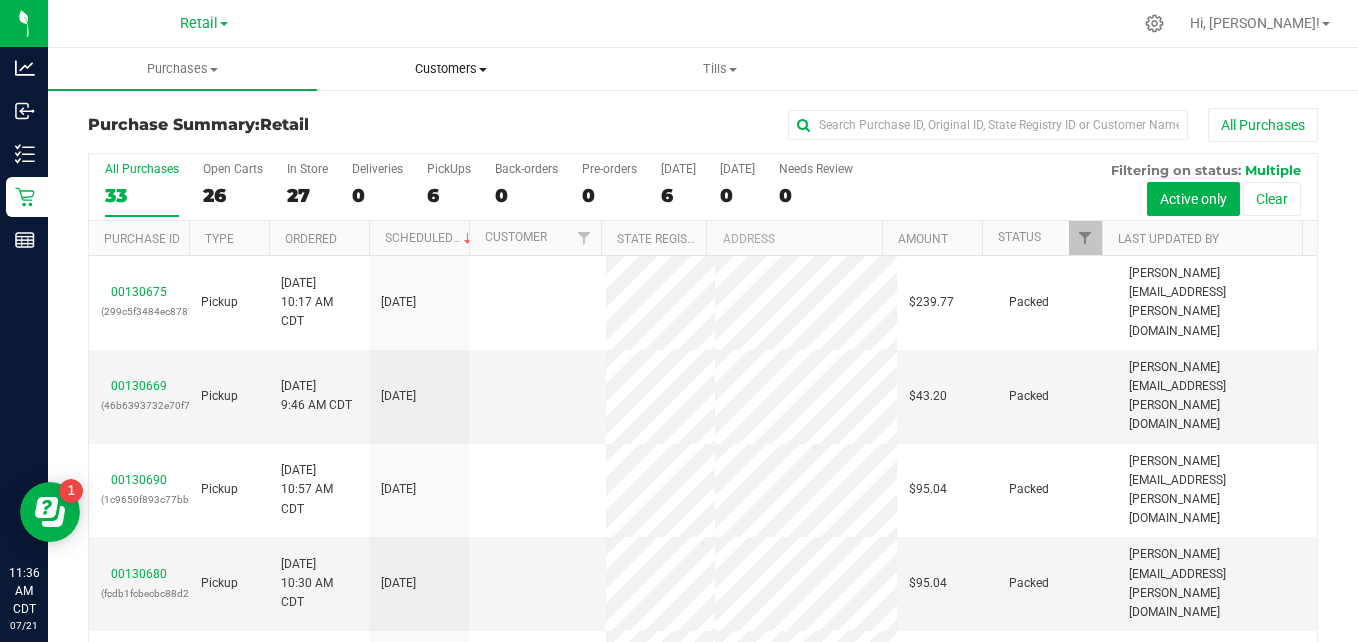 click on "Customers" at bounding box center [451, 69] 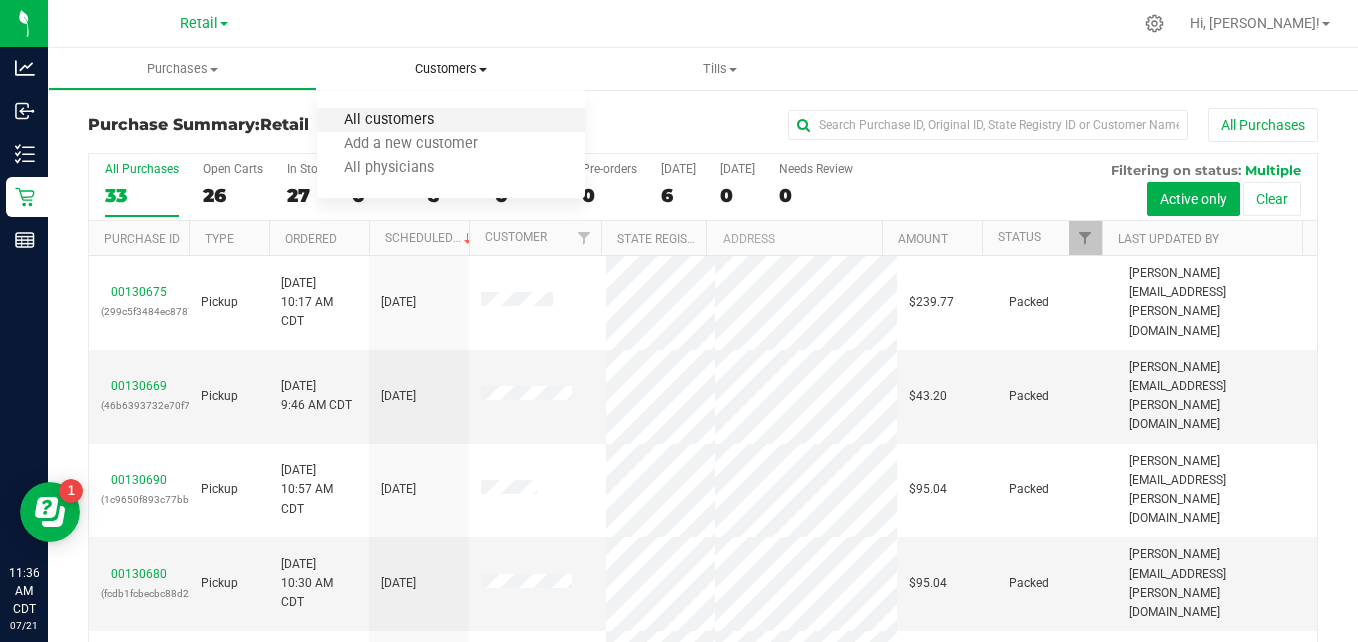 click on "All customers" at bounding box center [389, 120] 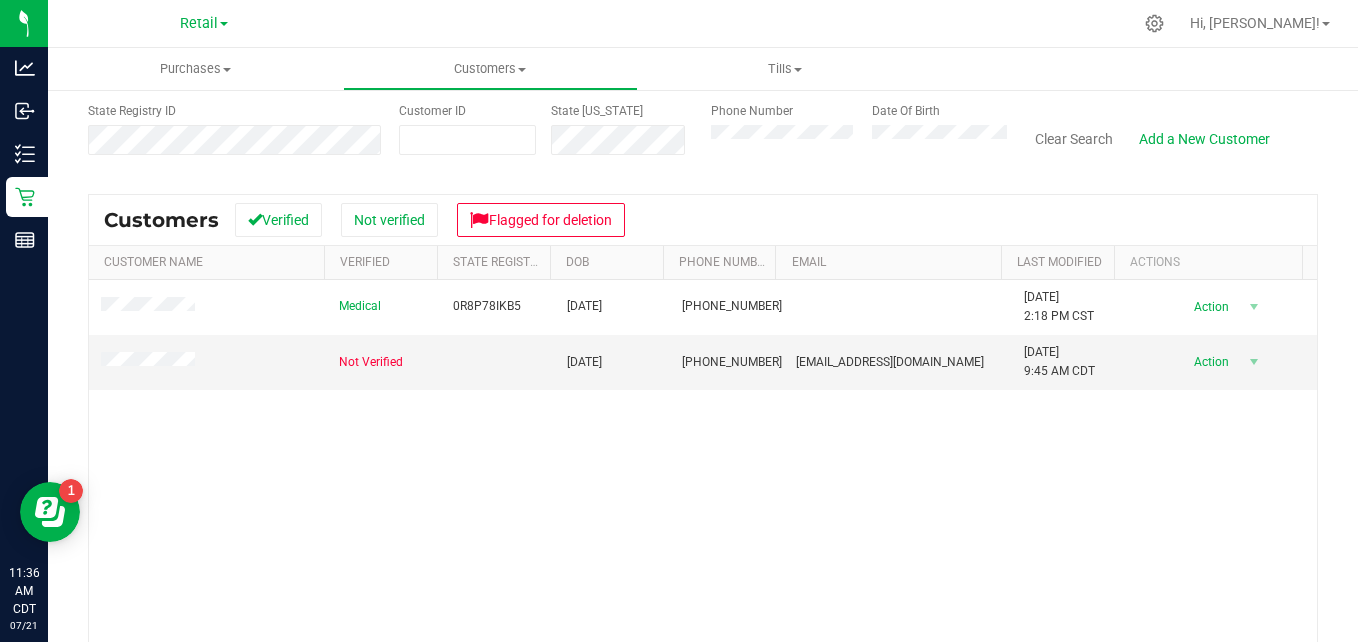 scroll, scrollTop: 181, scrollLeft: 0, axis: vertical 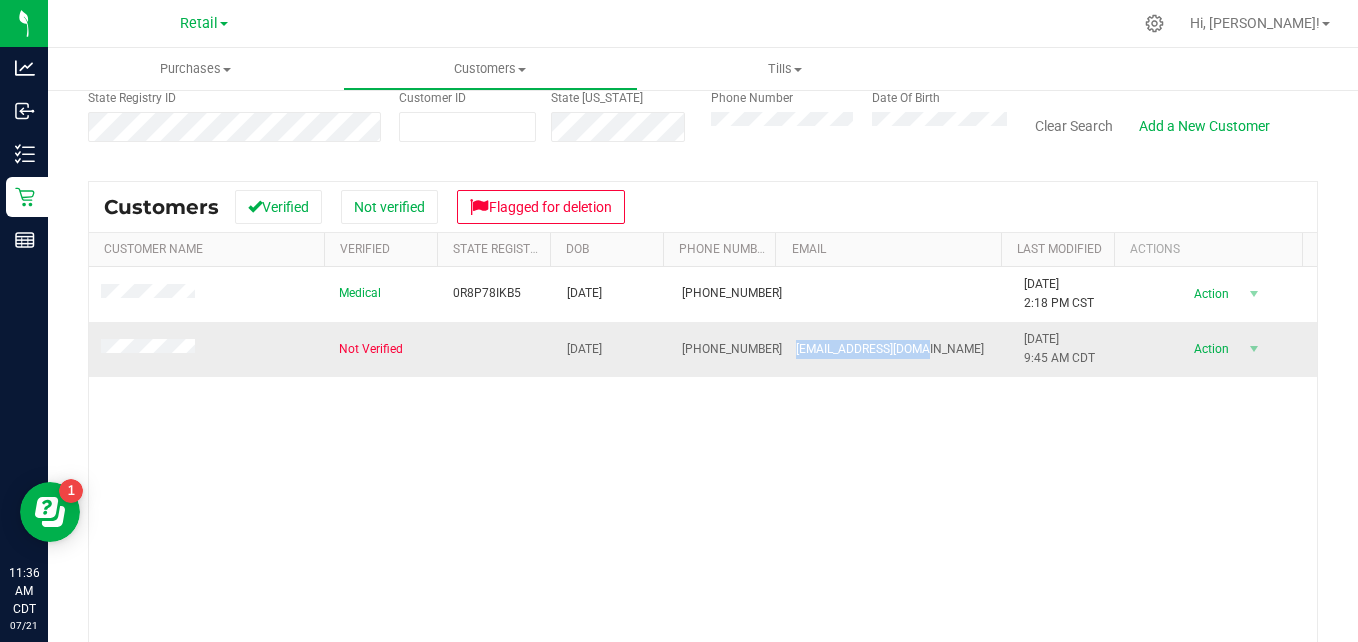 drag, startPoint x: 904, startPoint y: 354, endPoint x: 771, endPoint y: 347, distance: 133.18408 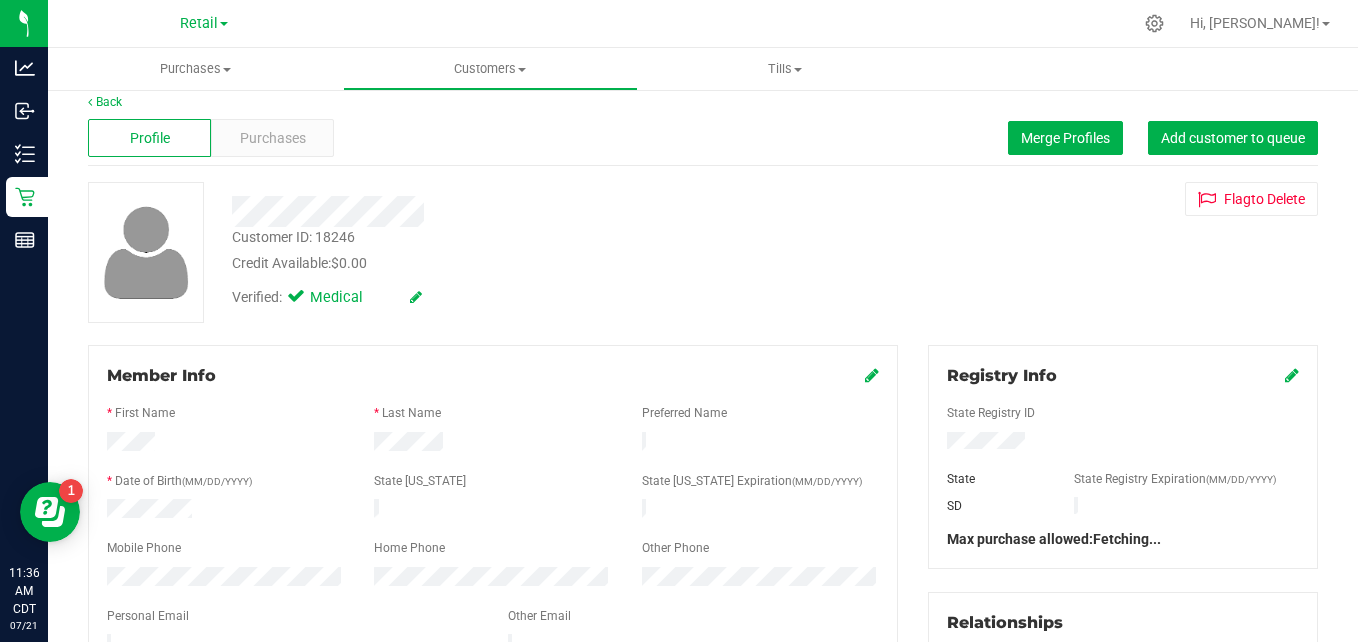 scroll, scrollTop: 10, scrollLeft: 0, axis: vertical 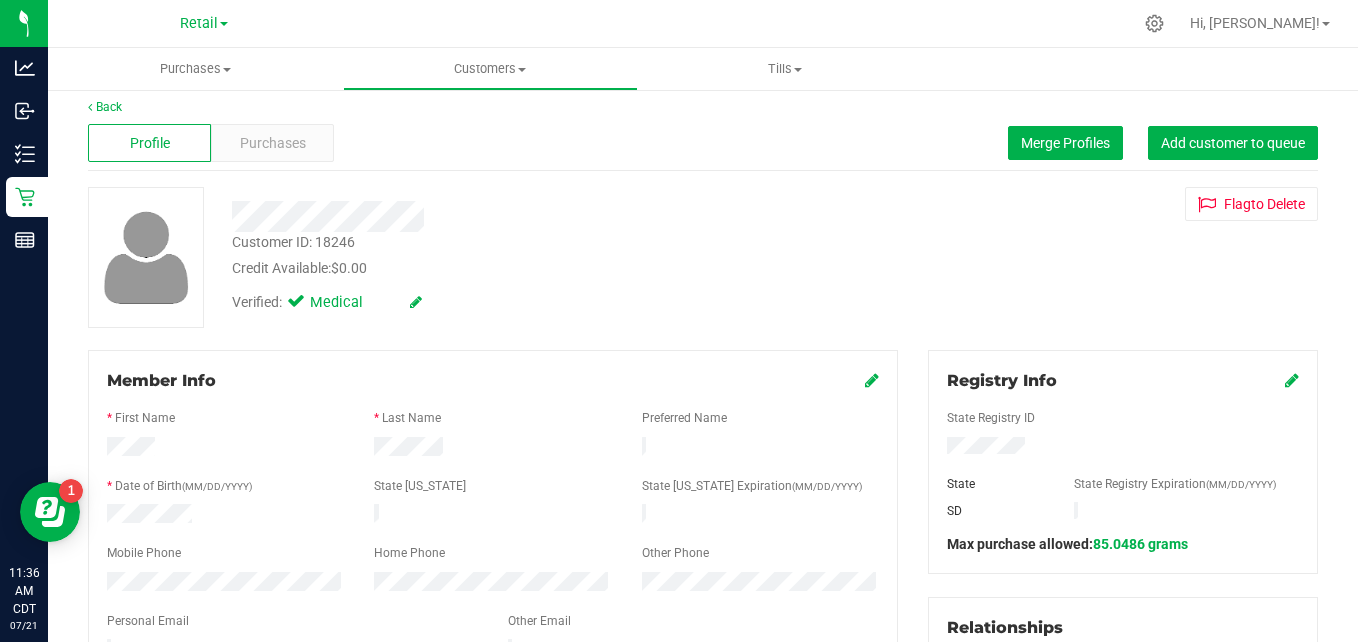 click on "Profile
Purchases
Merge Profiles
Add customer to queue" at bounding box center (703, 143) 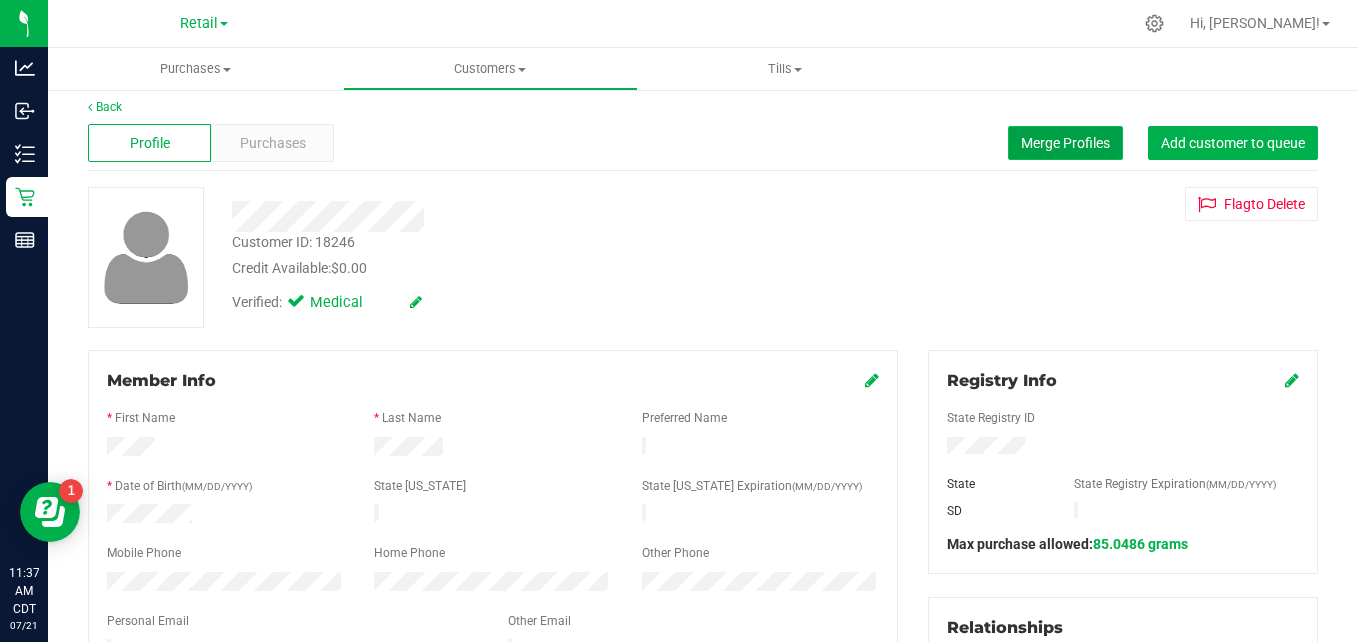 click on "Merge Profiles" at bounding box center (1065, 143) 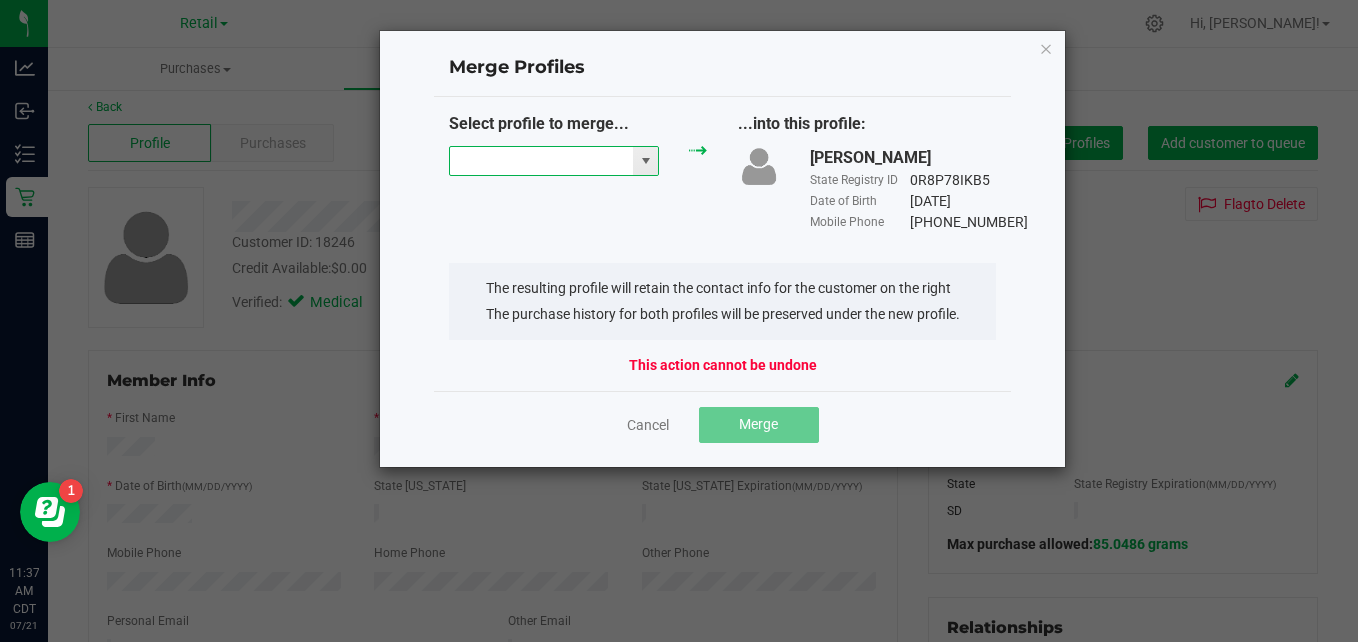 click at bounding box center [541, 161] 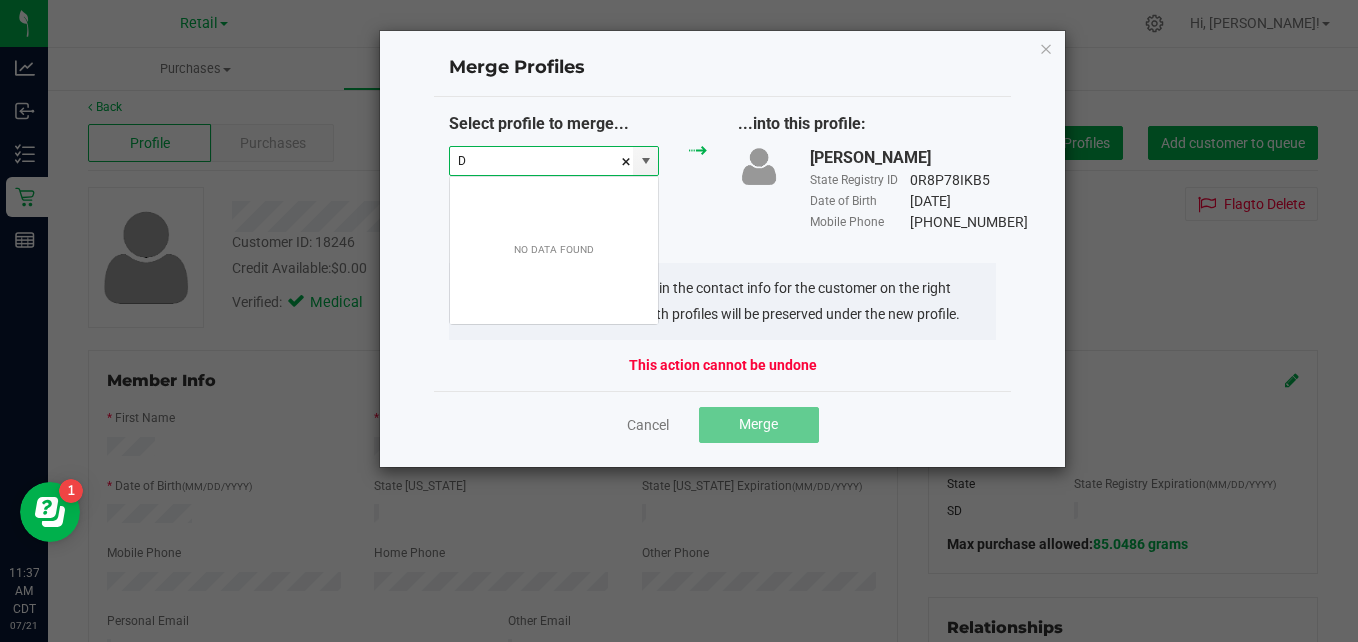 scroll, scrollTop: 99970, scrollLeft: 99790, axis: both 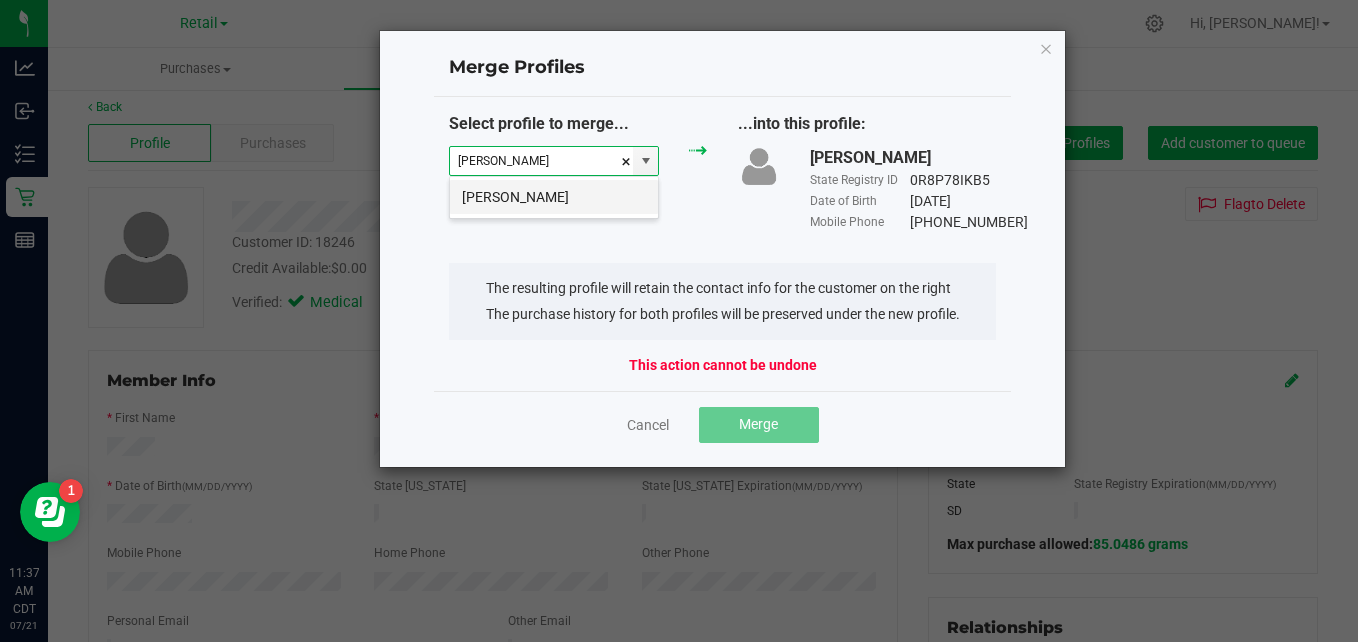 click on "[PERSON_NAME]" at bounding box center (554, 197) 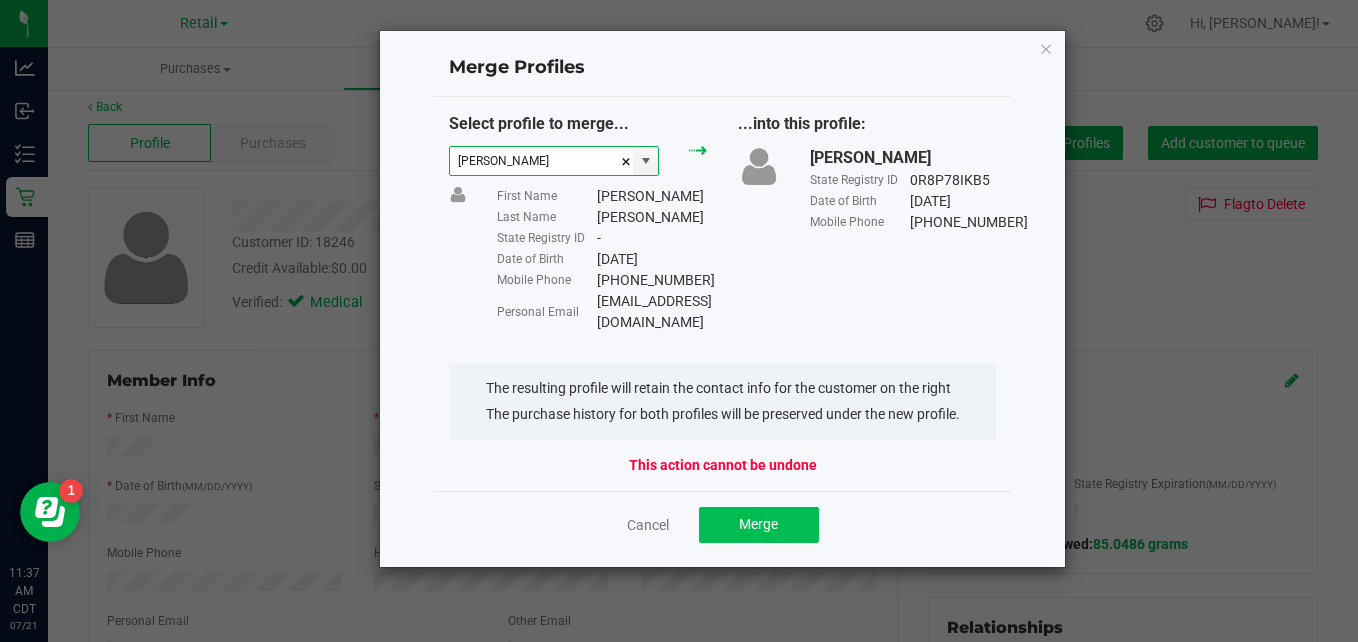 type on "[PERSON_NAME]" 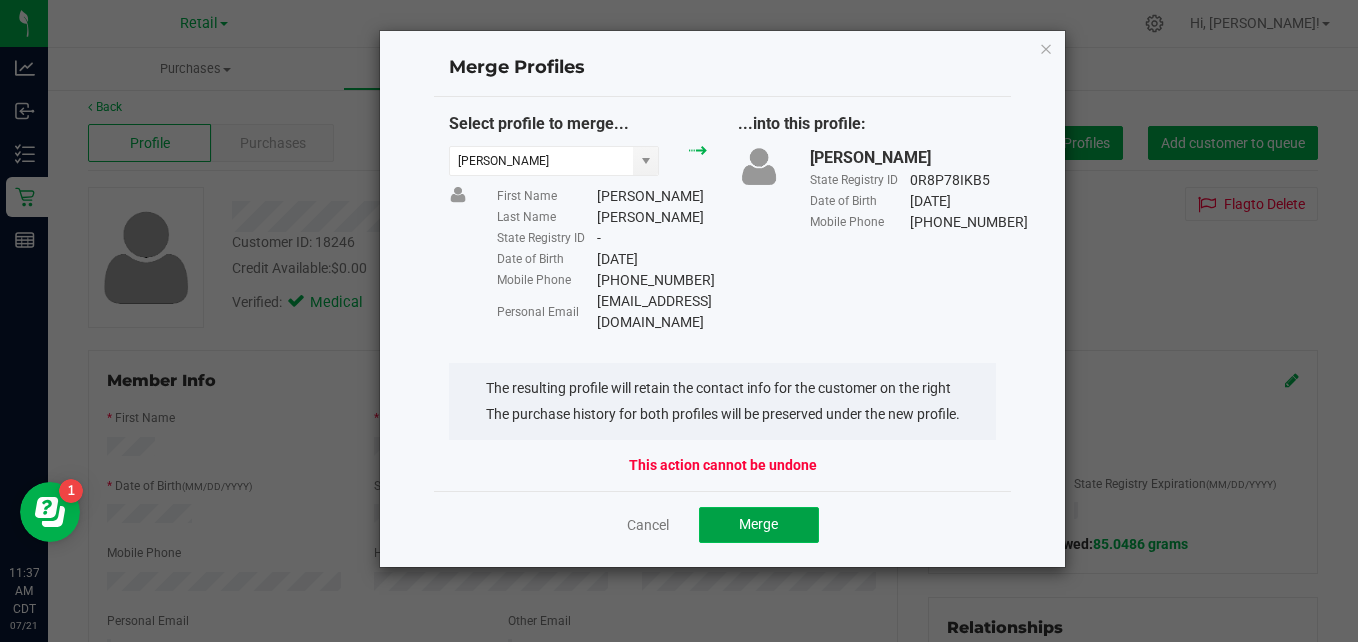 click on "Merge" 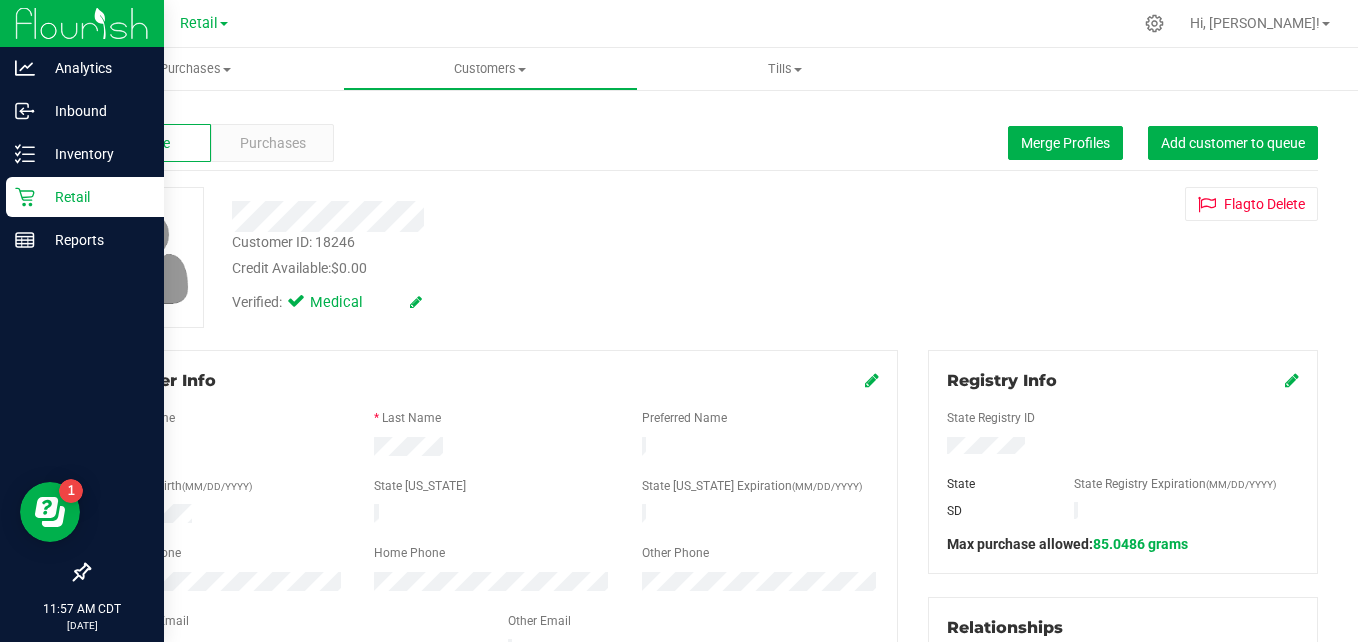 click on "Retail" at bounding box center (85, 197) 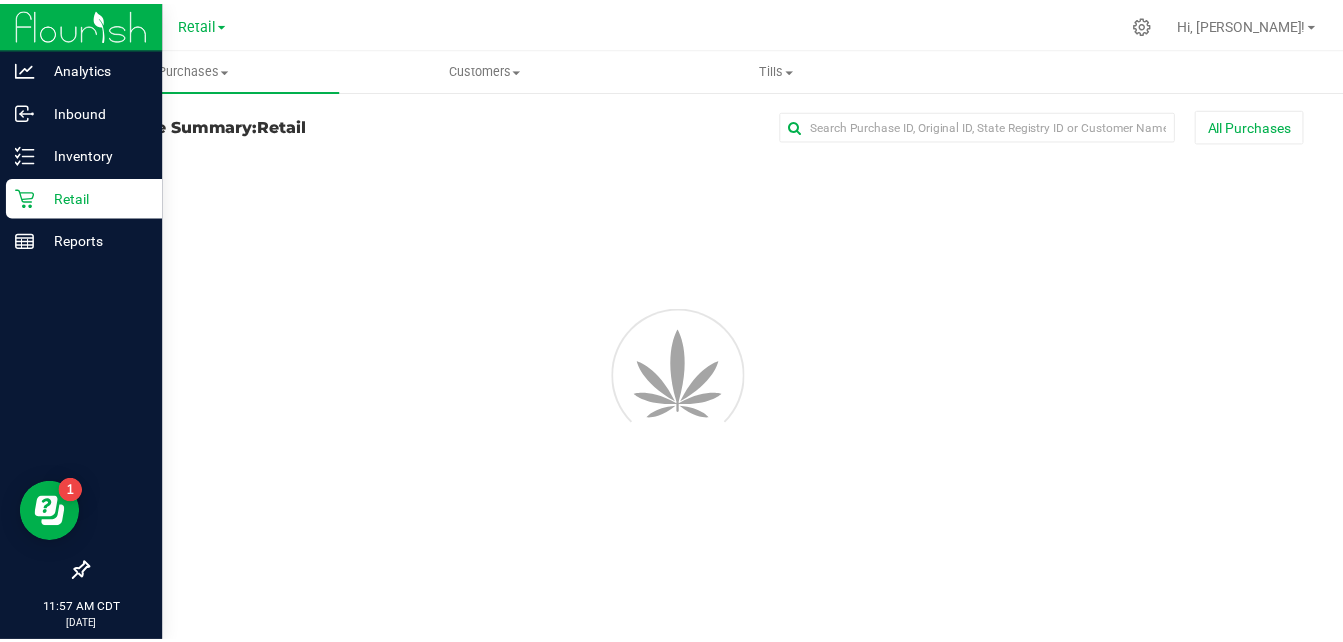 scroll, scrollTop: 0, scrollLeft: 0, axis: both 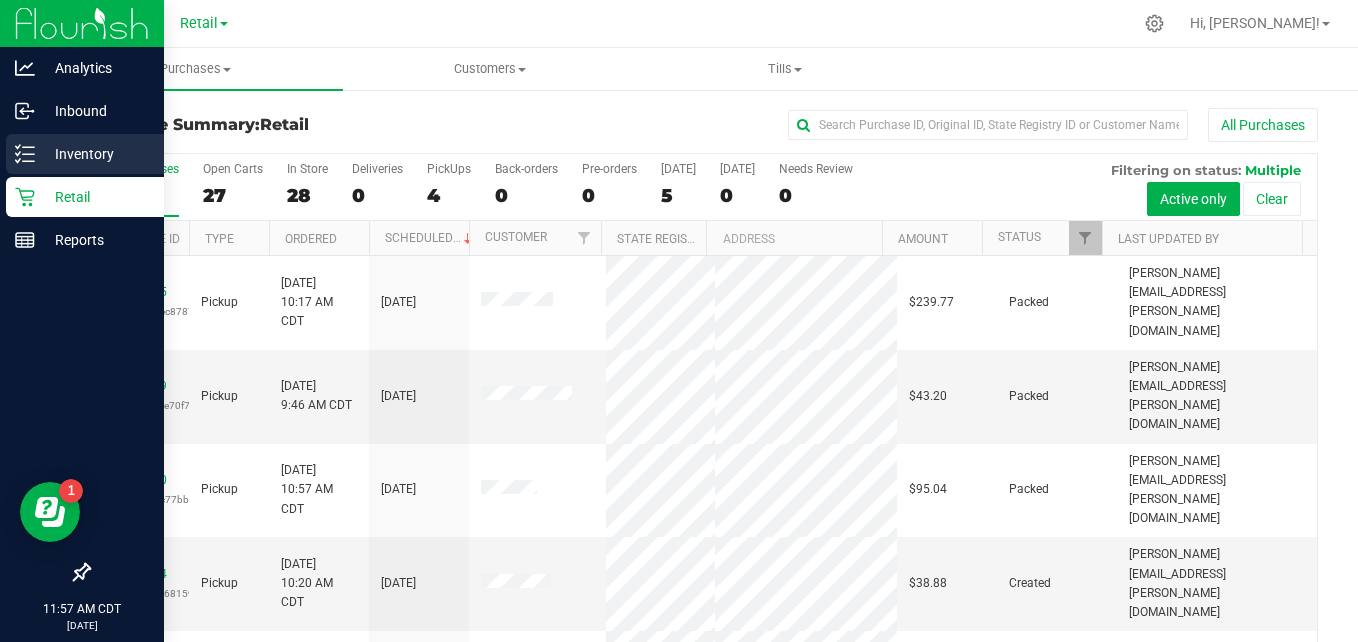 click 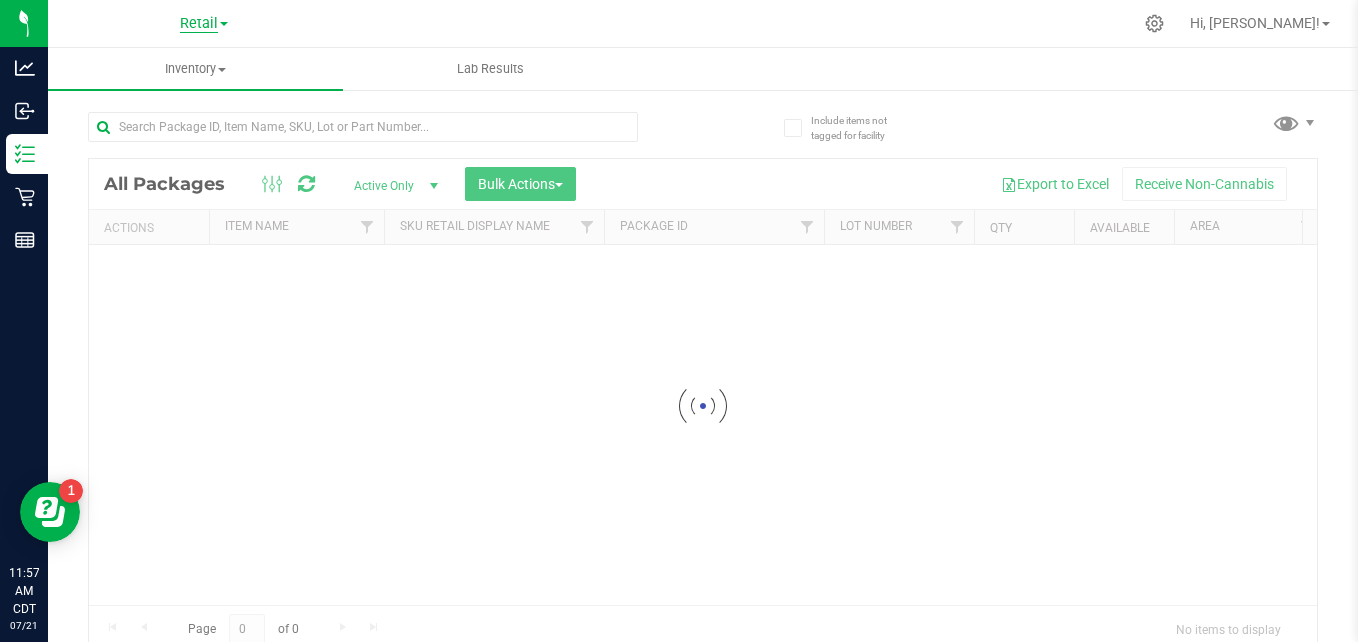 click on "Retail    Hi, [PERSON_NAME]!
Inventory
All packages
All inventory
Waste log
Create inventory
Lab Results
Include items not tagged for facility" at bounding box center (703, 321) 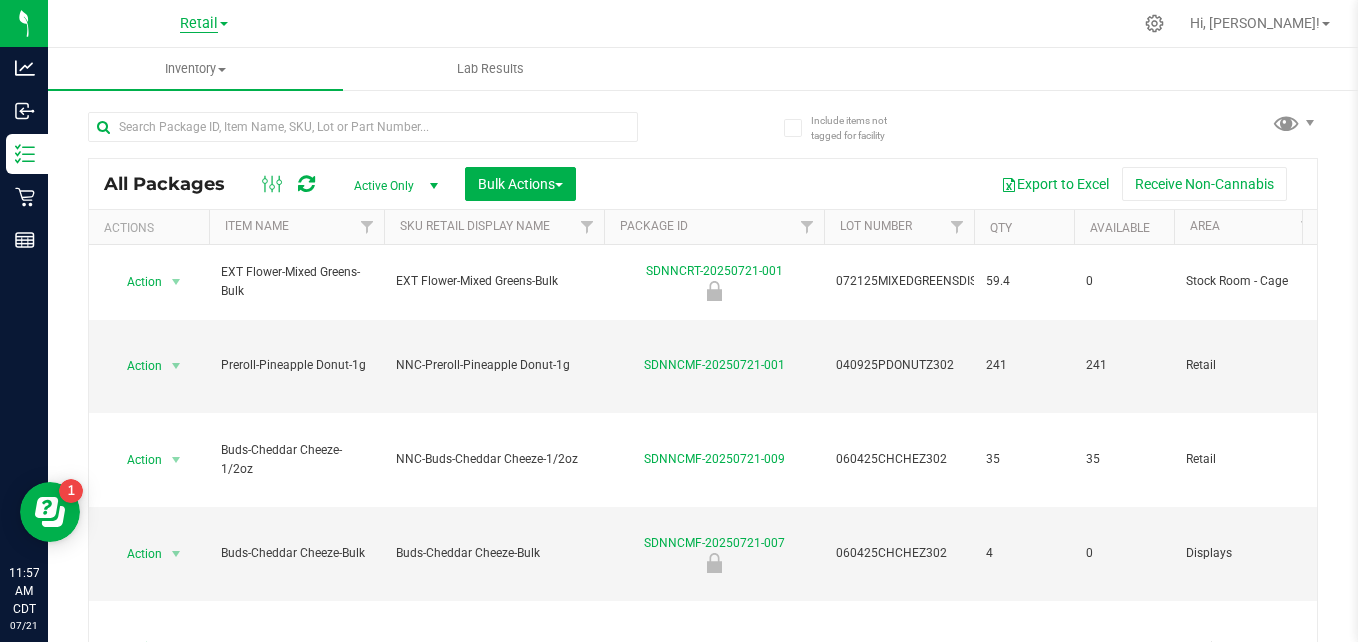 click on "Retail" at bounding box center [199, 24] 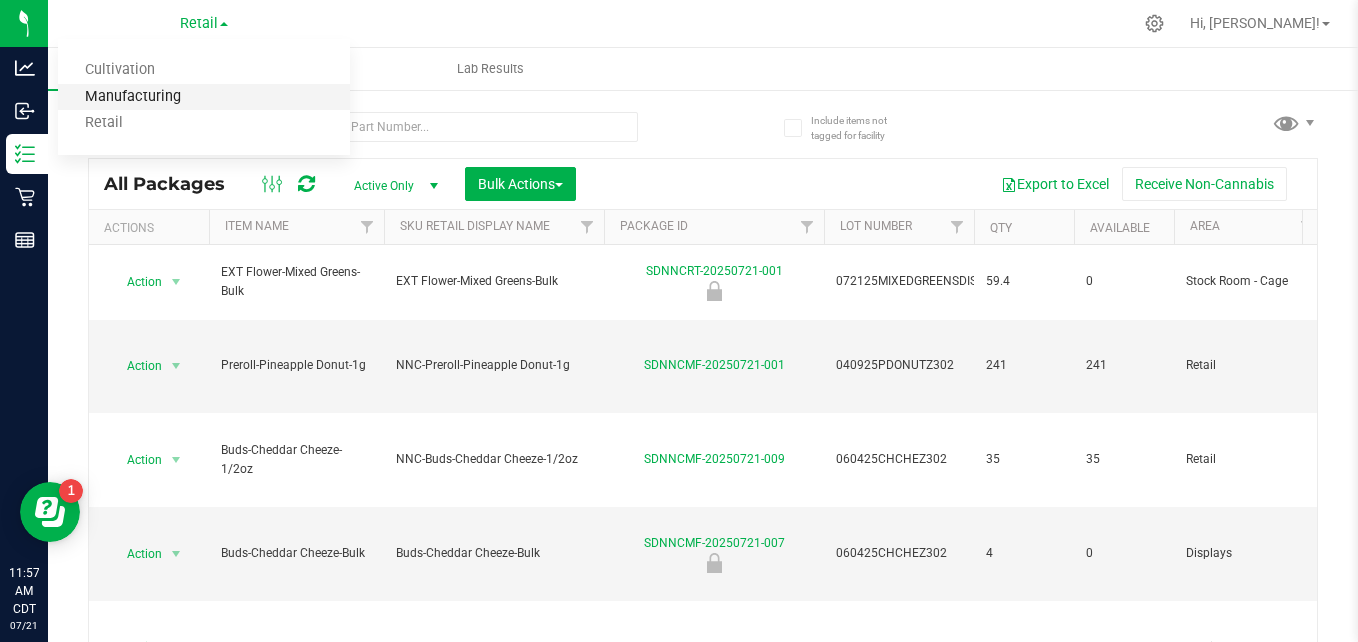 click on "Manufacturing" at bounding box center [204, 97] 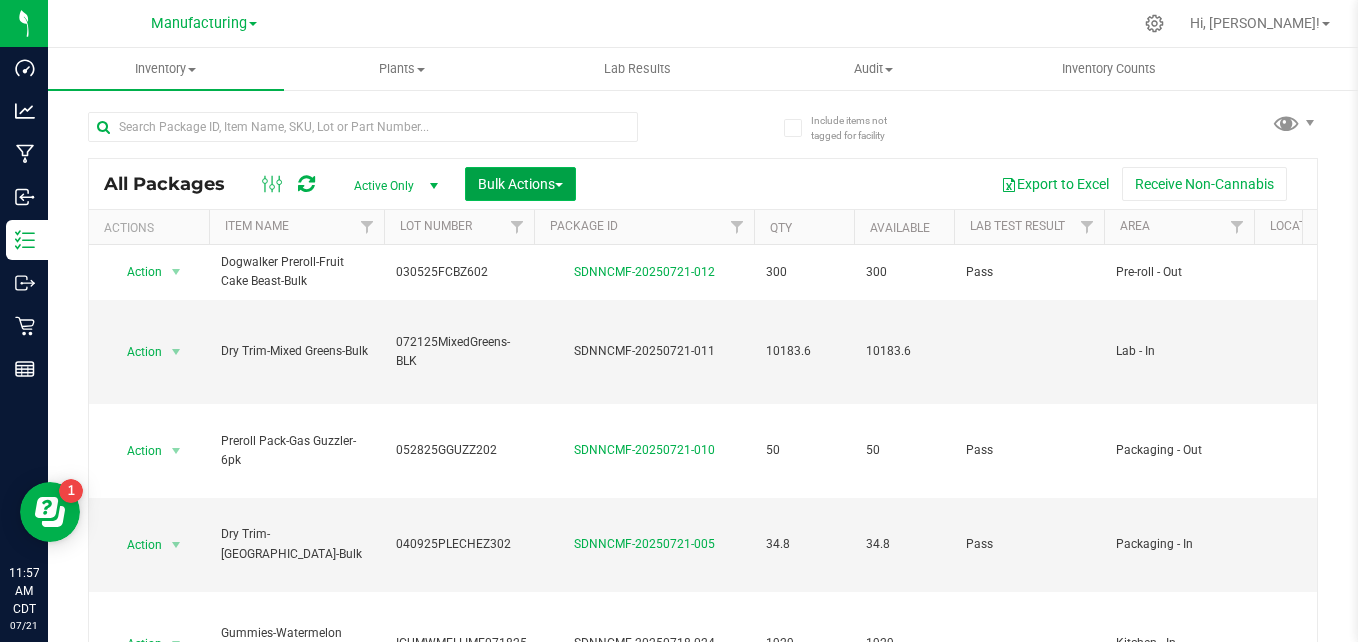 click on "Bulk Actions" at bounding box center [520, 184] 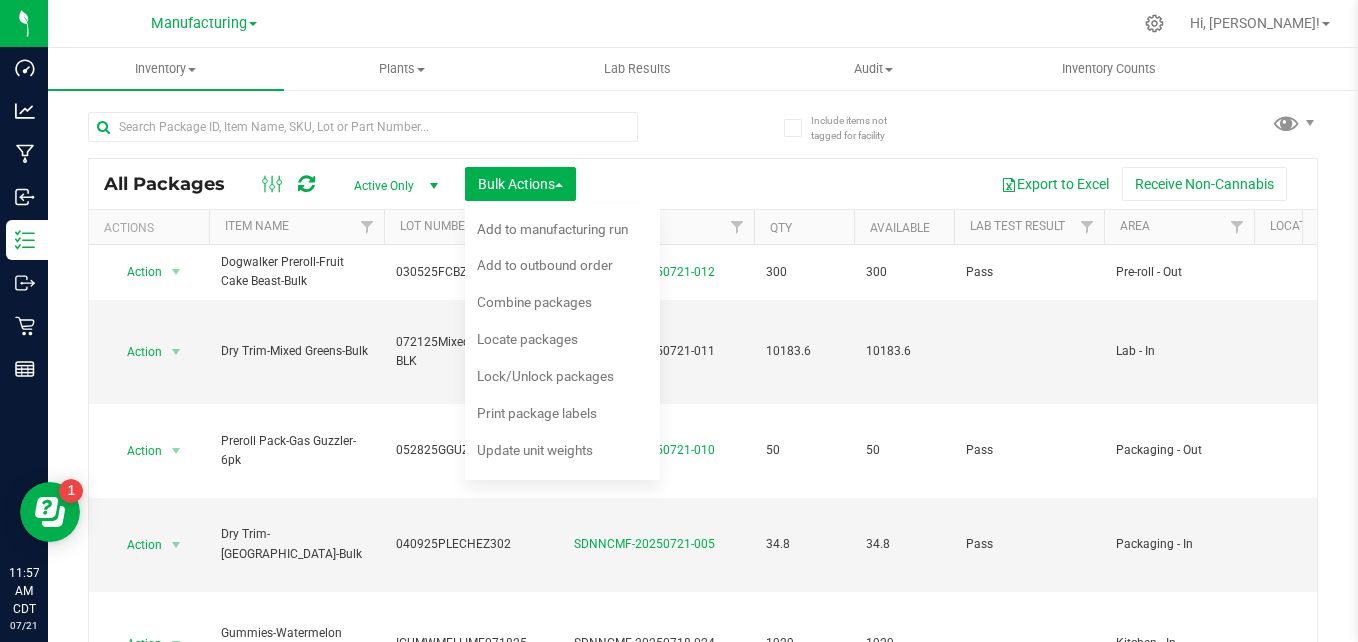 click at bounding box center (395, 126) 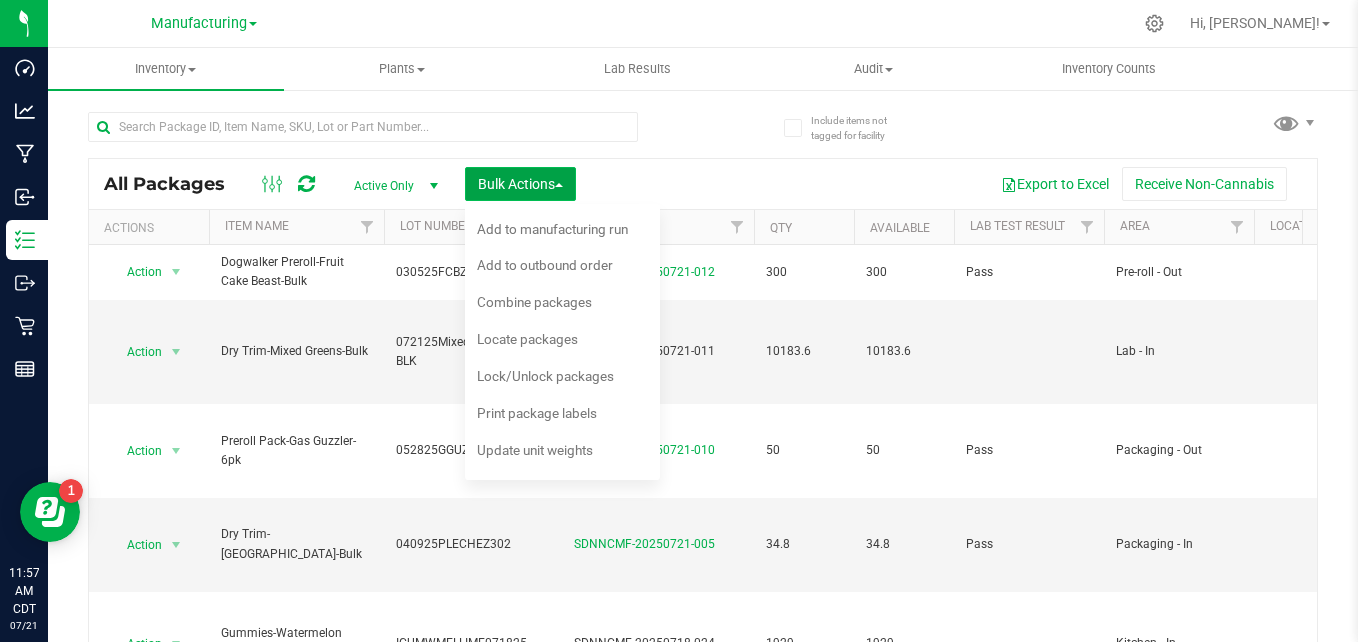 click on "Bulk Actions" at bounding box center (520, 184) 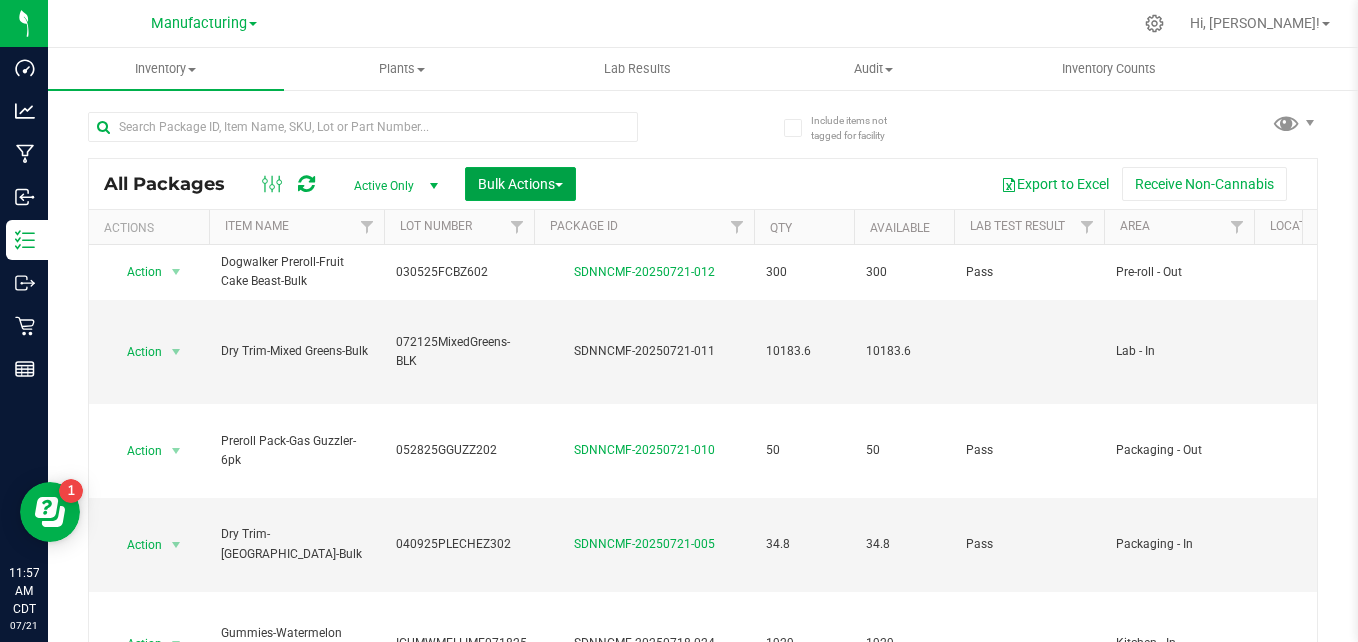 click at bounding box center [1254, 227] 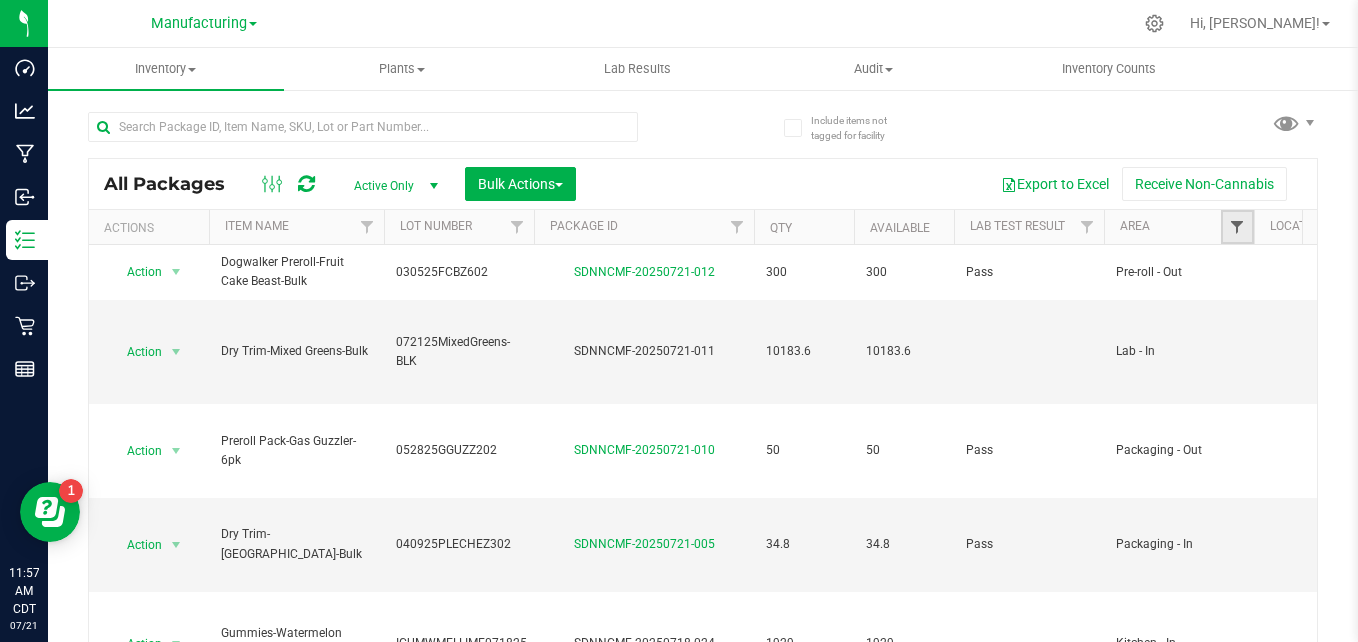 click at bounding box center (1237, 227) 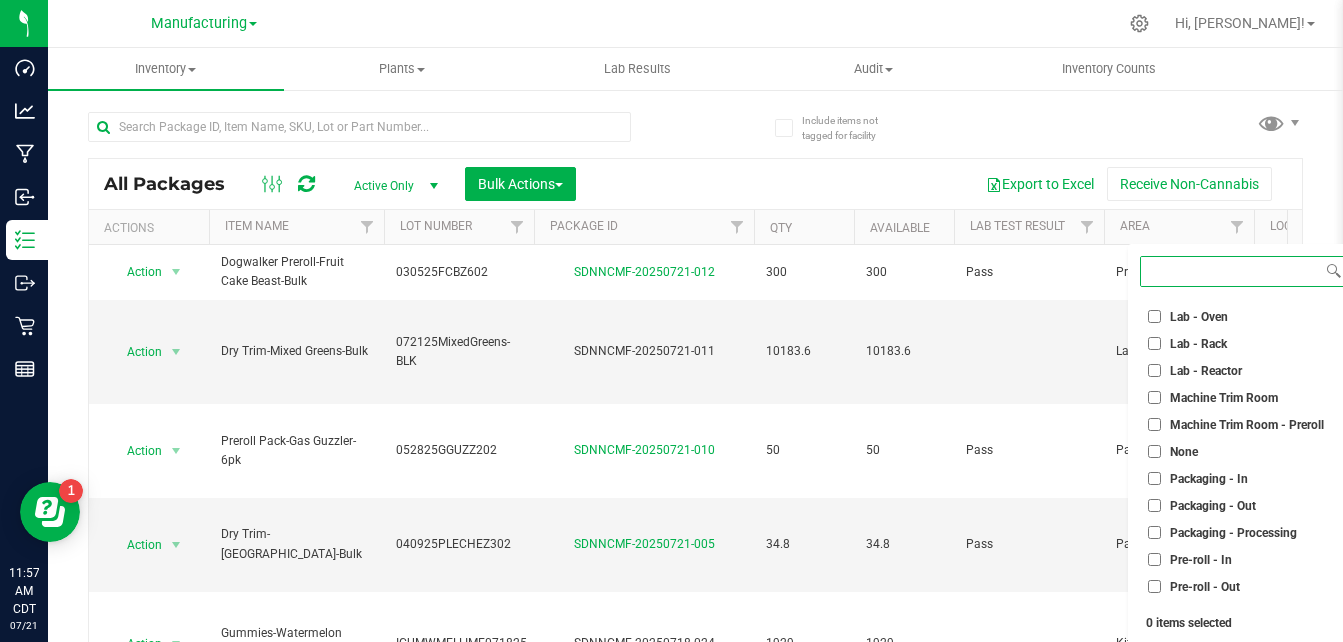 scroll, scrollTop: 375, scrollLeft: 0, axis: vertical 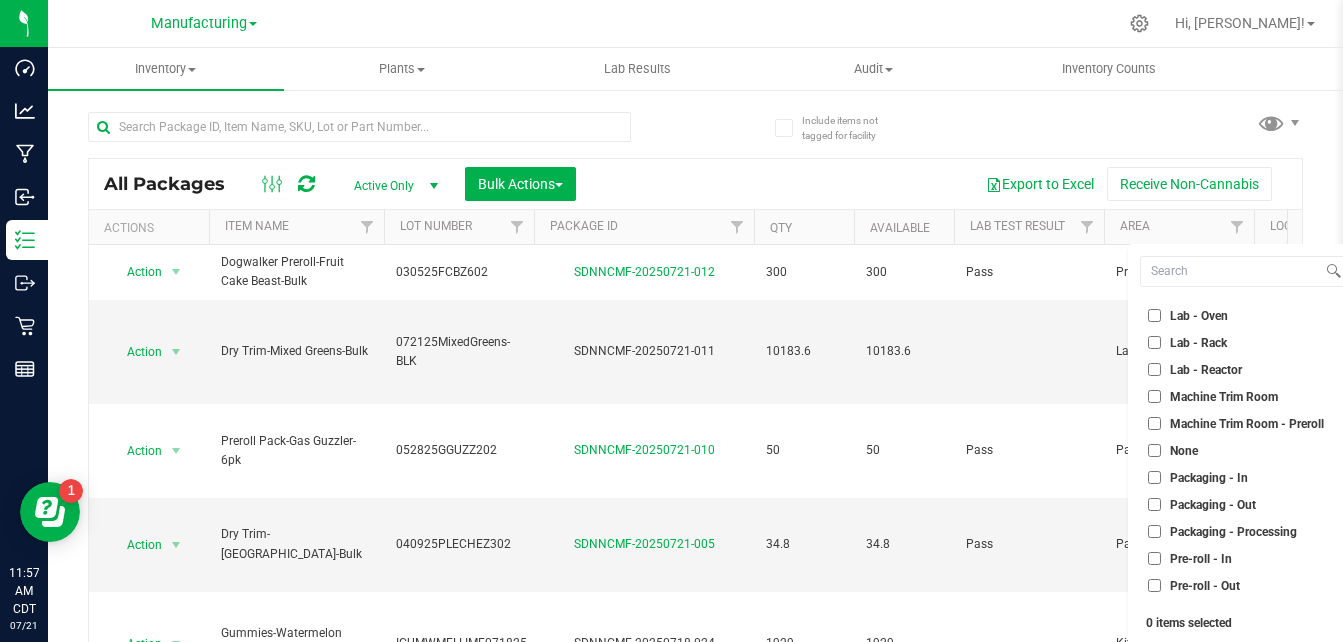 click on "Packaging - Out" at bounding box center (1154, 504) 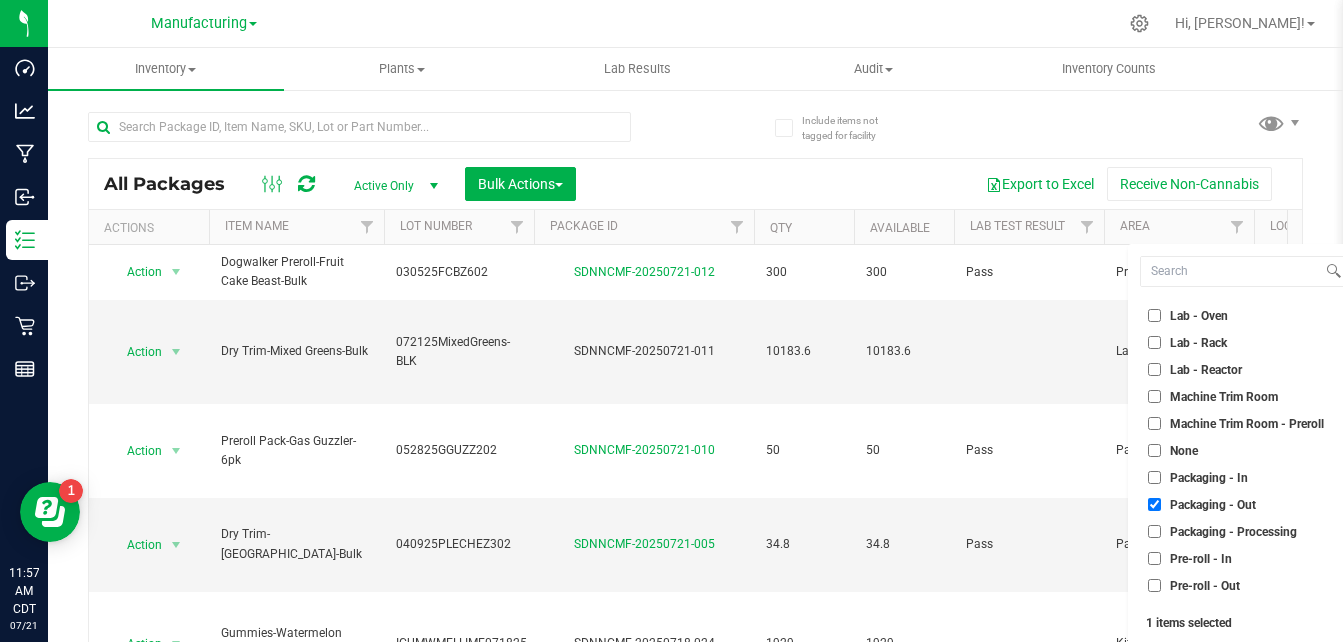 click on "Packaging - Processing" at bounding box center [1154, 531] 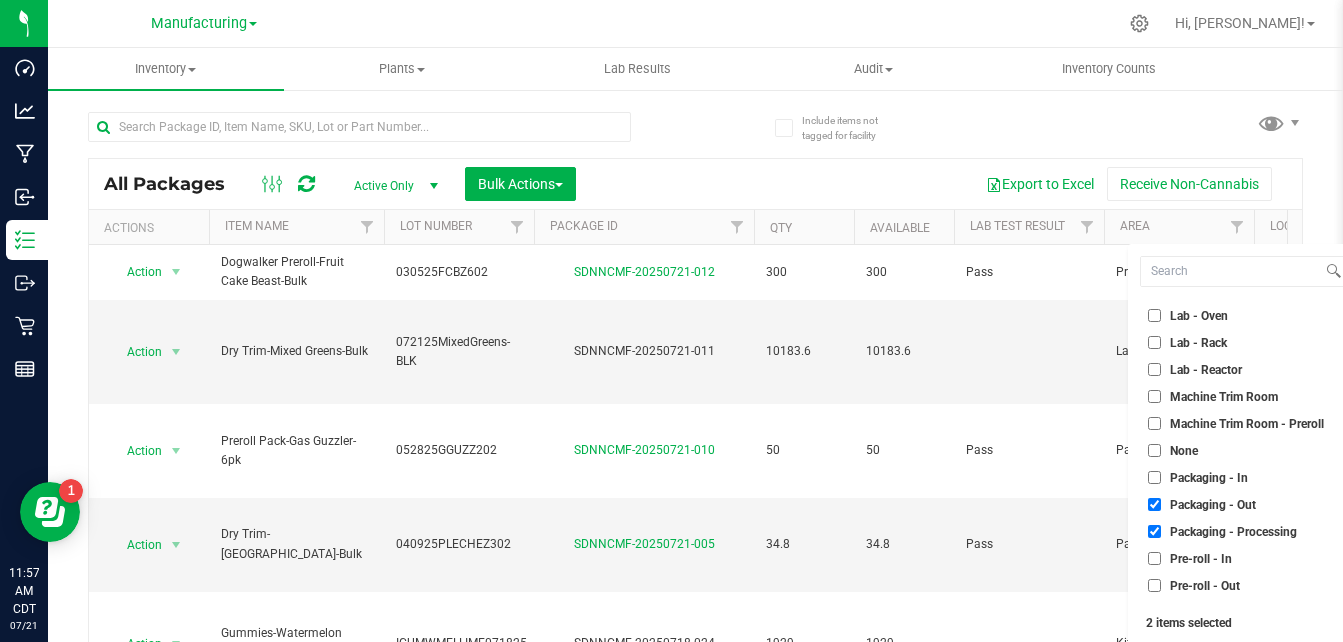 scroll, scrollTop: 504, scrollLeft: 0, axis: vertical 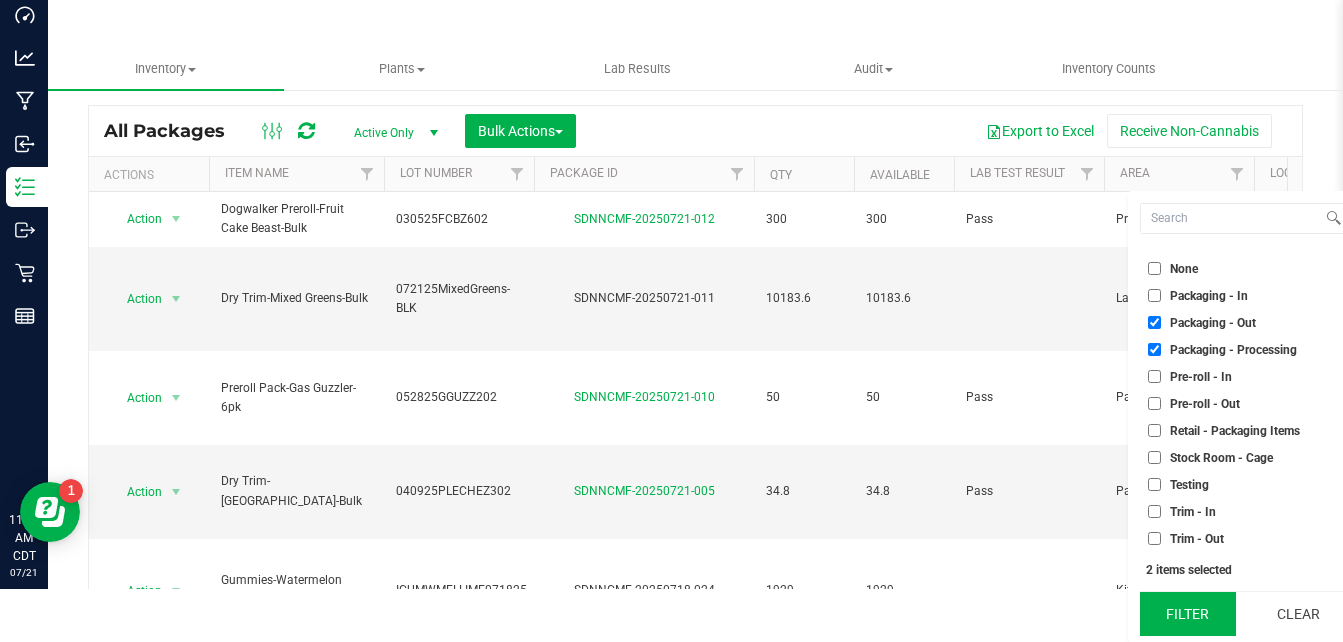 click on "Filter" at bounding box center (1188, 614) 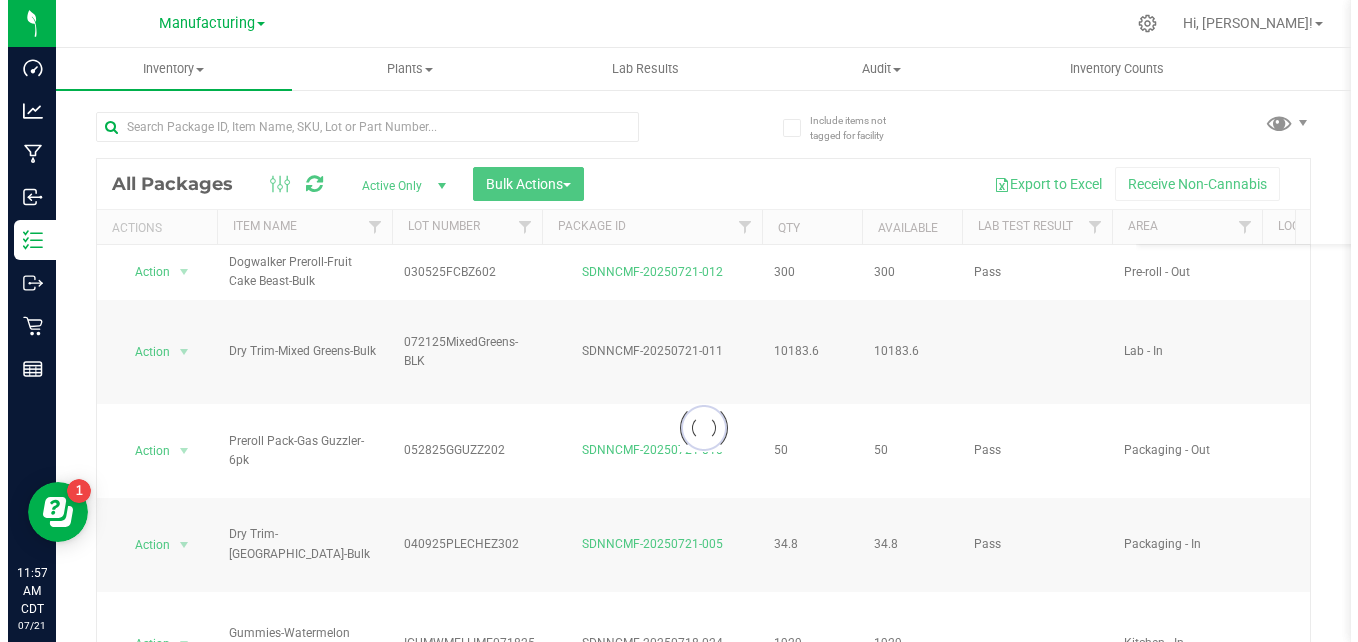 scroll, scrollTop: 0, scrollLeft: 0, axis: both 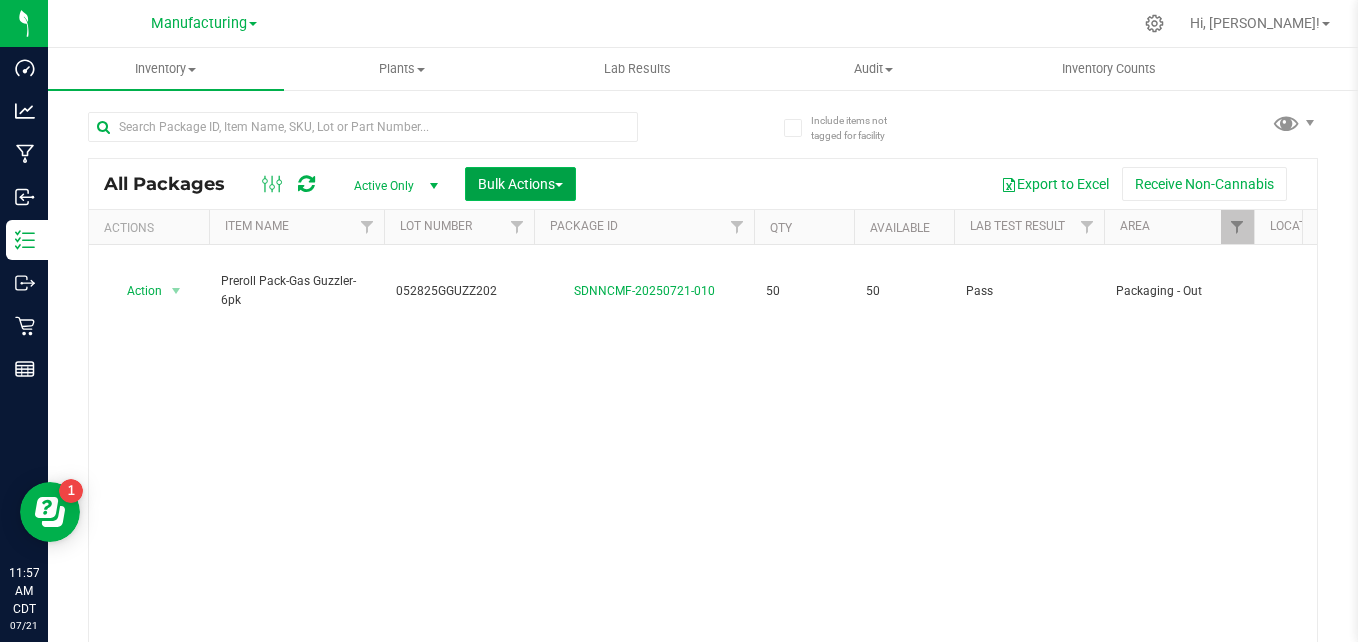 click on "Bulk Actions" at bounding box center [520, 184] 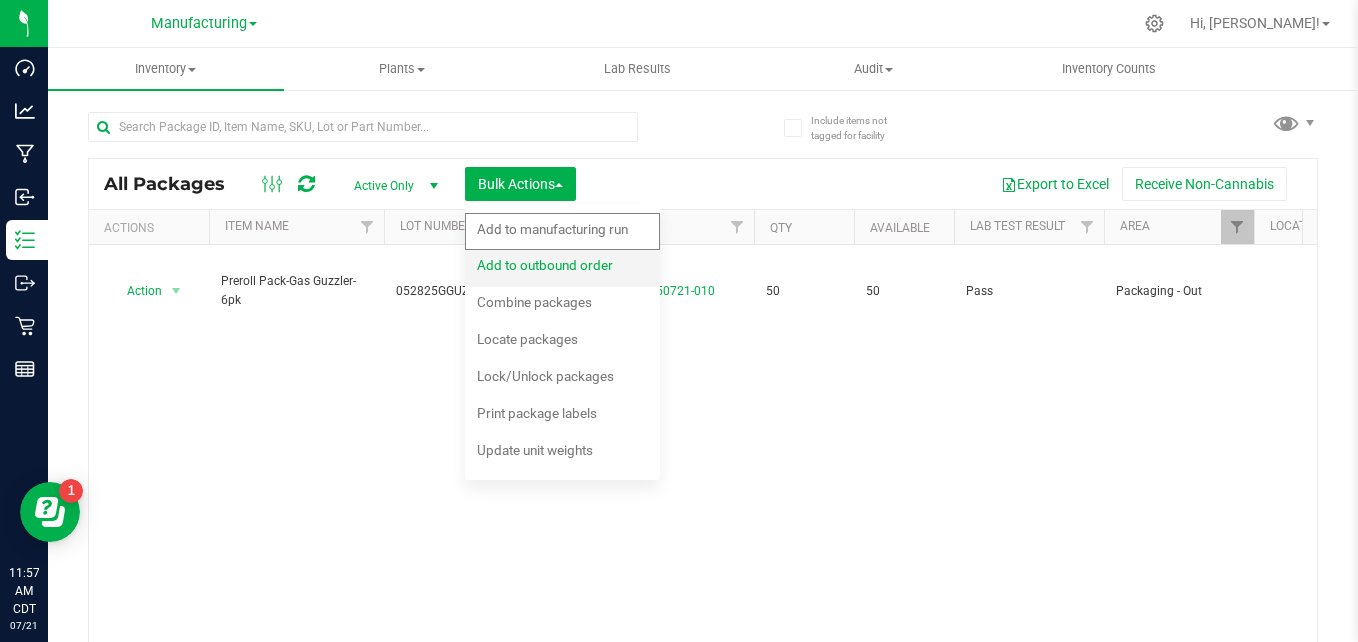 click on "Add to outbound order" at bounding box center [558, 268] 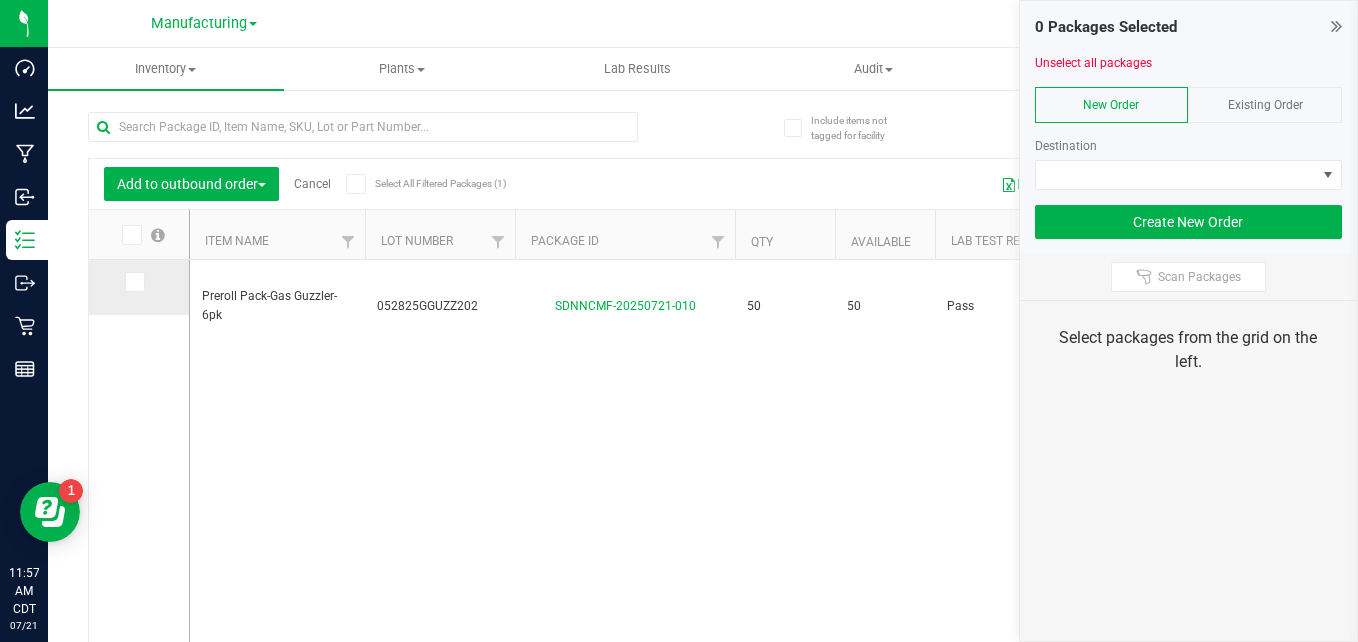click at bounding box center [139, 282] 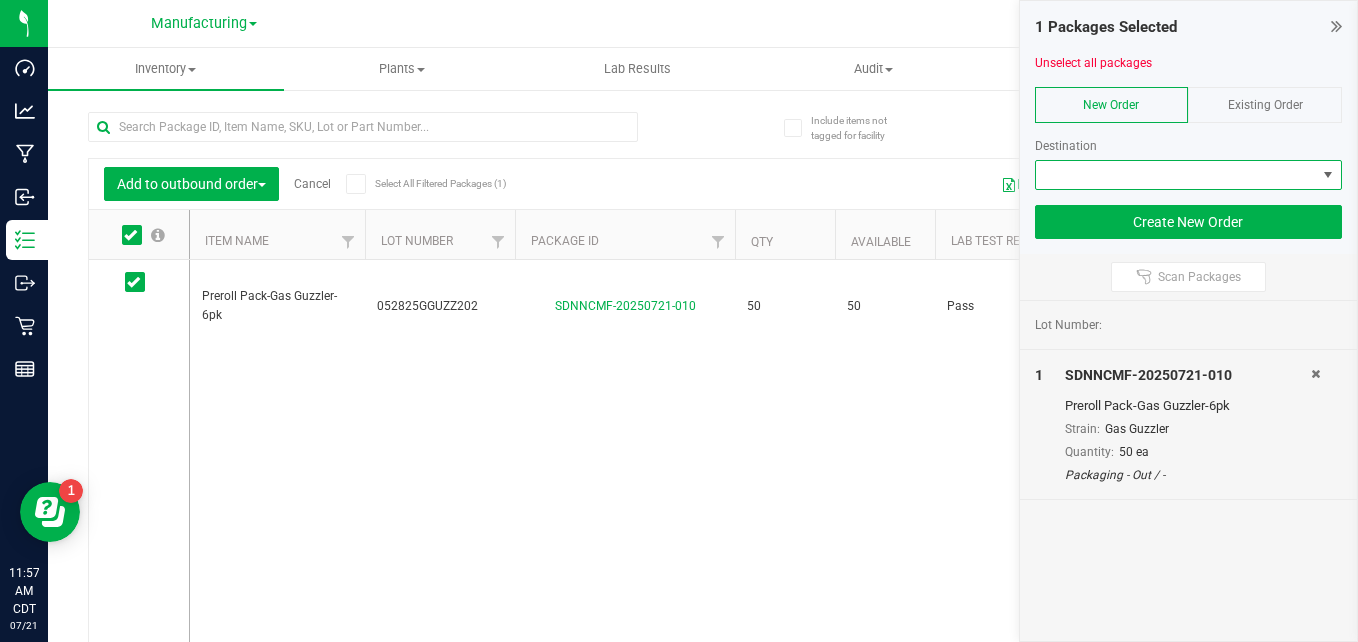 click at bounding box center (1176, 175) 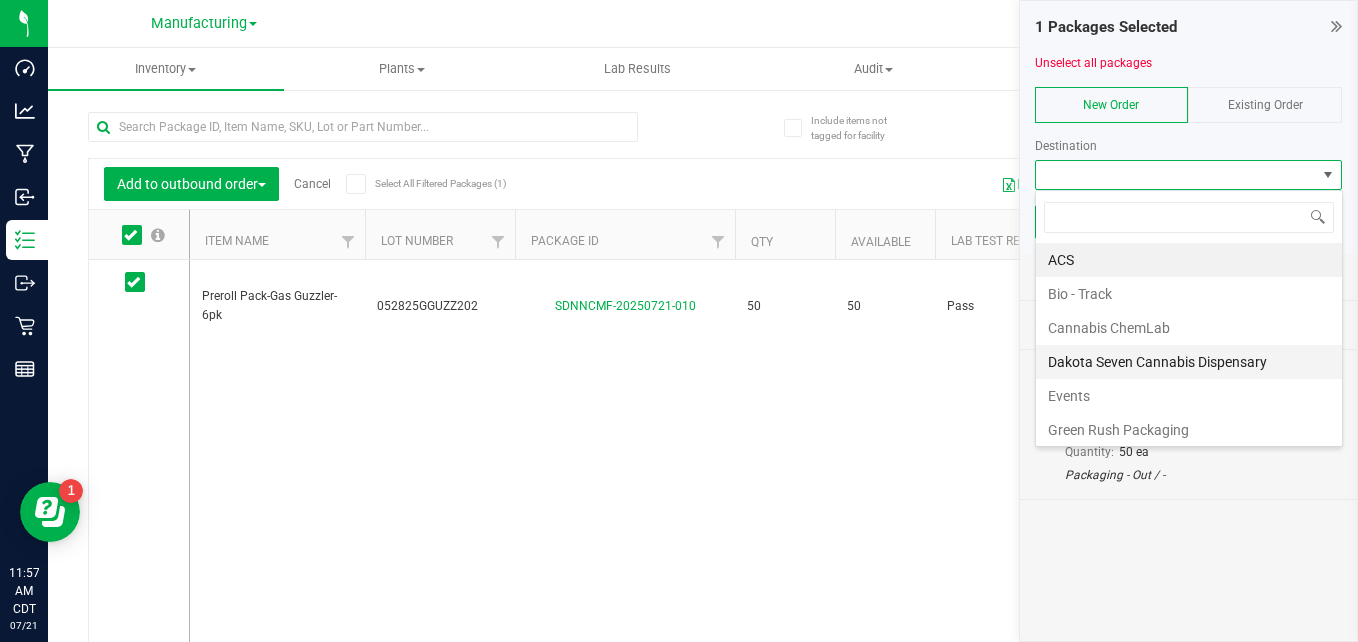 scroll, scrollTop: 99970, scrollLeft: 99692, axis: both 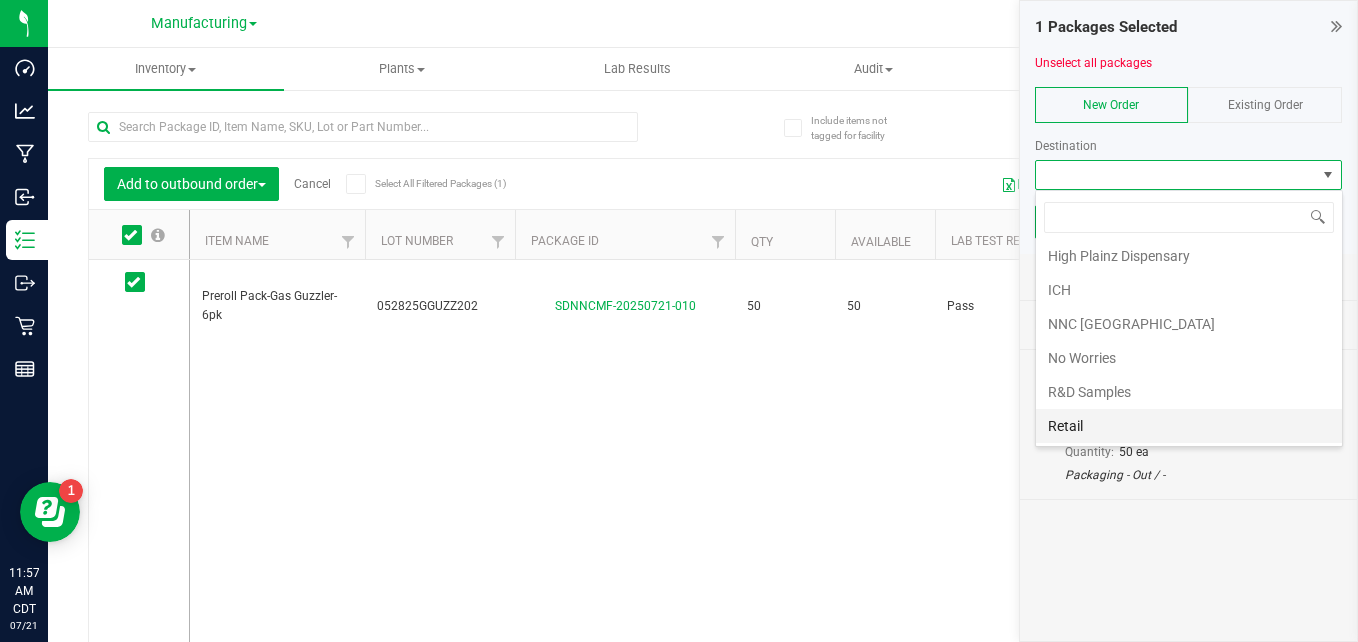 click on "Retail" at bounding box center [1189, 426] 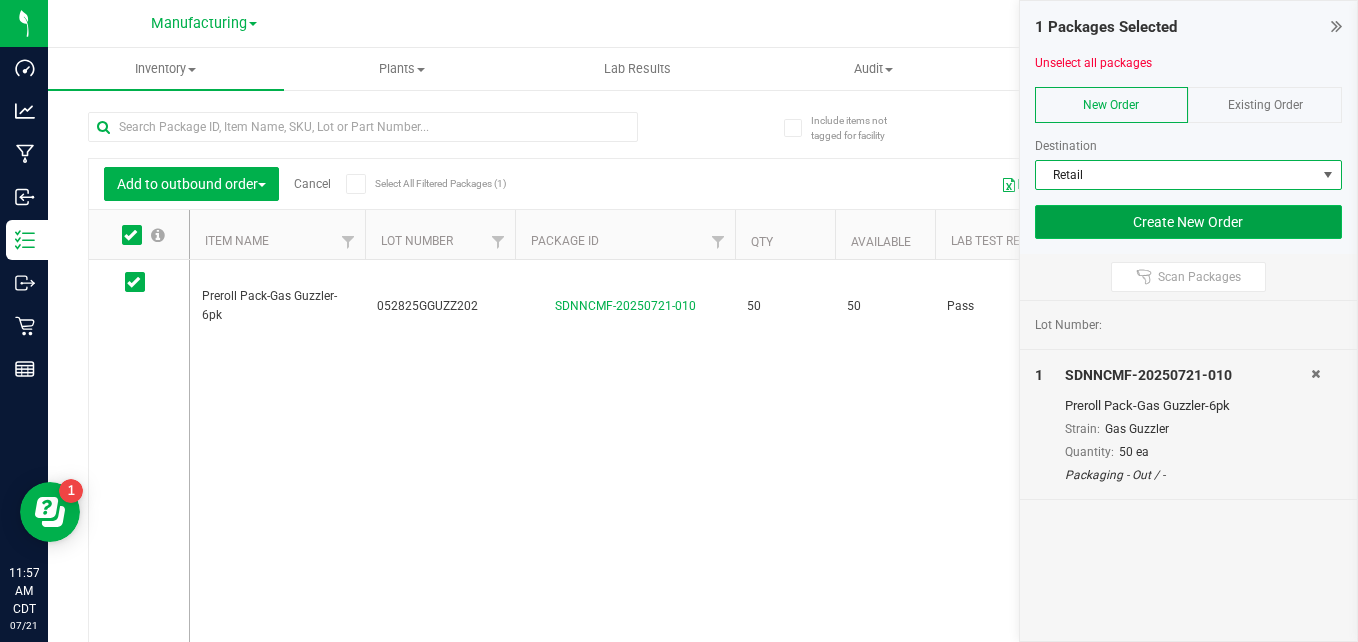 click on "Create New Order" at bounding box center [1189, 222] 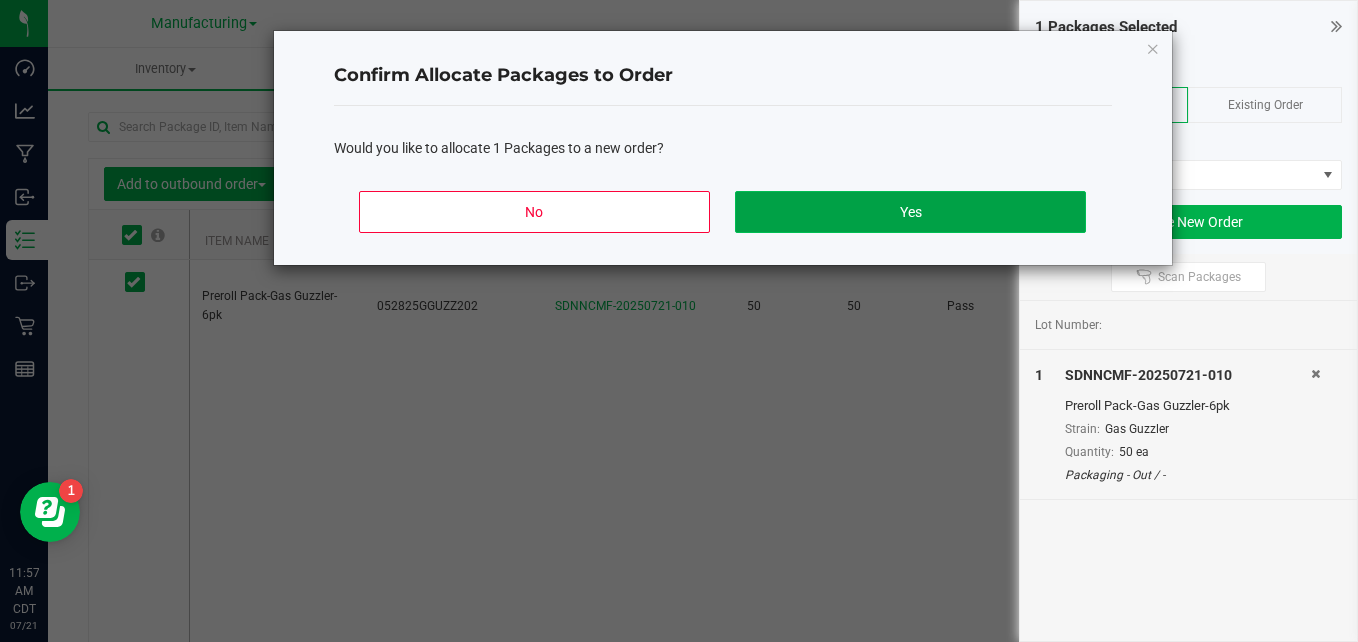 click on "Yes" 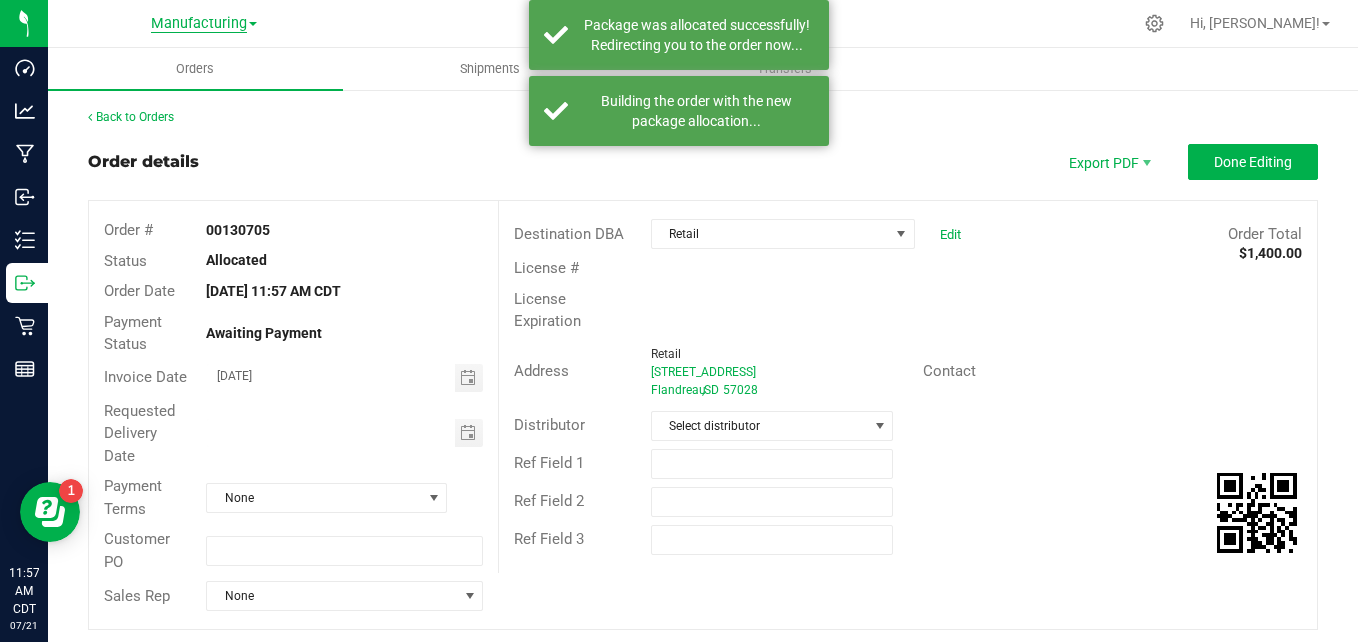 click on "Manufacturing" at bounding box center (199, 24) 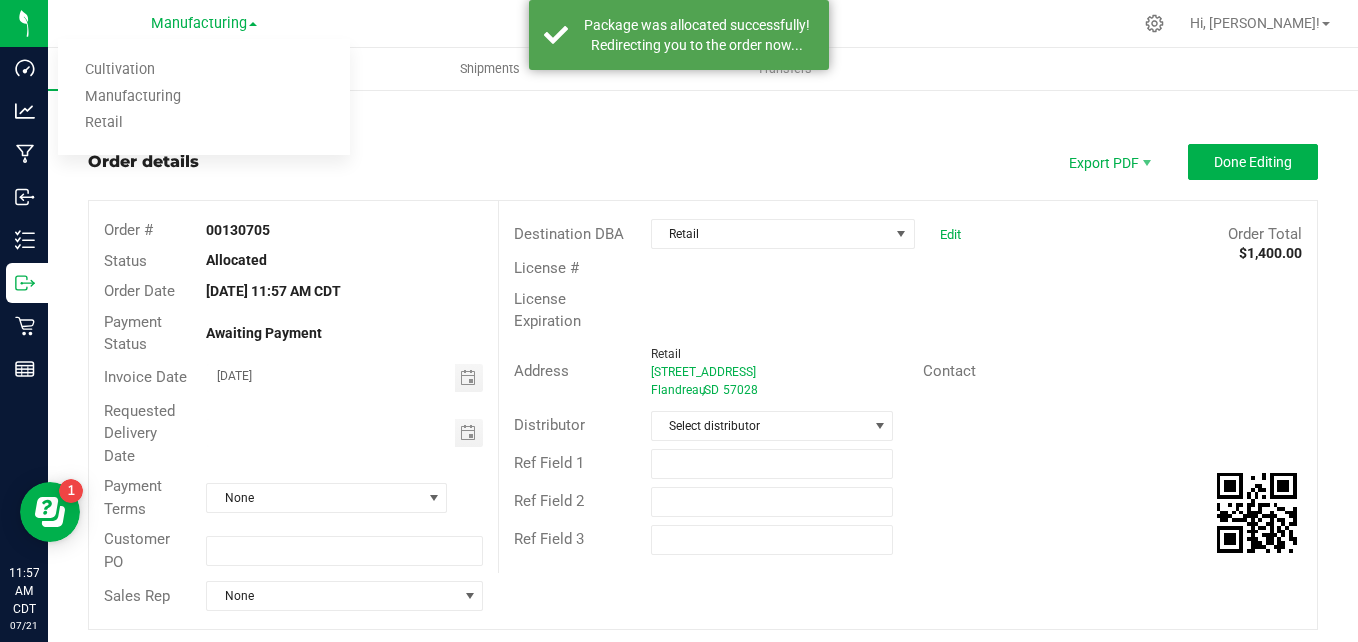 click on "Order details   Export PDF   Done Editing" at bounding box center [703, 162] 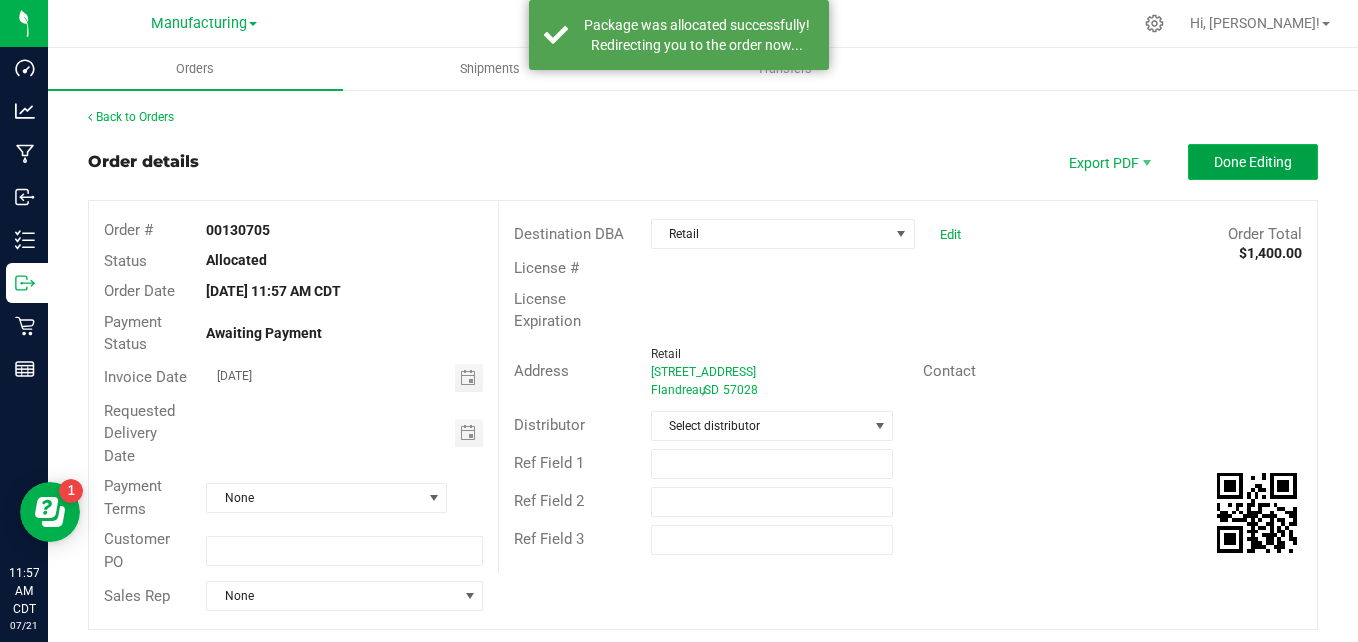 click on "Done Editing" at bounding box center [1253, 162] 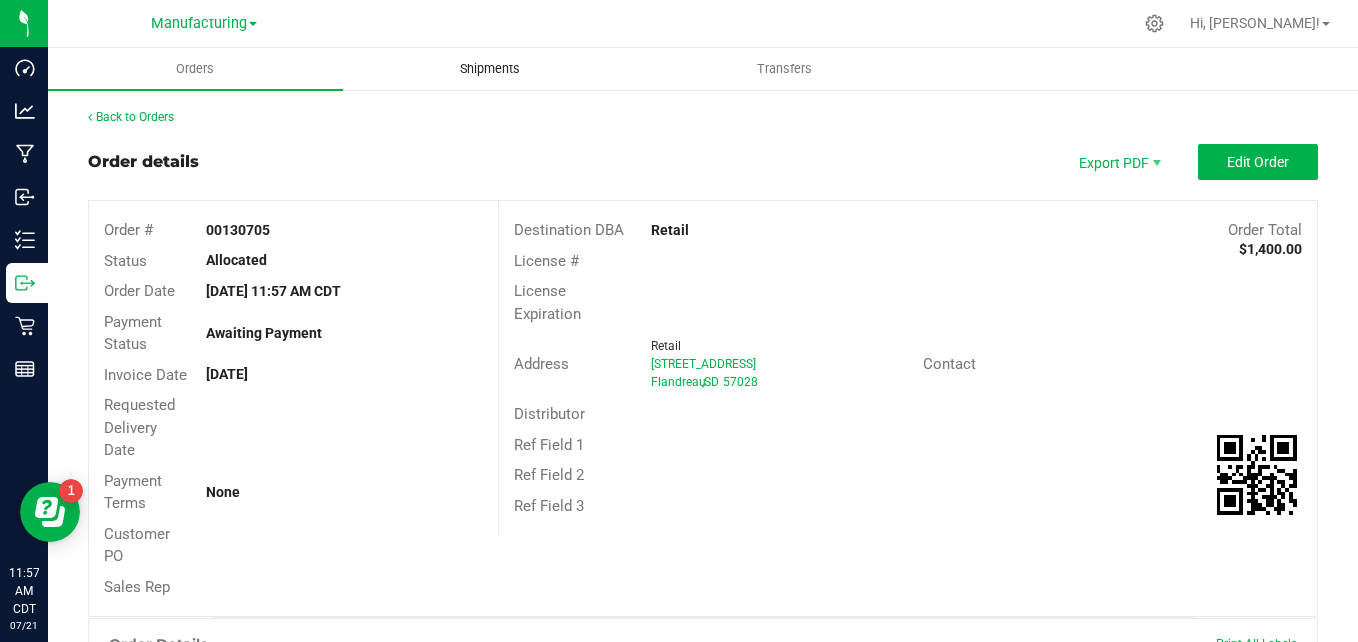click on "Shipments" at bounding box center [490, 69] 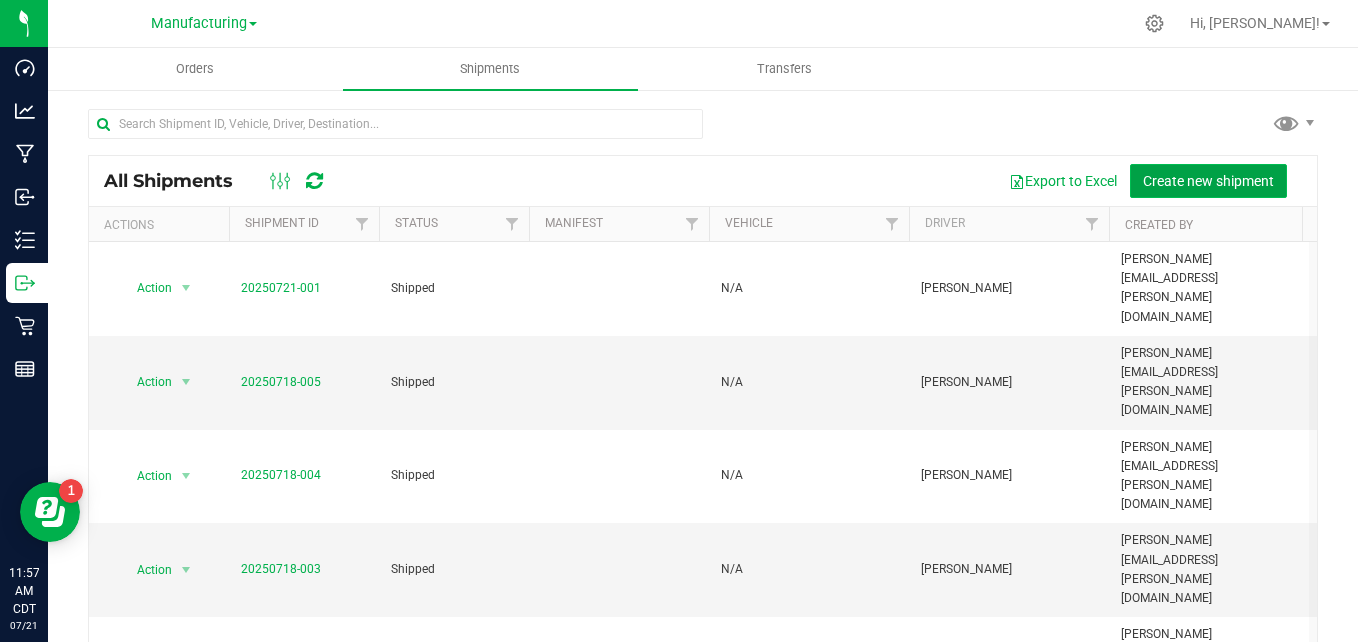 click on "Create new shipment" at bounding box center (1208, 181) 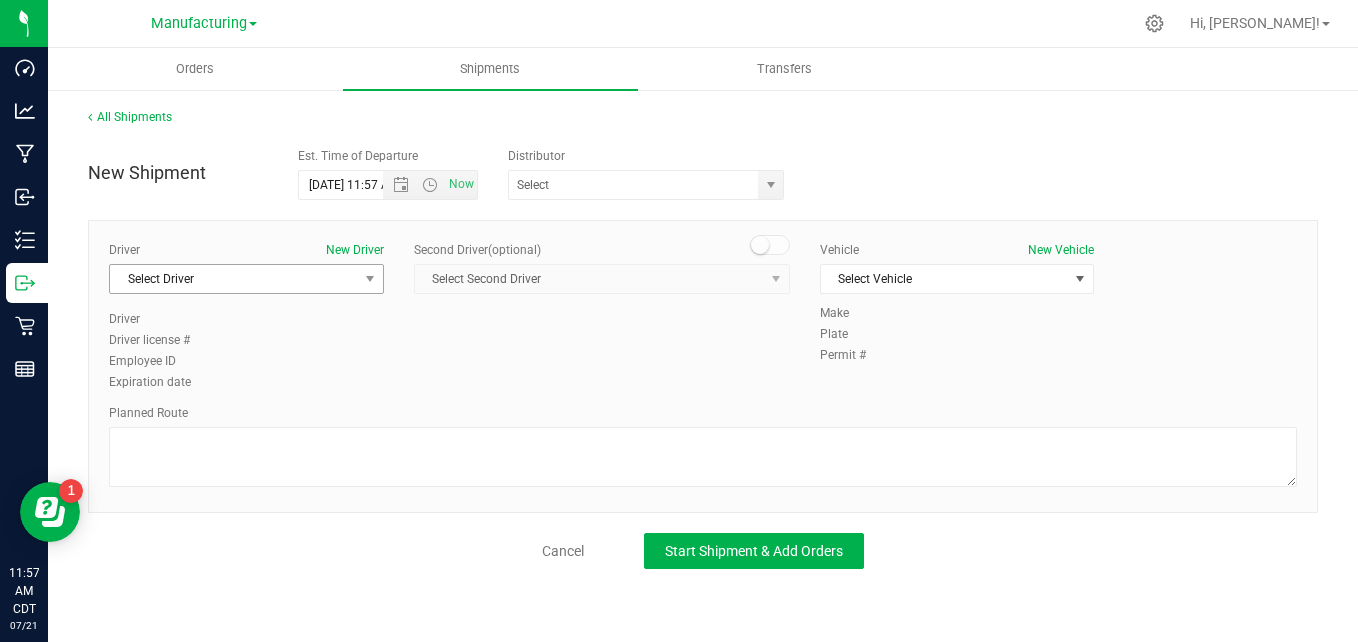 click on "Select Driver" at bounding box center [234, 279] 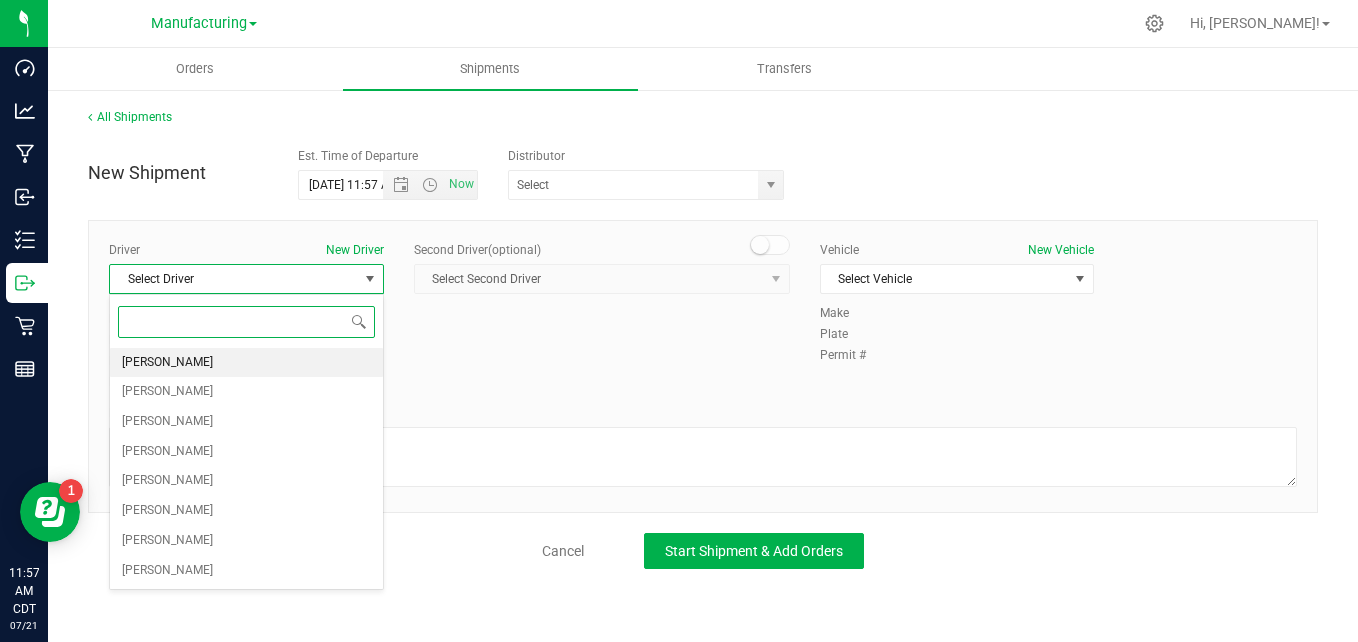 click on "[PERSON_NAME]" at bounding box center [246, 363] 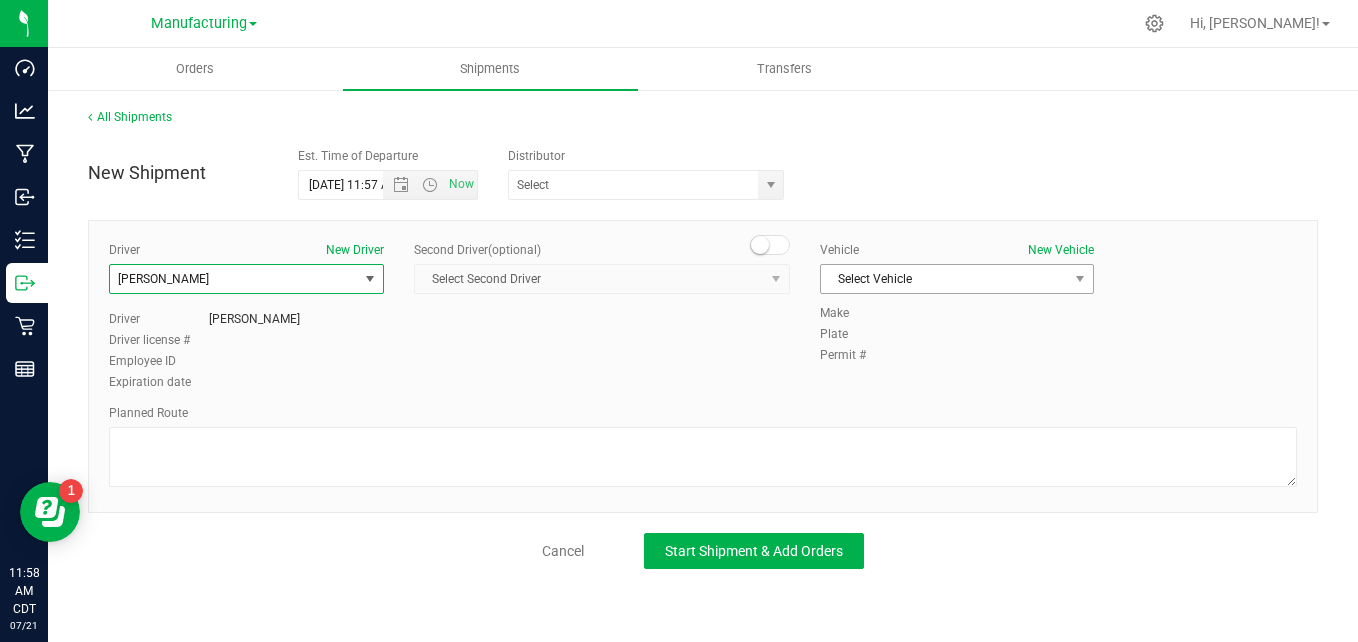 click on "Select Vehicle" at bounding box center [945, 279] 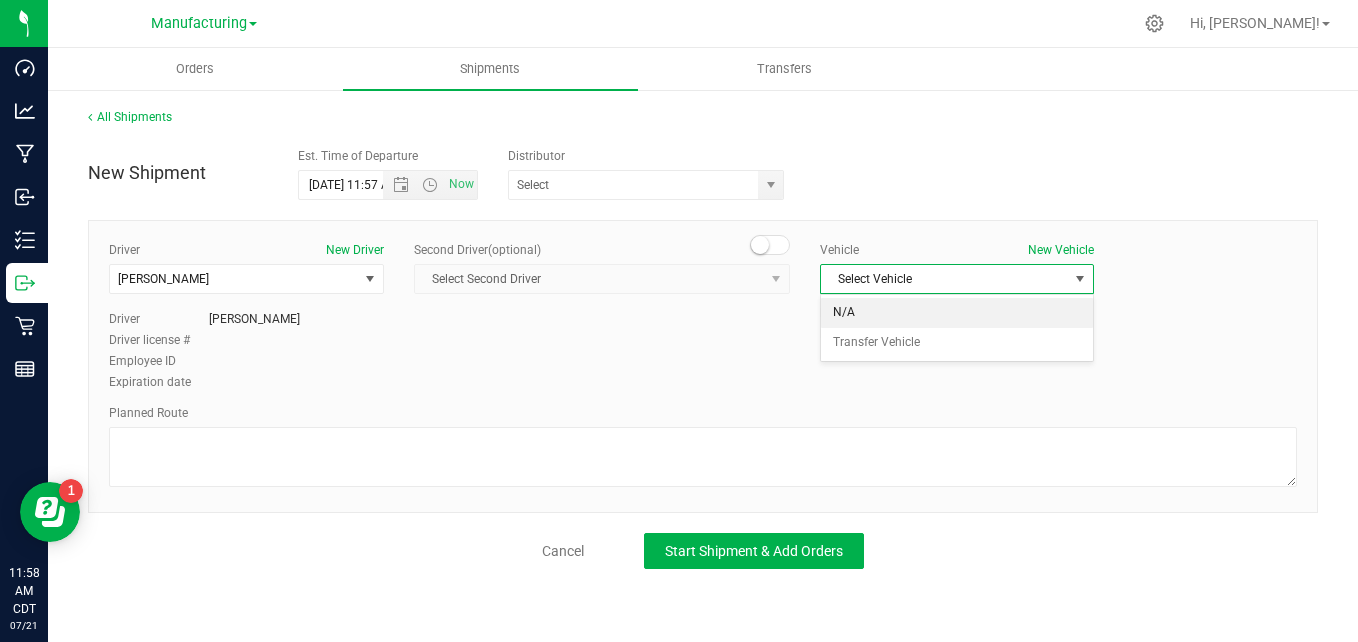 click on "N/A" at bounding box center [957, 313] 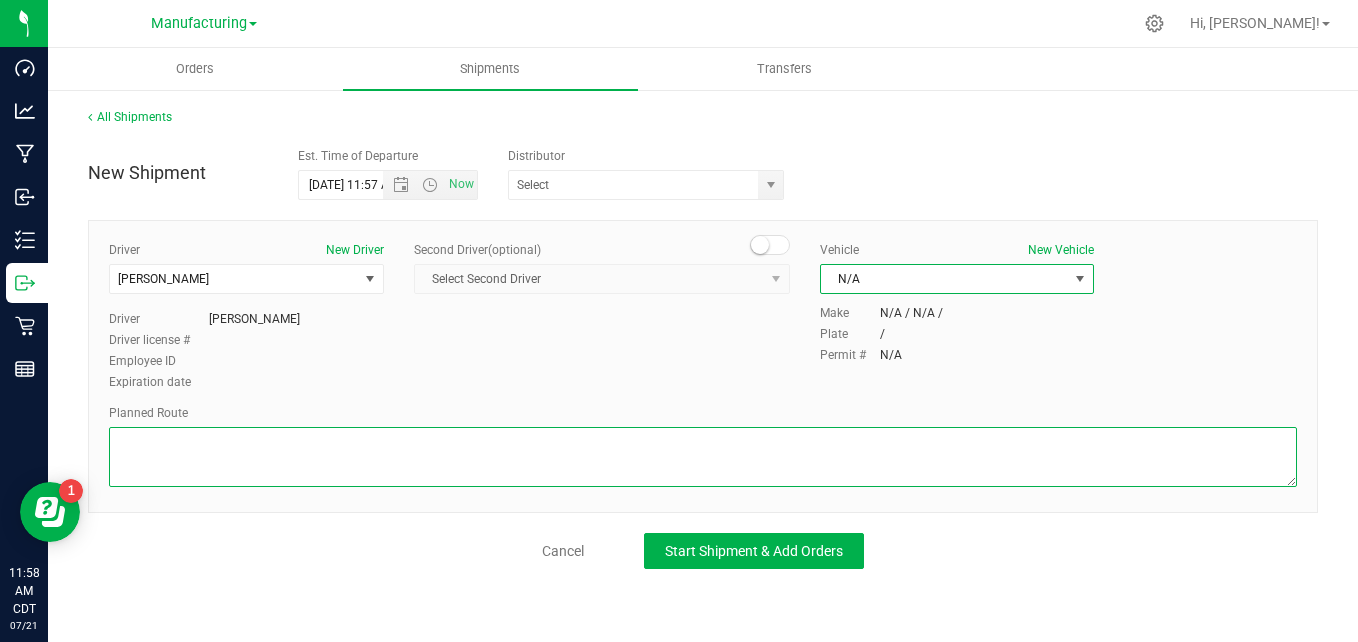 click at bounding box center (703, 457) 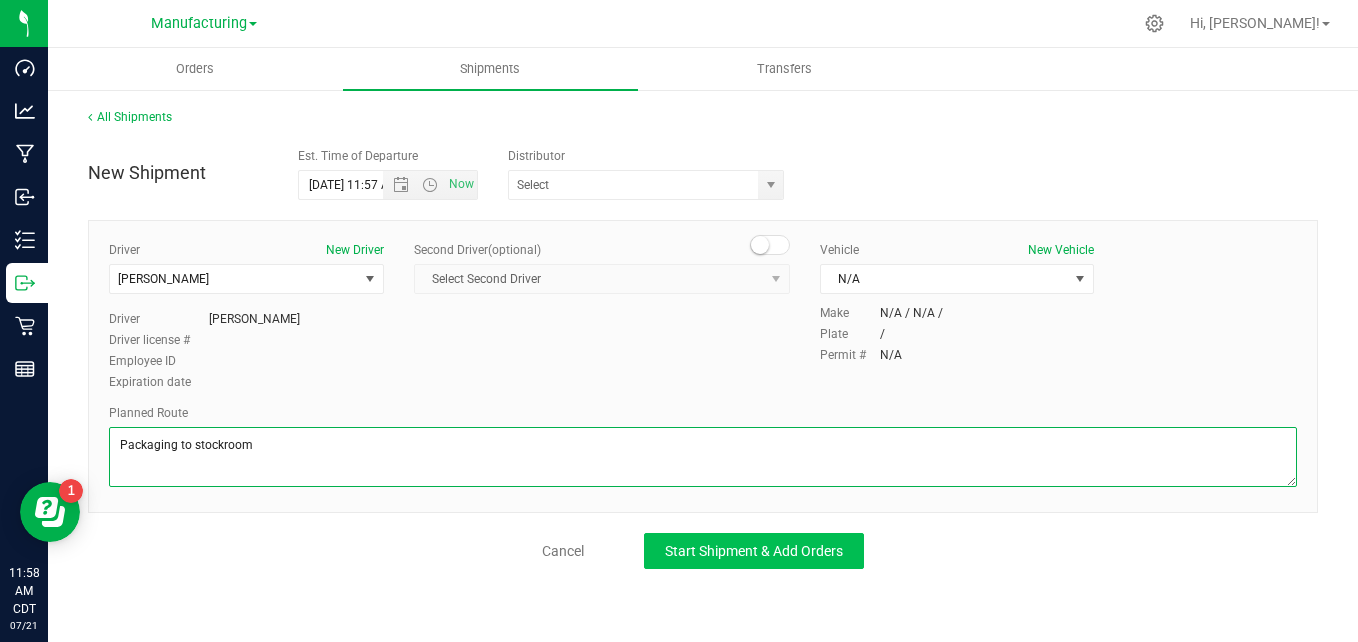 type on "Packaging to stockroom" 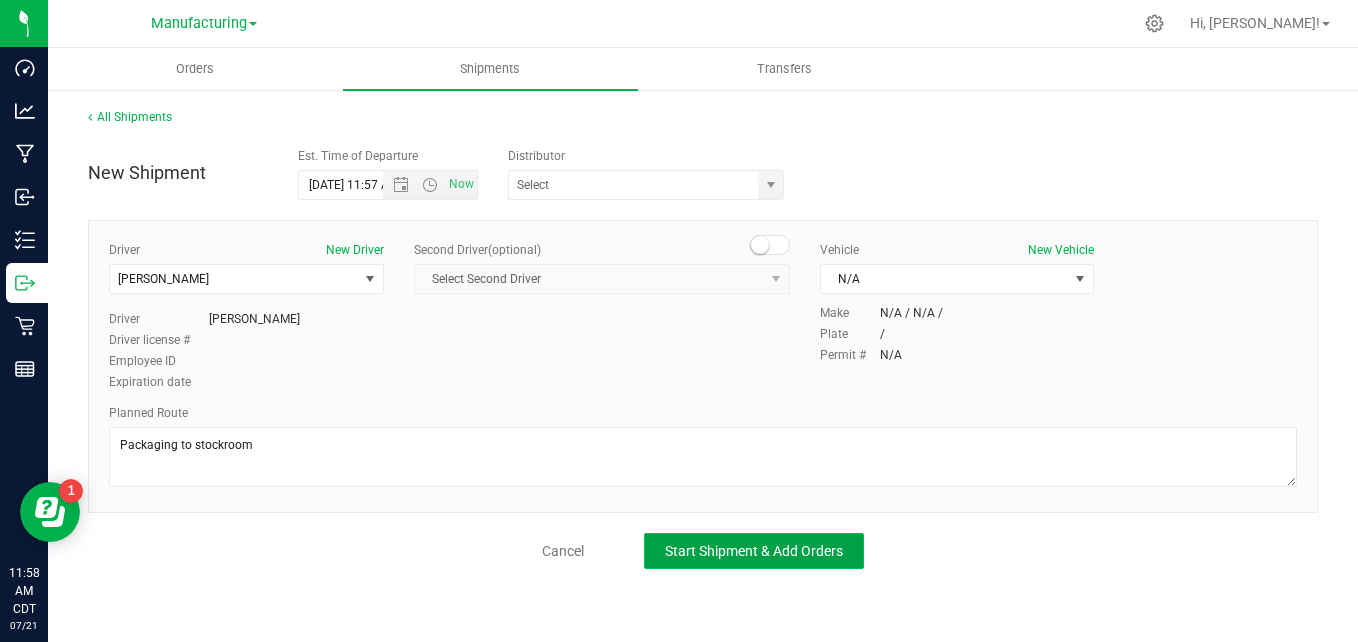 click on "Start Shipment & Add Orders" 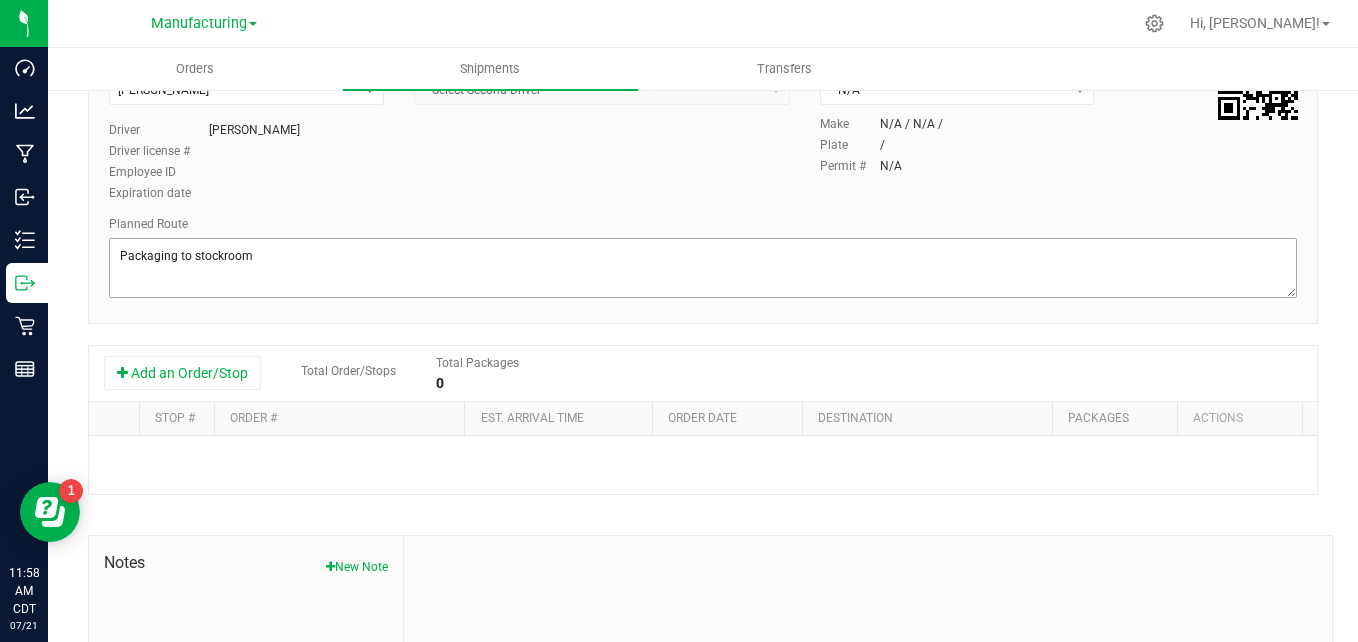 scroll, scrollTop: 197, scrollLeft: 0, axis: vertical 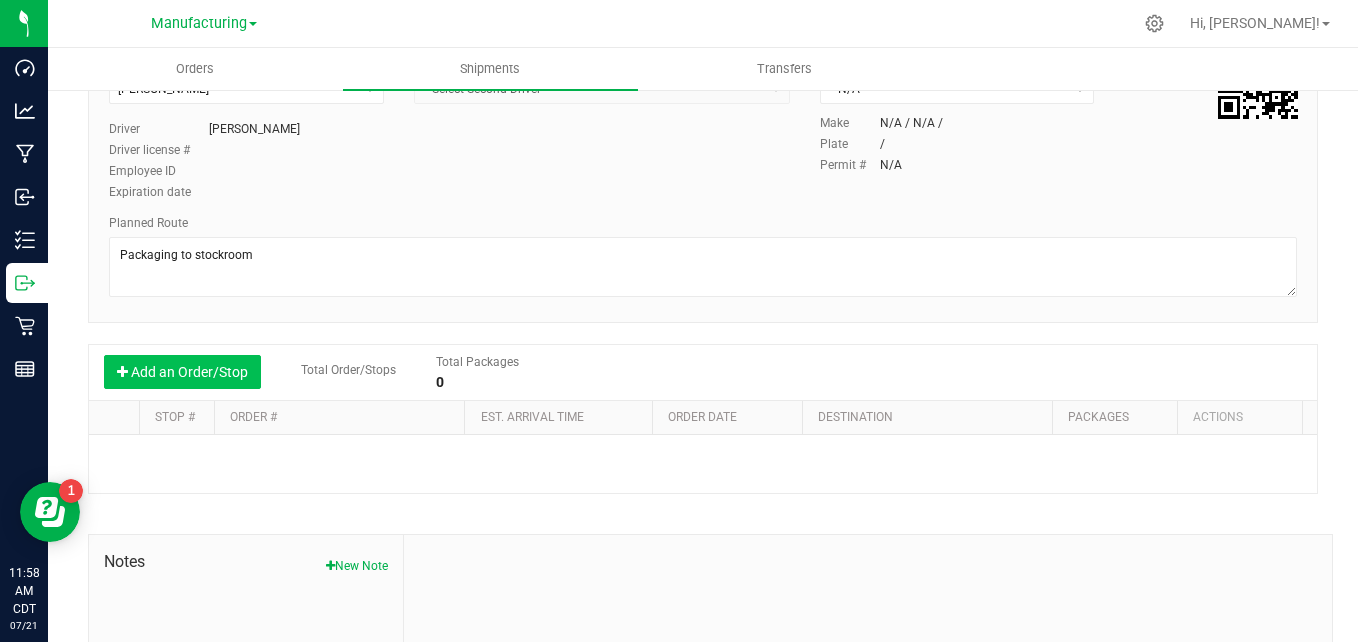 click on "Add an Order/Stop" at bounding box center (182, 372) 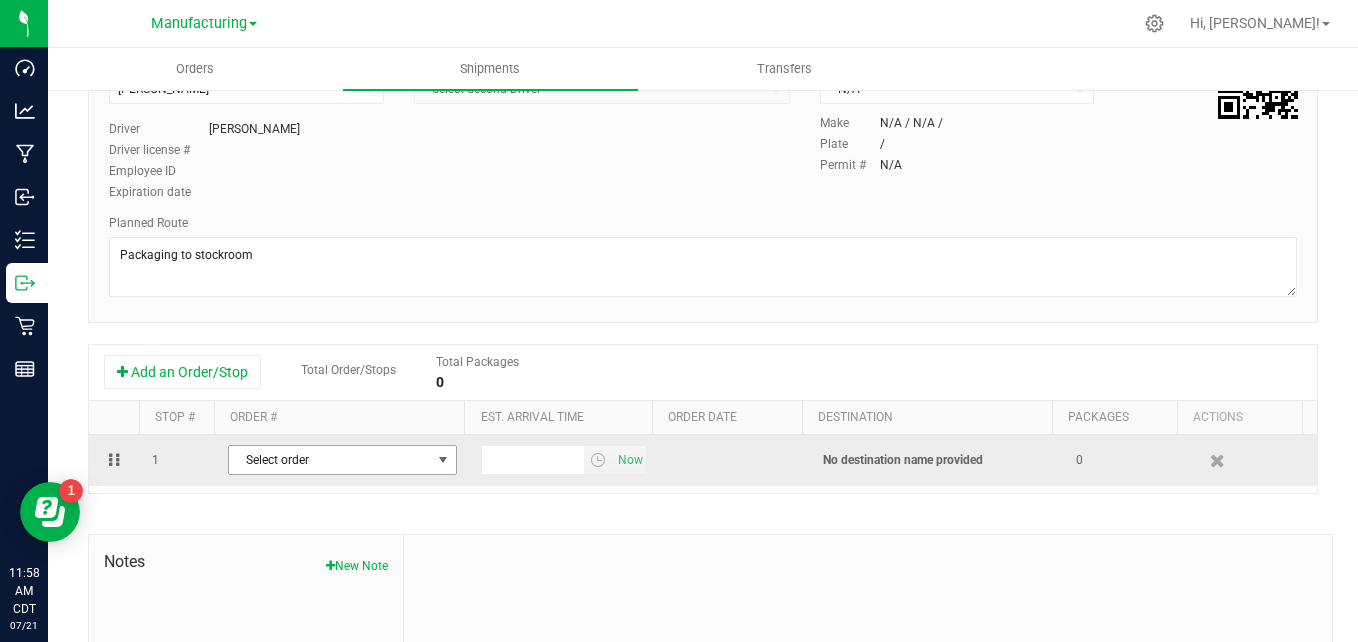 click on "Select order" at bounding box center [330, 460] 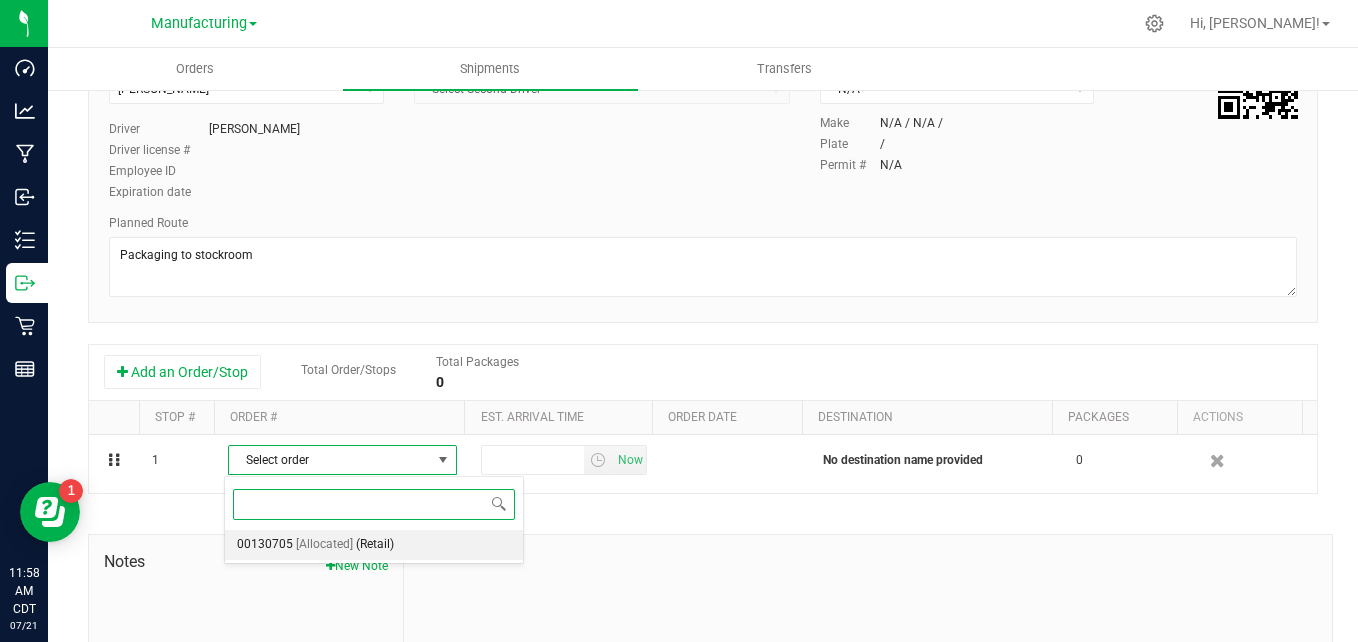 click on "[Allocated]" at bounding box center (324, 545) 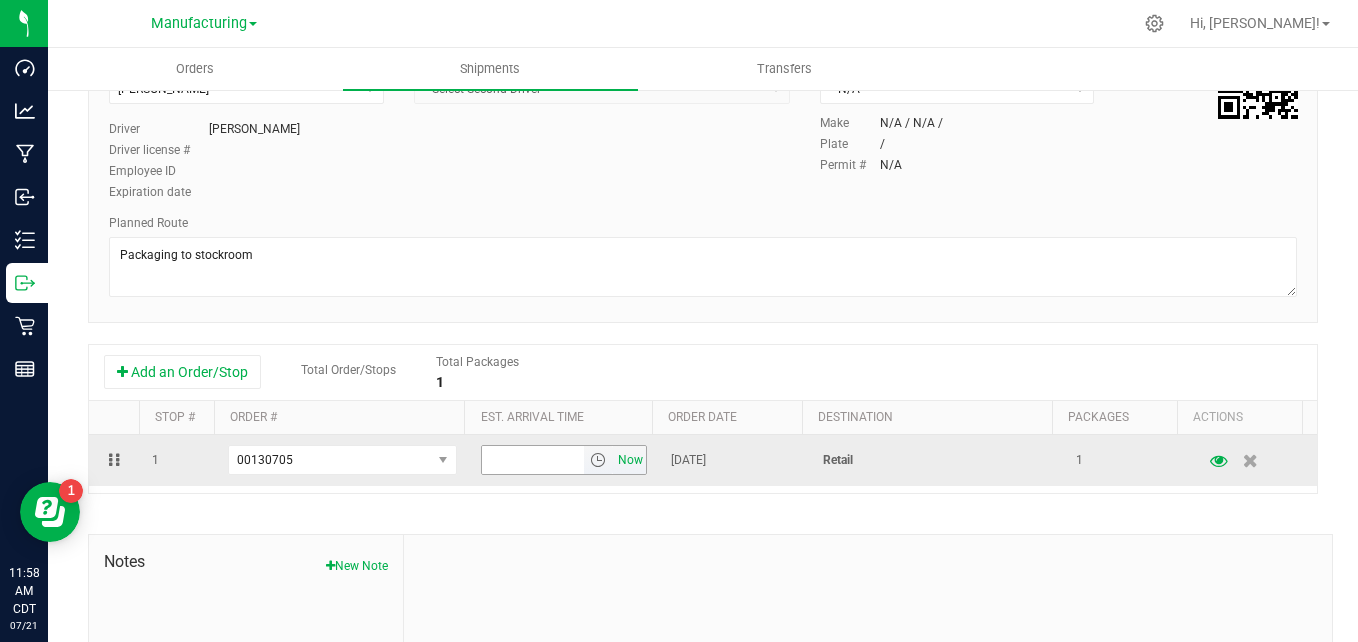 click on "Now" at bounding box center (630, 460) 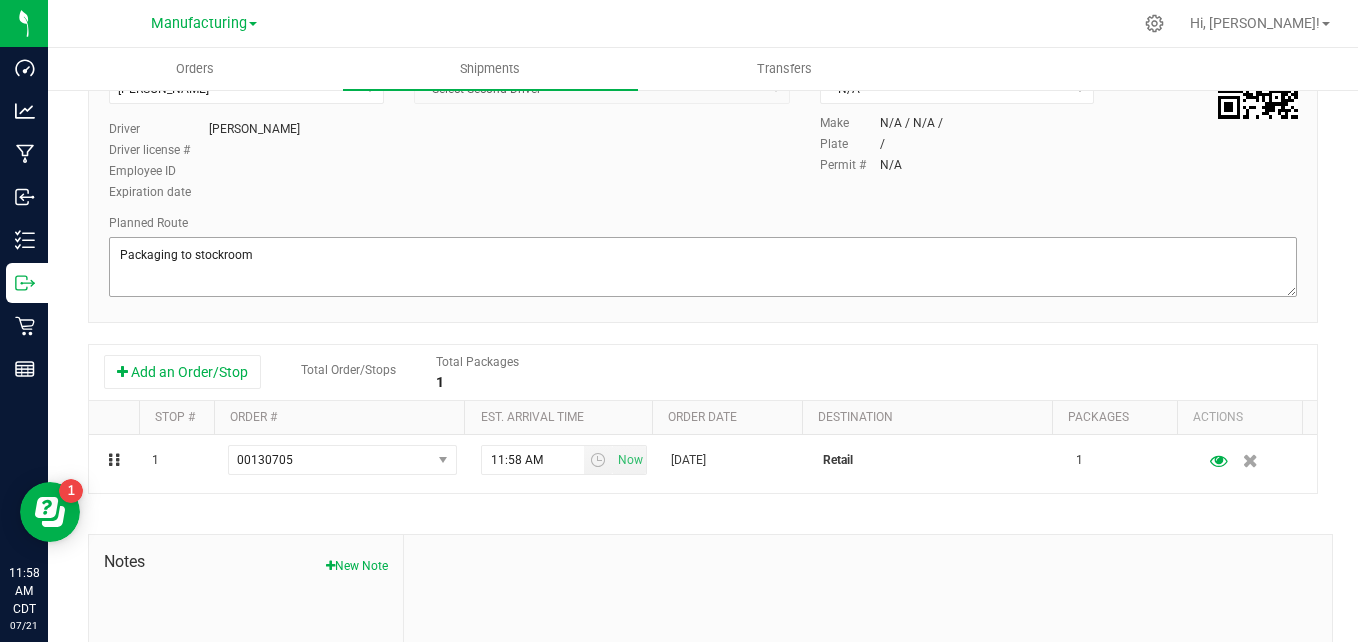scroll, scrollTop: 0, scrollLeft: 0, axis: both 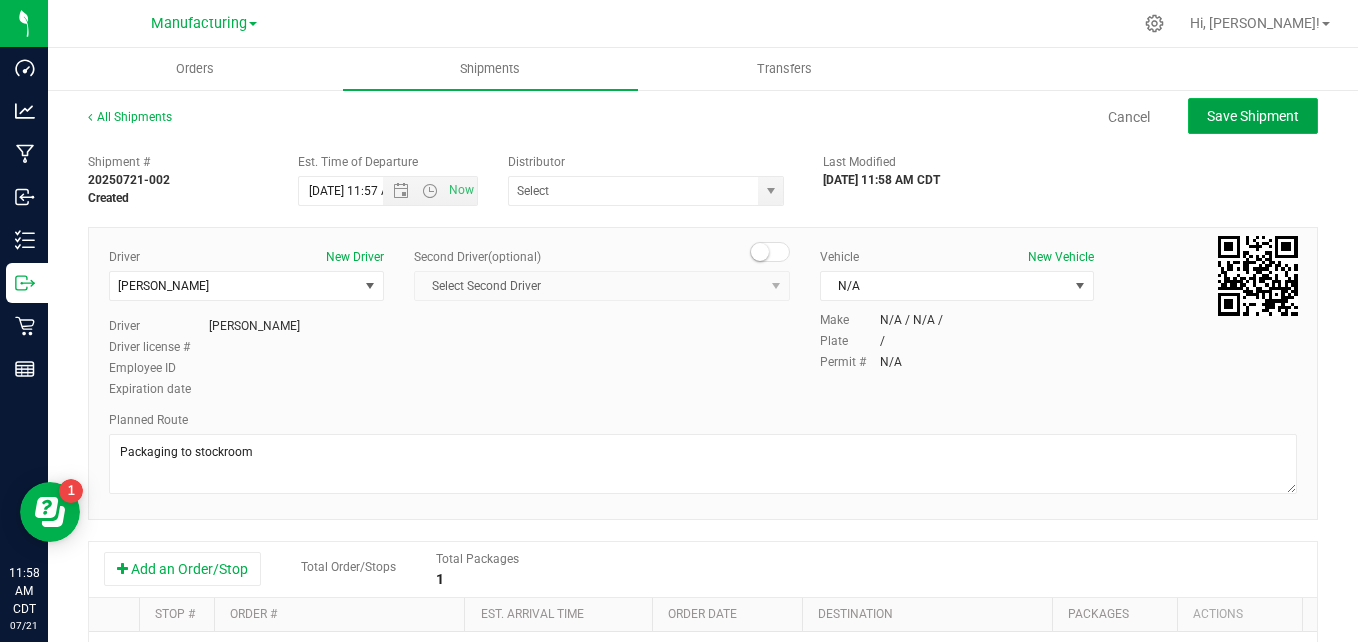 click on "Save Shipment" 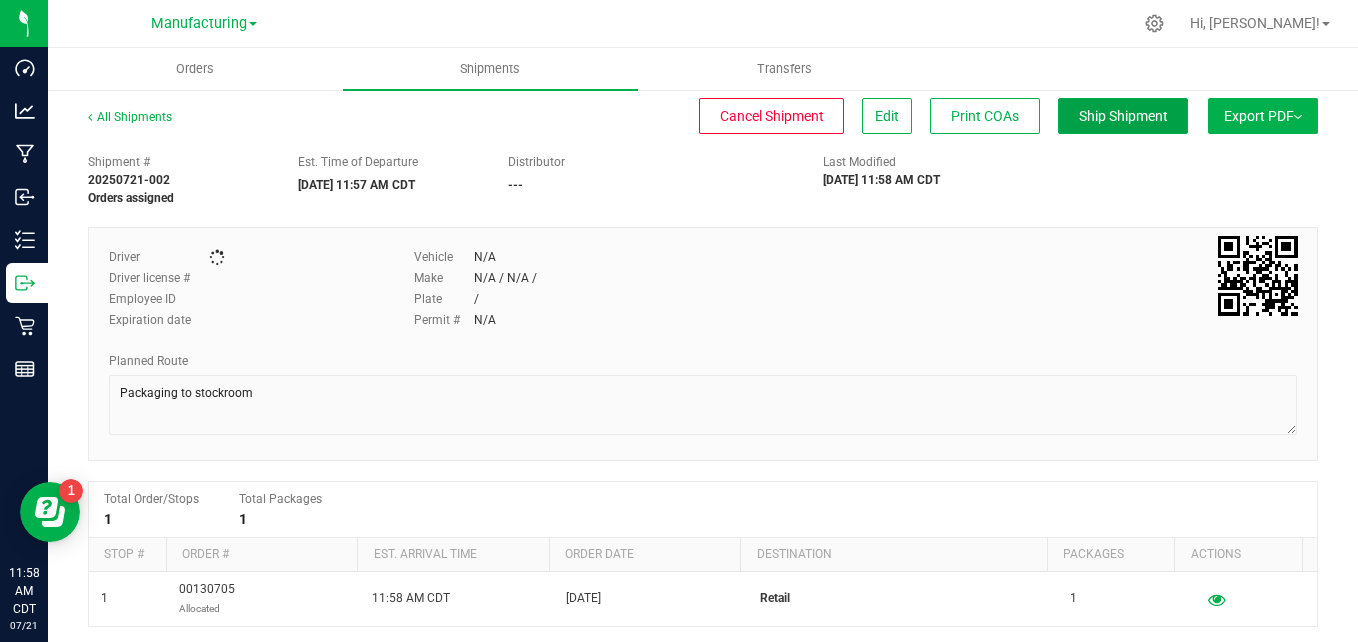 click on "Ship Shipment" at bounding box center (1123, 116) 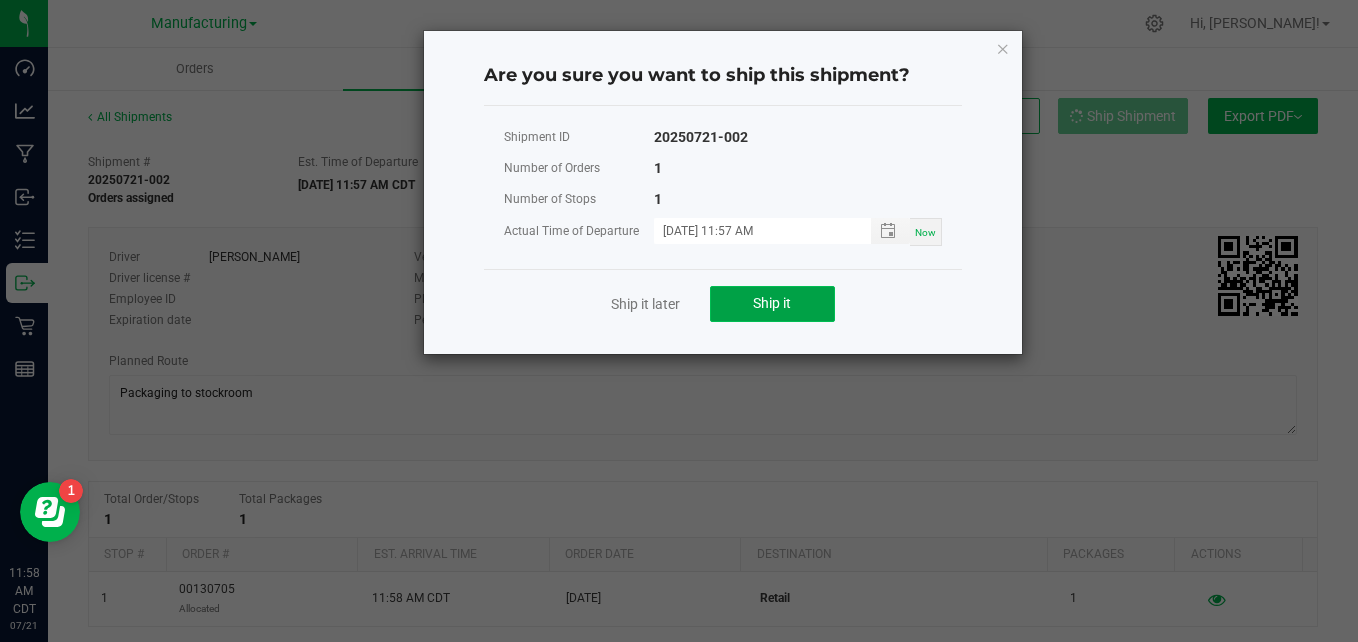 click on "Ship it" 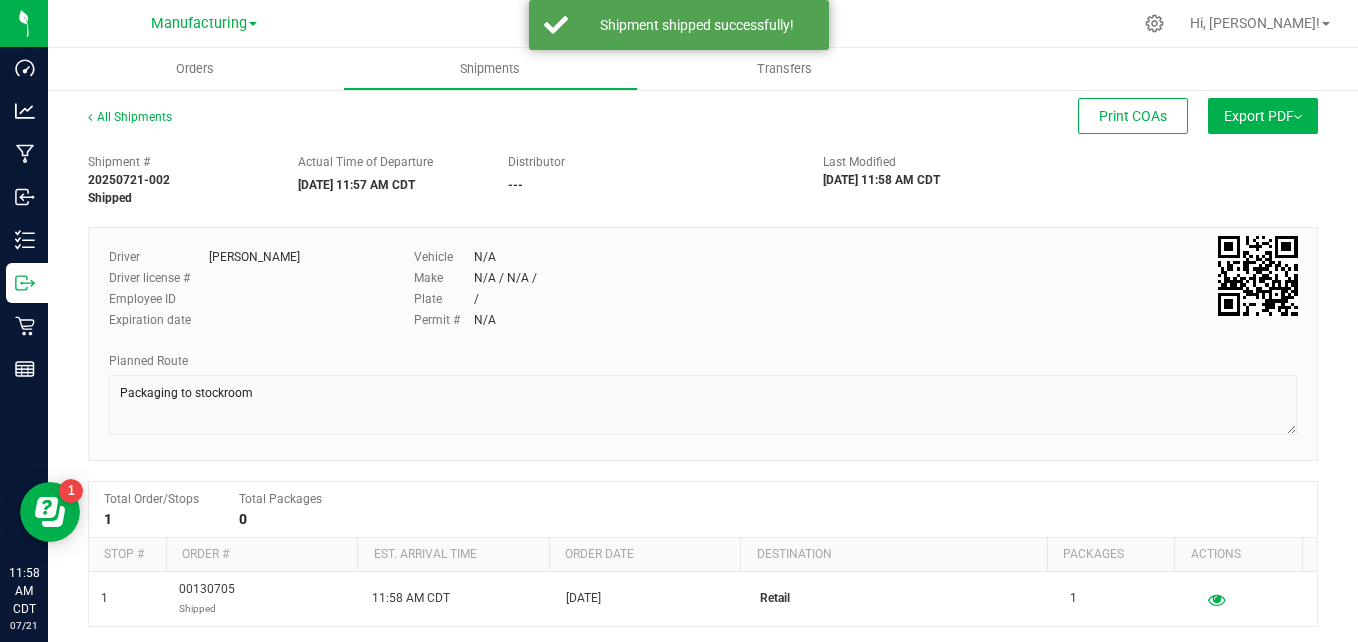 click on "Manufacturing    Cultivation   Manufacturing    Retail" at bounding box center [204, 23] 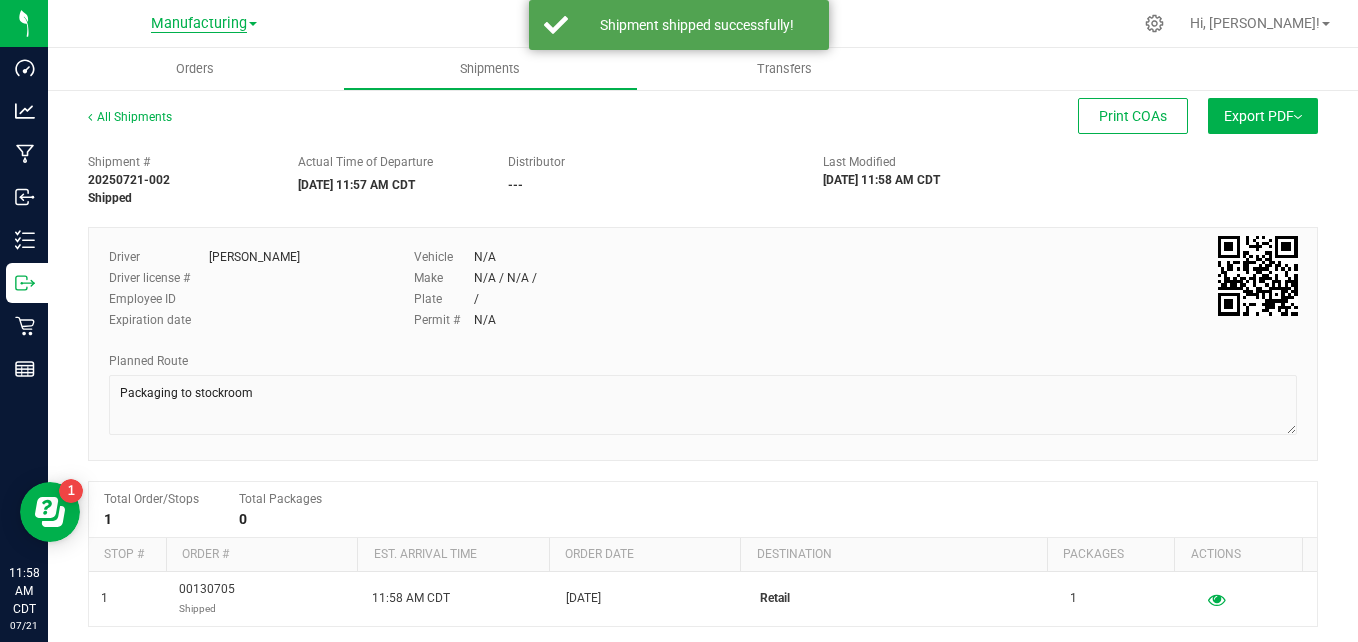 click on "Manufacturing" at bounding box center (199, 24) 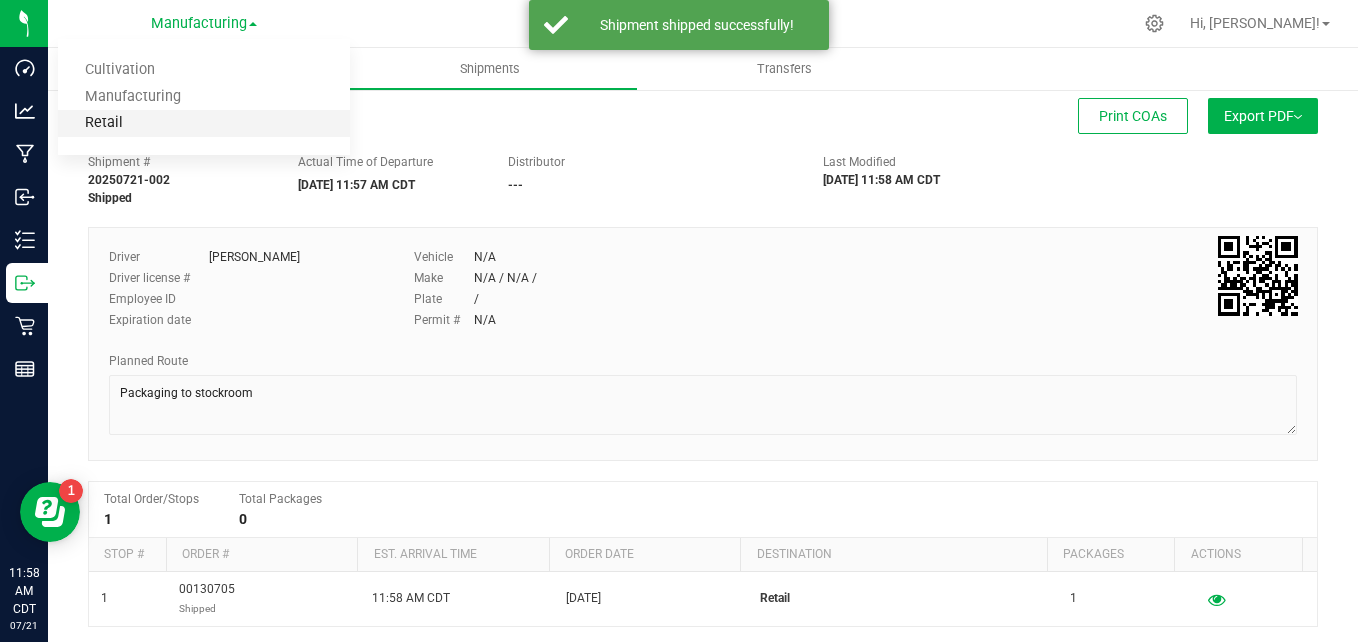 click on "Retail" at bounding box center [204, 123] 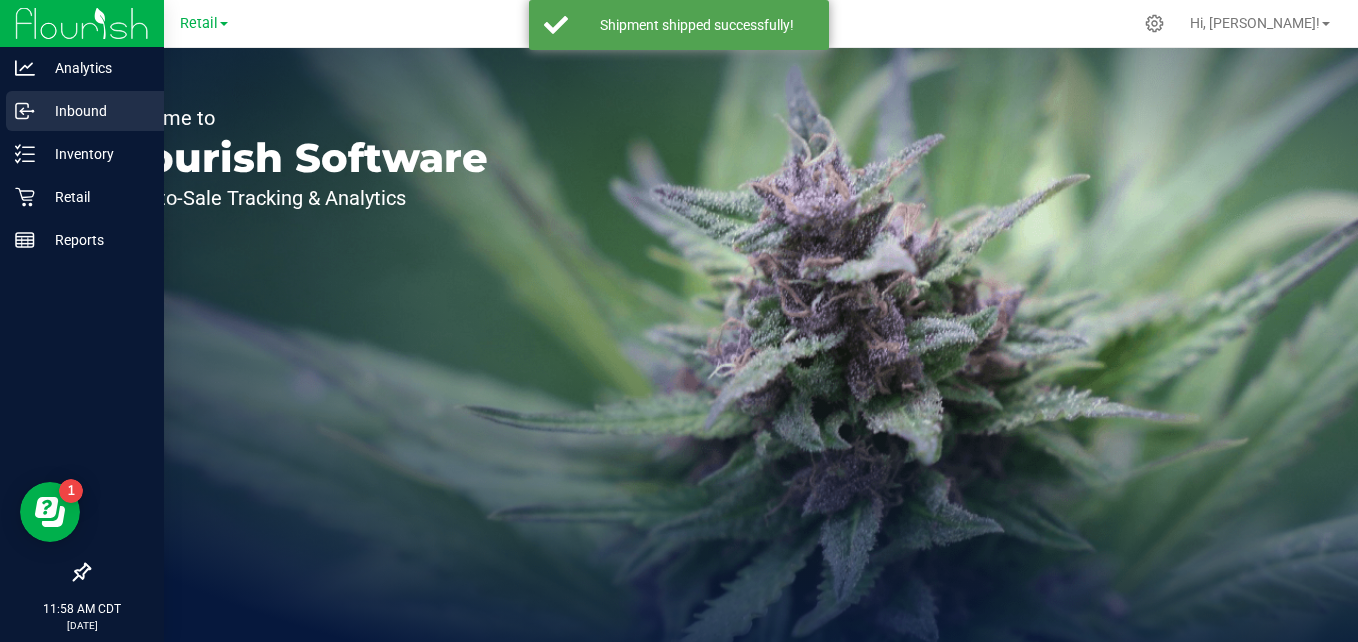 click 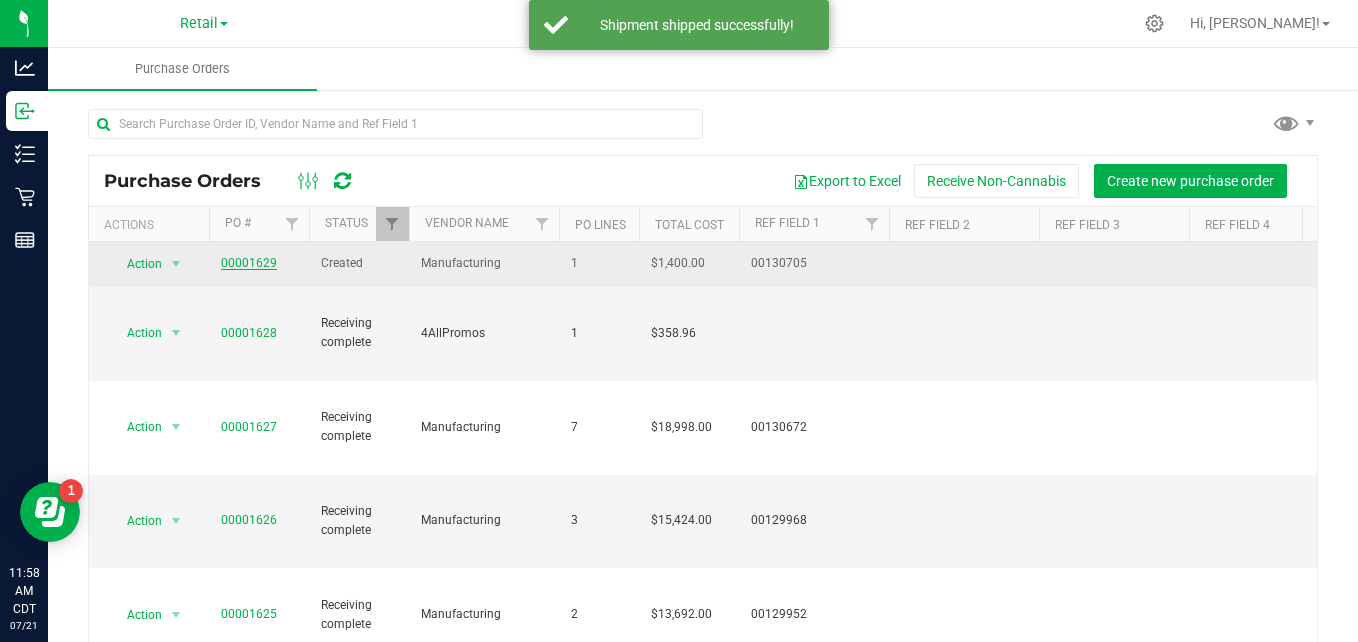 click on "00001629" at bounding box center (249, 263) 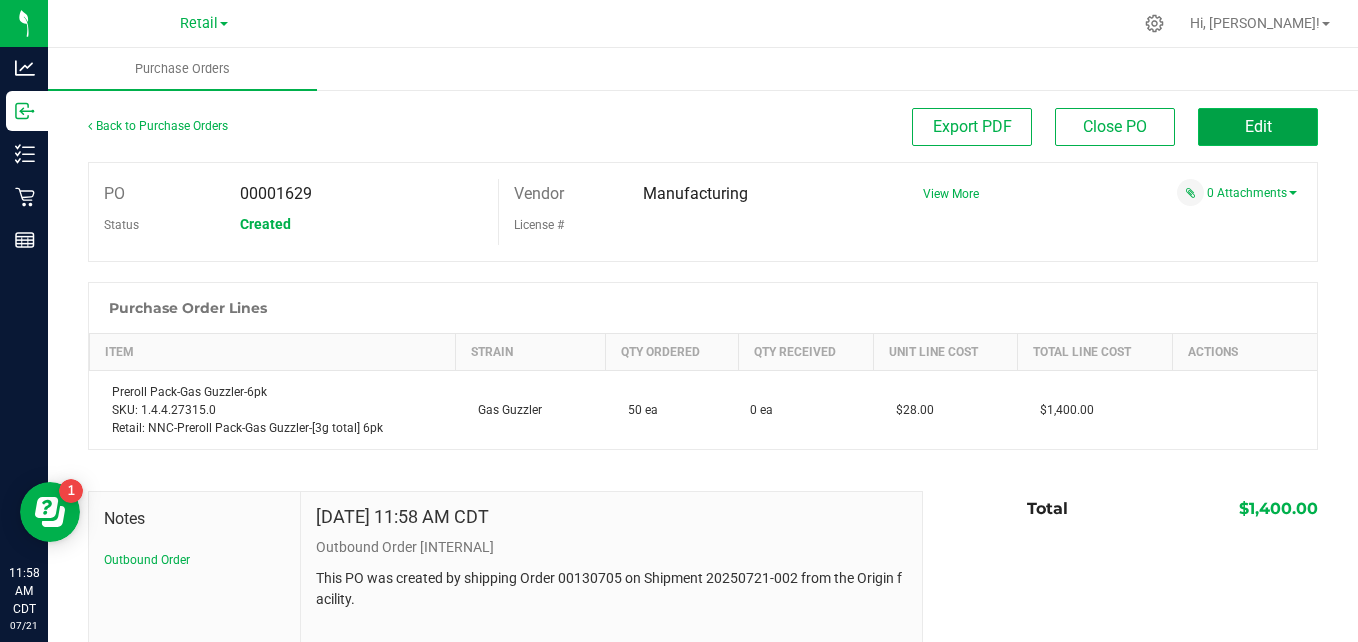 click on "Edit" at bounding box center [1258, 127] 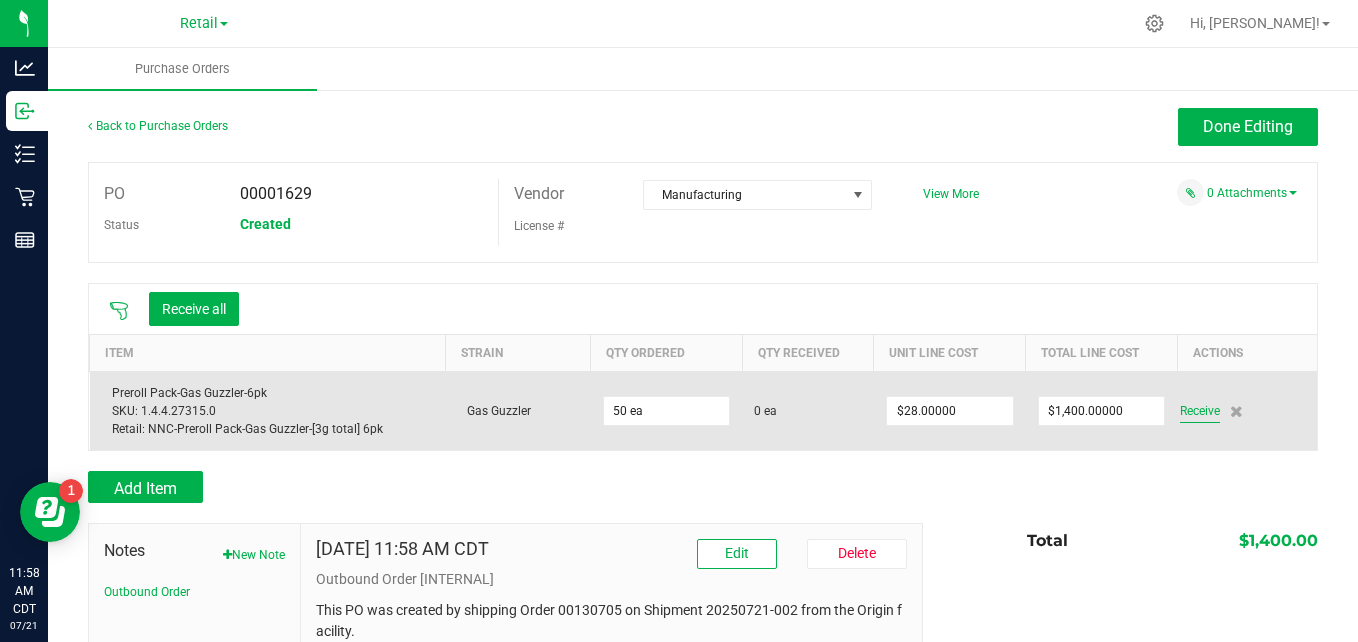 click on "Receive" at bounding box center (1200, 411) 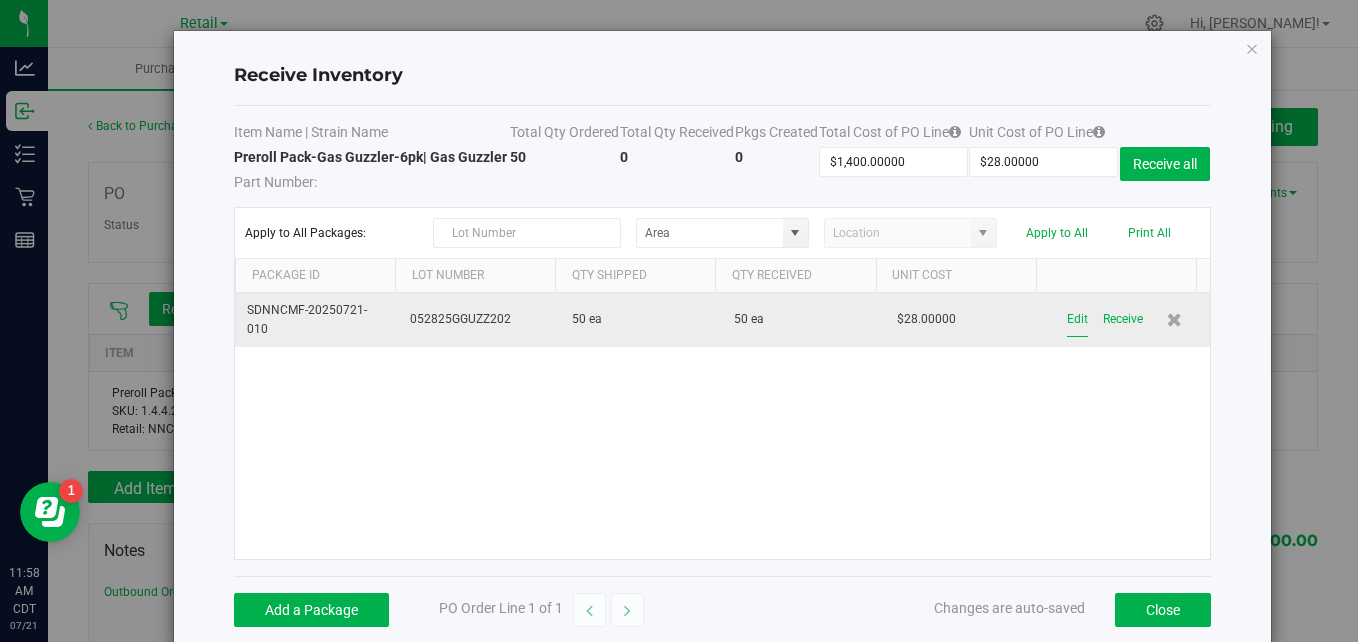 click on "Edit" at bounding box center [1077, 319] 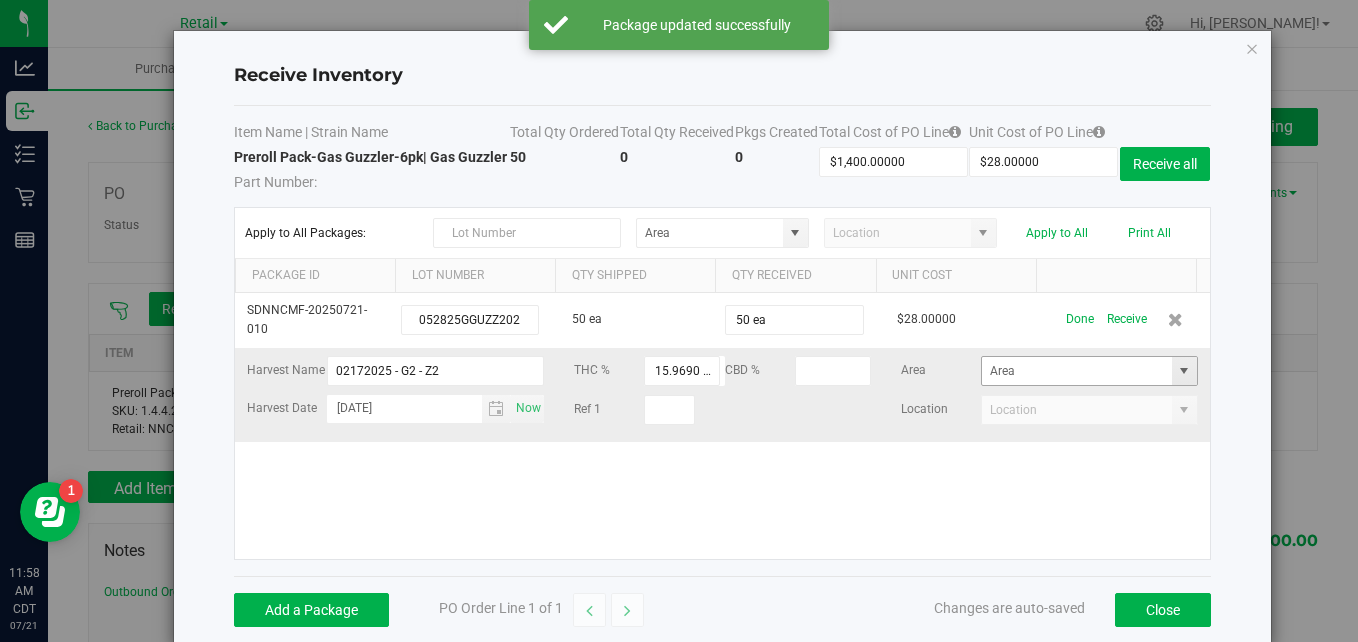 click at bounding box center (1184, 371) 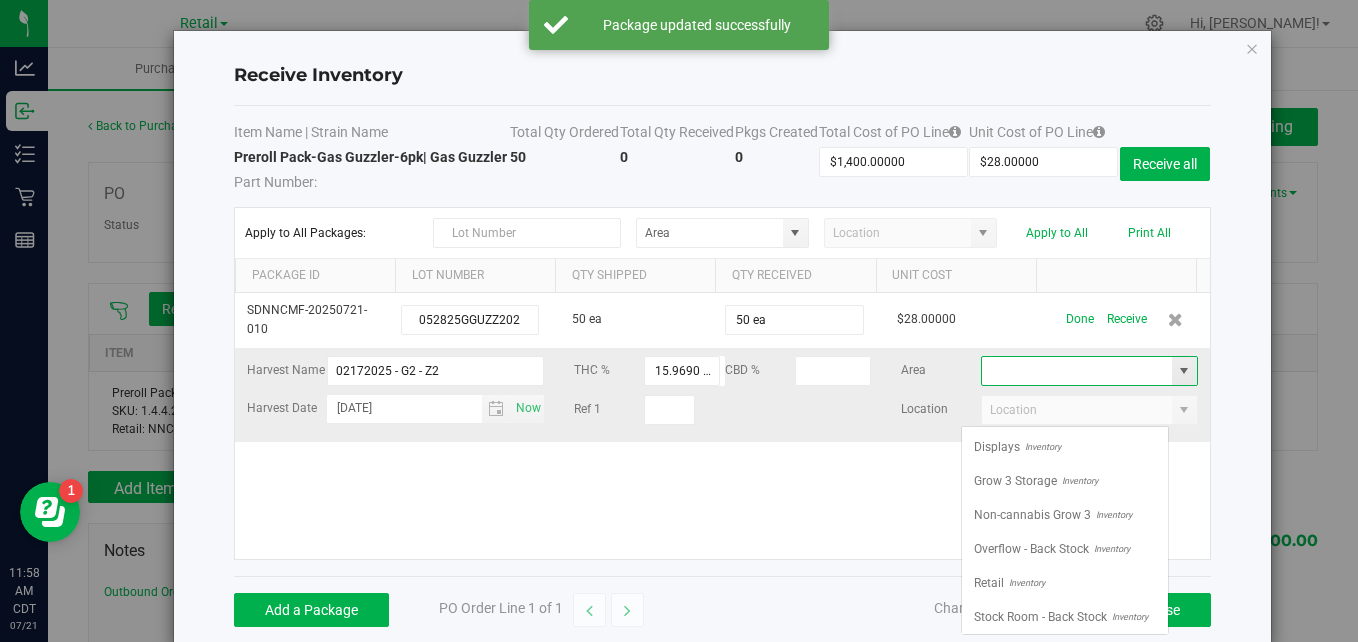 scroll, scrollTop: 99970, scrollLeft: 99792, axis: both 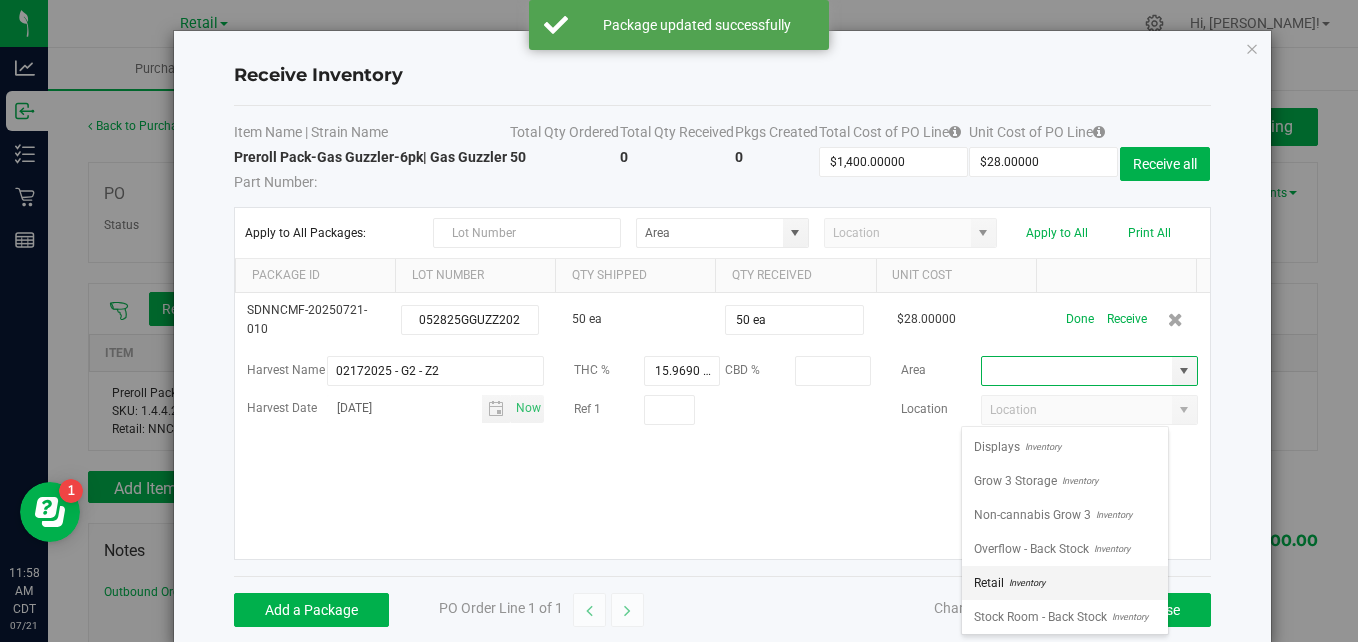 click on "Inventory" at bounding box center (1024, 583) 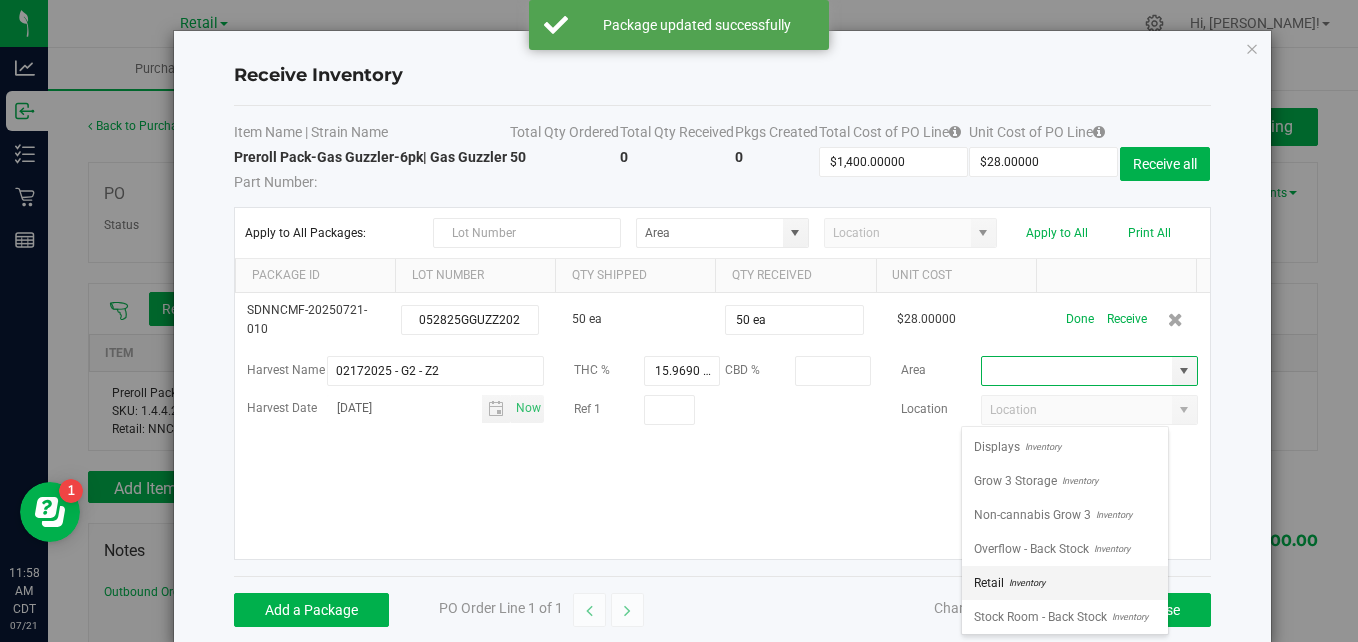 type on "Retail" 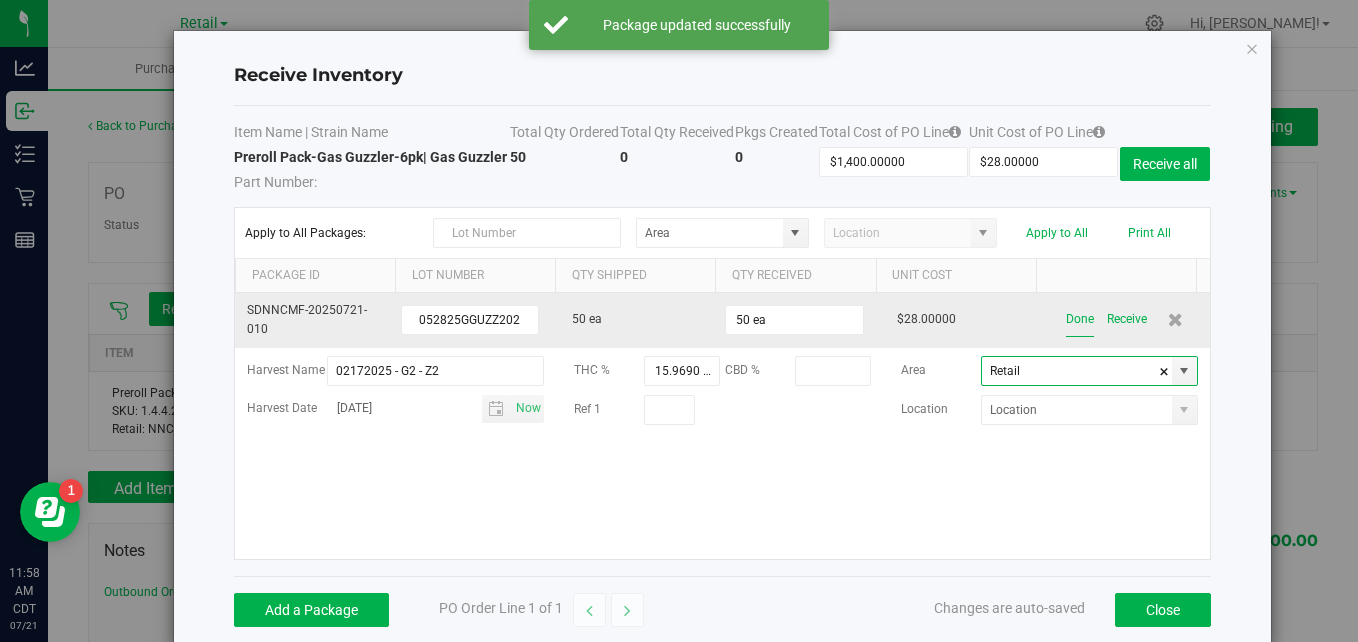 click on "Done" at bounding box center [1080, 319] 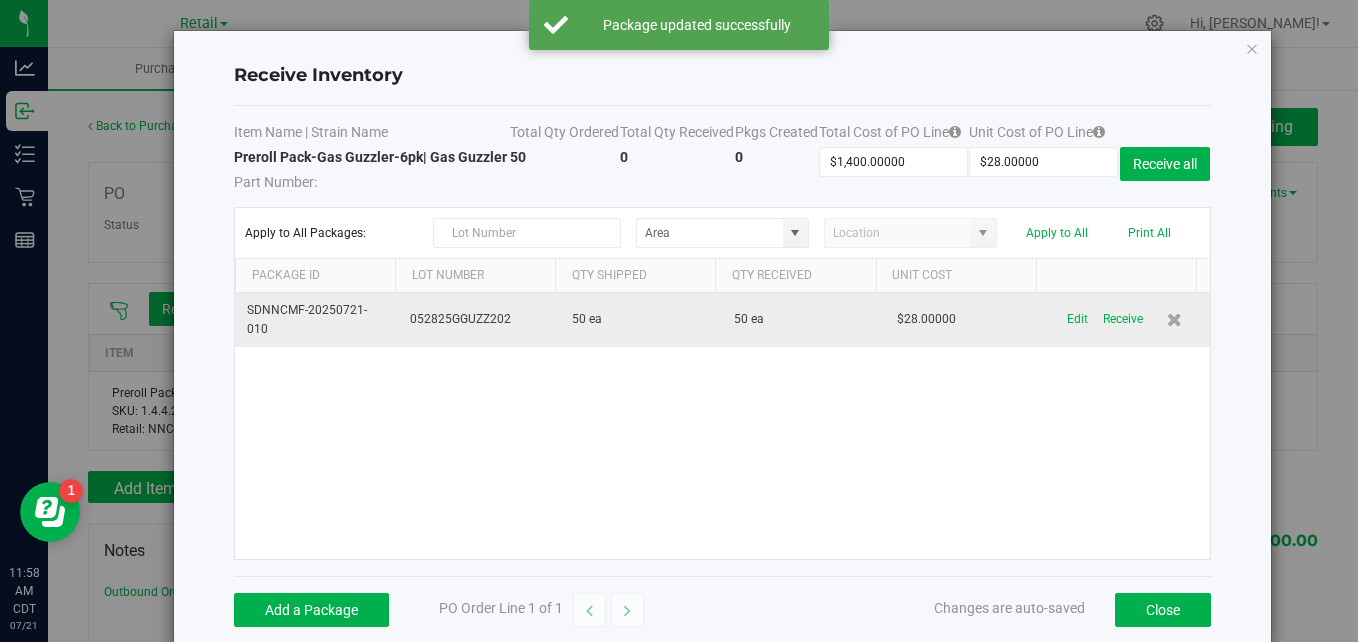 click on "Edit   Receive" at bounding box center (1128, 319) 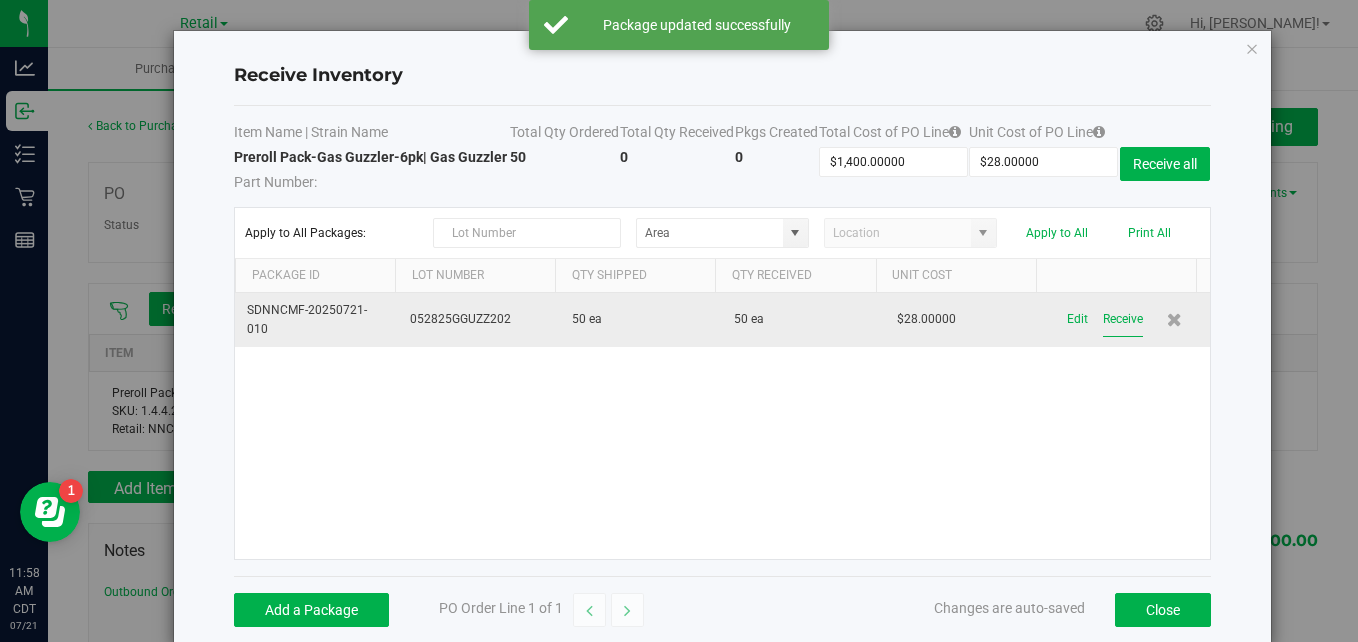click on "Receive" at bounding box center [1123, 319] 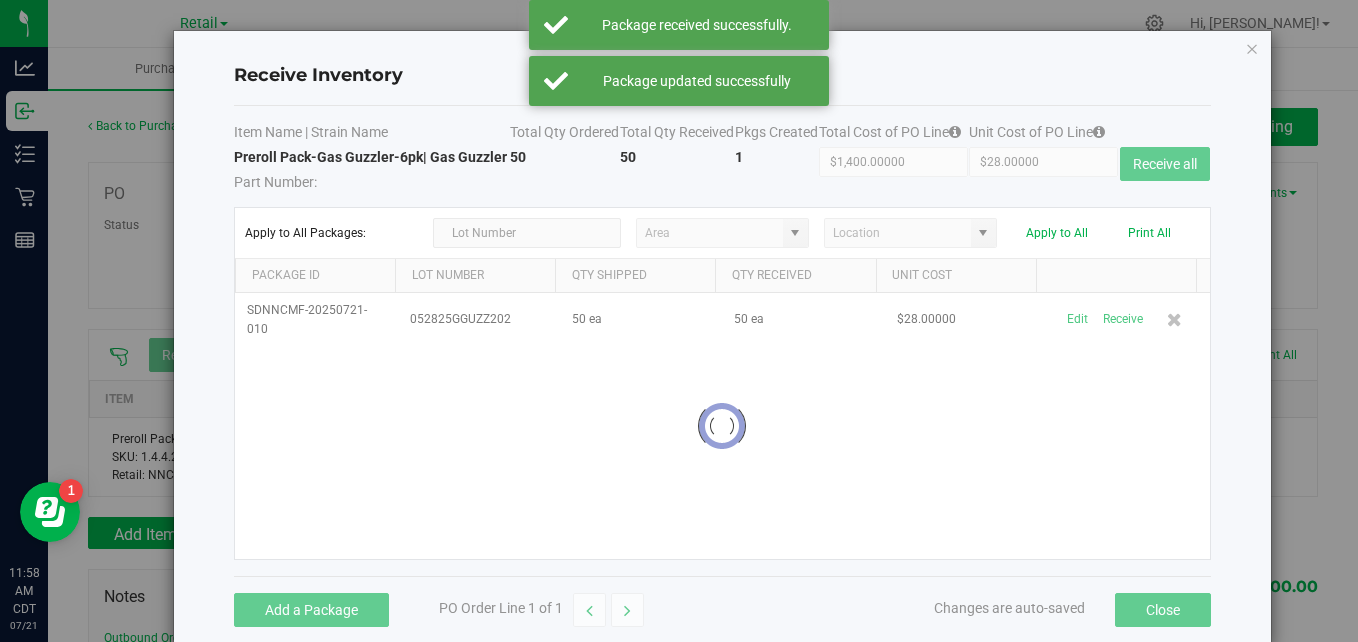 scroll, scrollTop: 72, scrollLeft: 0, axis: vertical 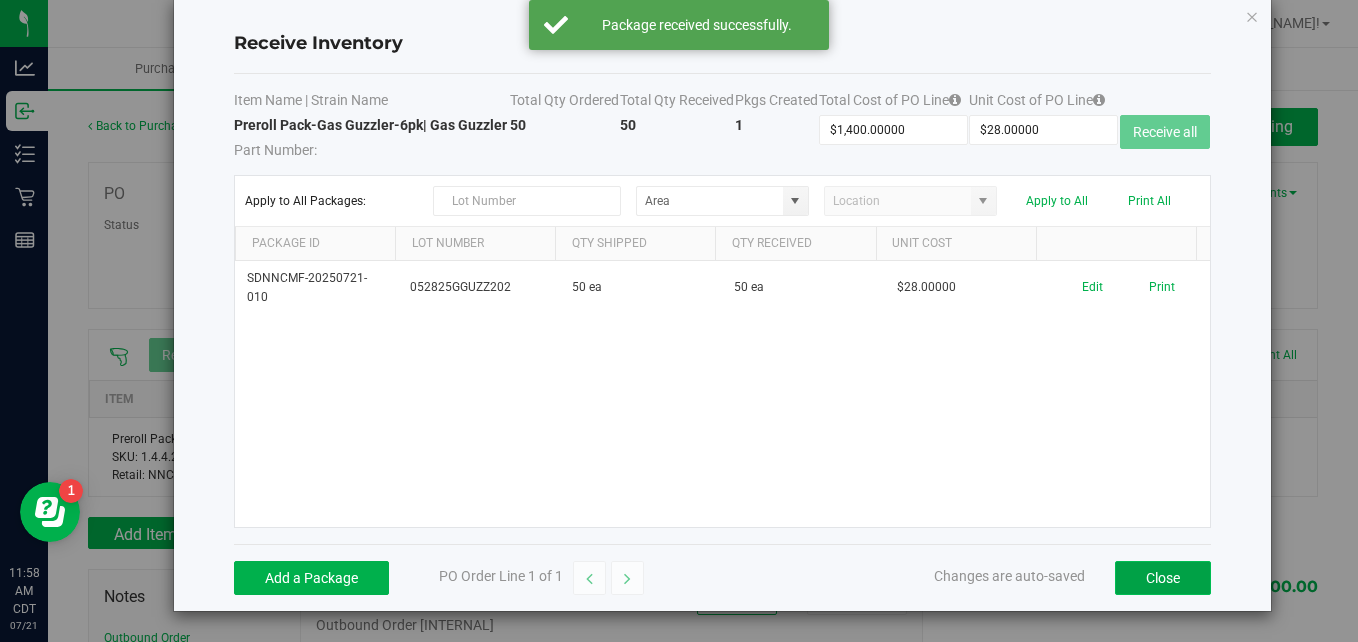 click on "Close" at bounding box center (1163, 578) 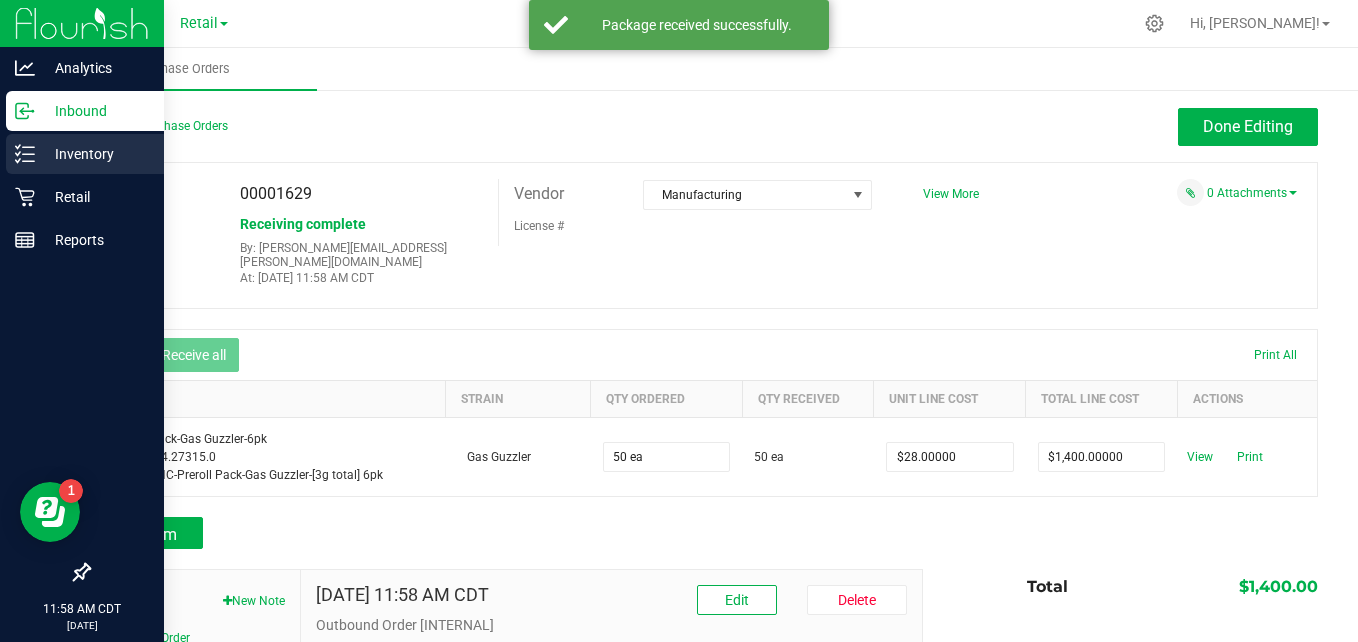 click on "Inventory" at bounding box center [95, 154] 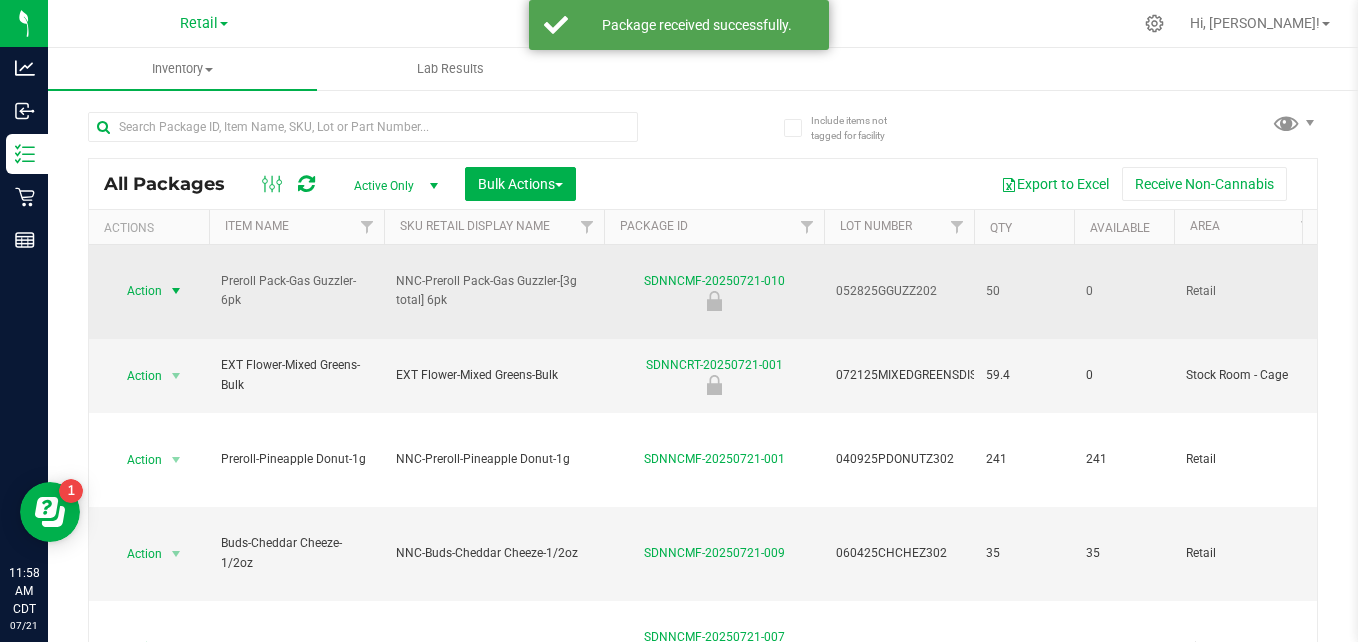 click at bounding box center (176, 291) 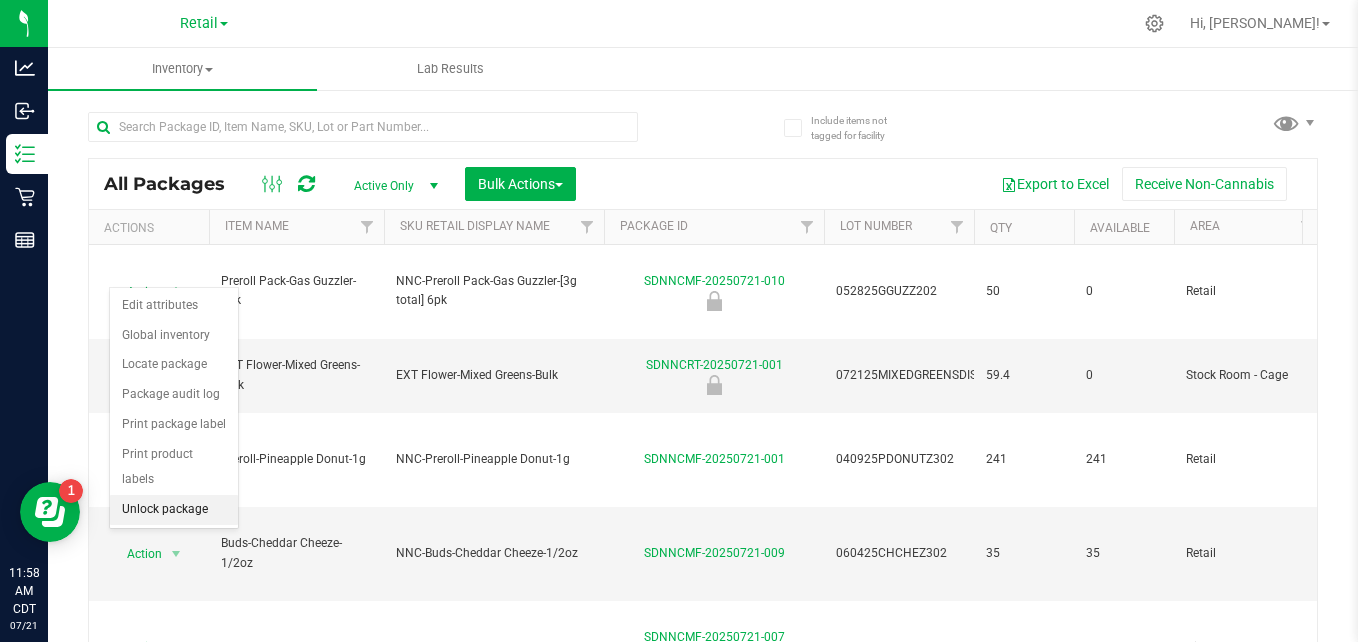 click on "Unlock package" at bounding box center [174, 510] 